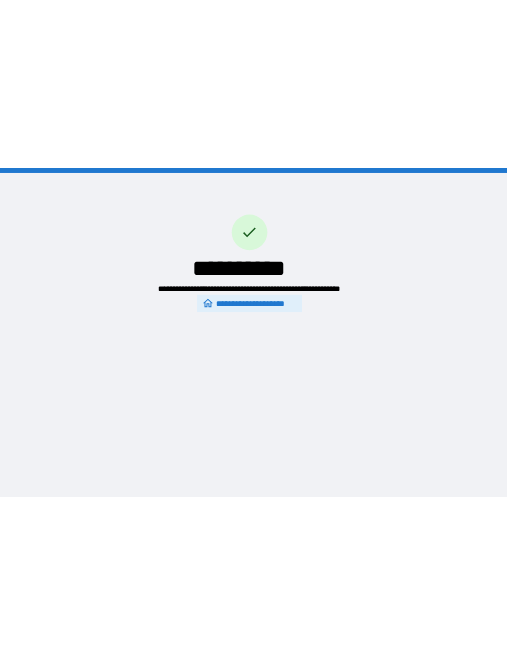 scroll, scrollTop: 0, scrollLeft: 0, axis: both 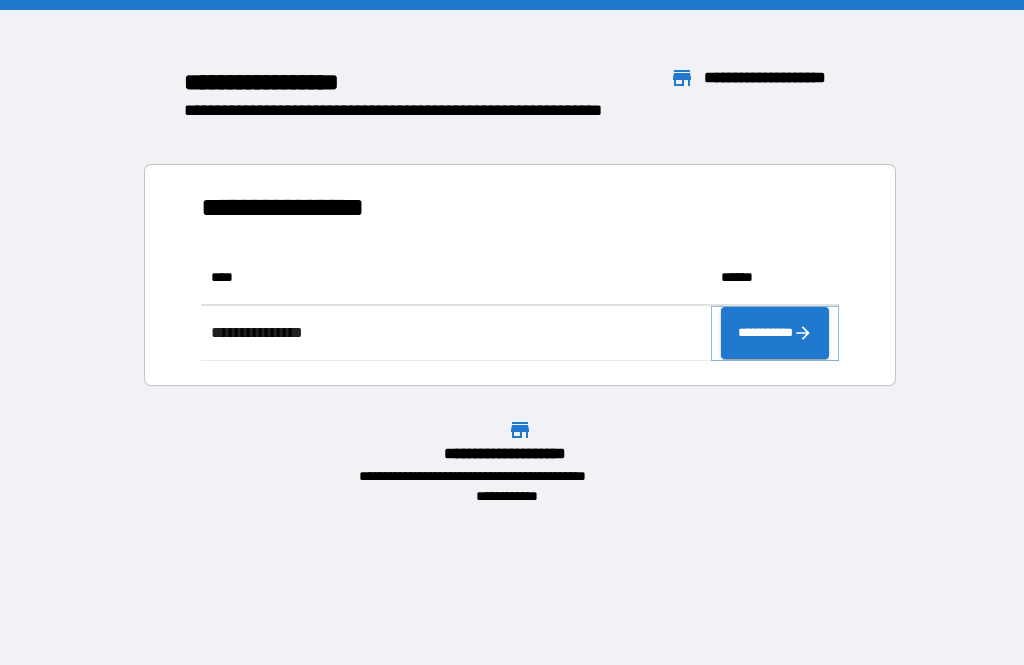 click on "**********" at bounding box center (775, 333) 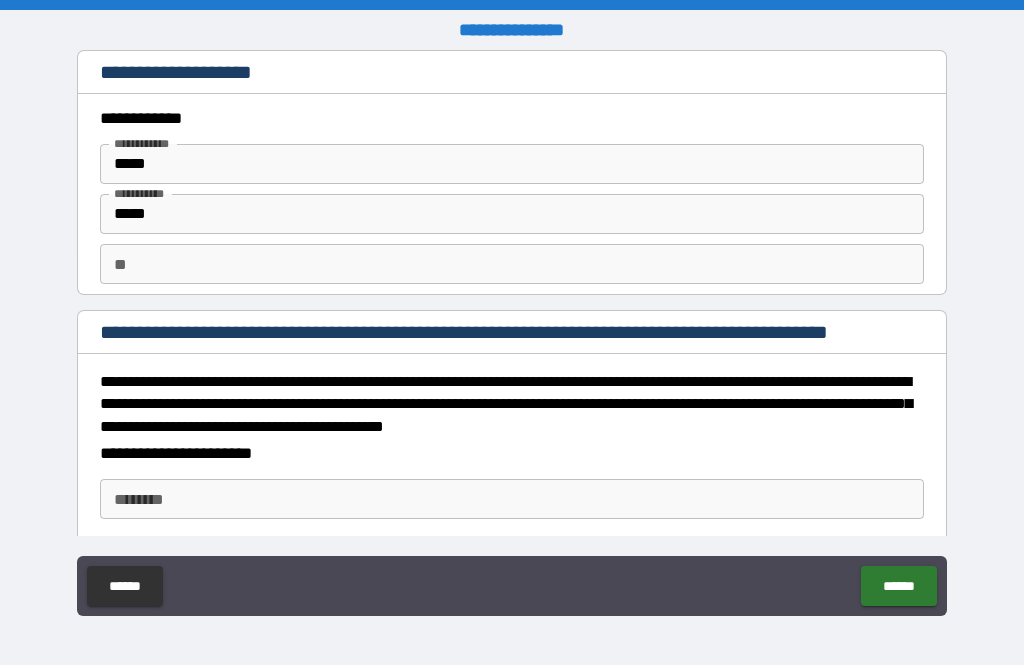type on "*" 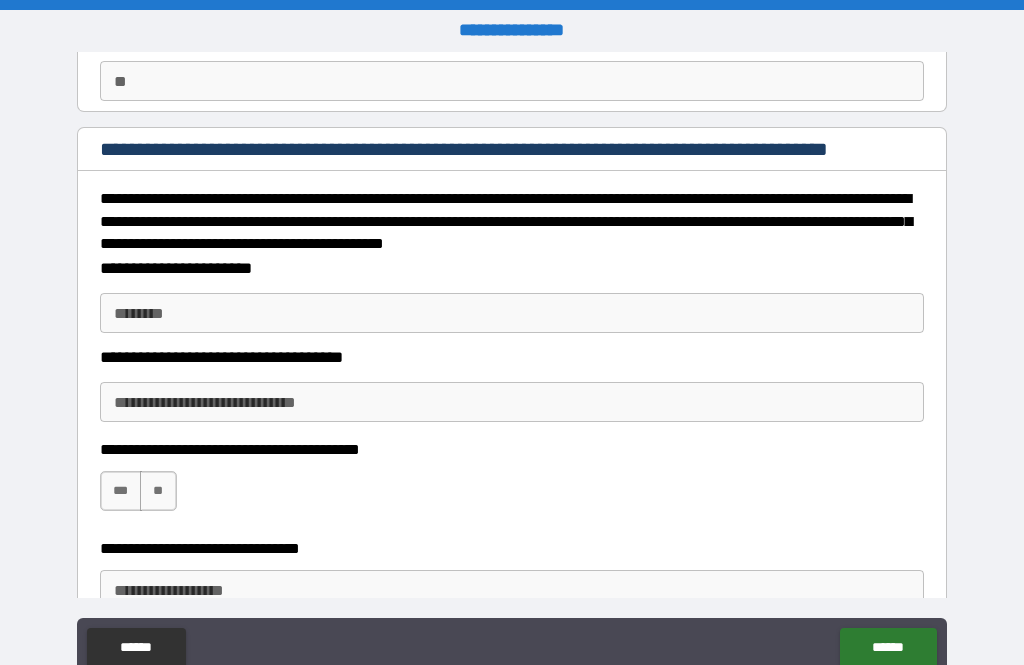 scroll, scrollTop: 182, scrollLeft: 0, axis: vertical 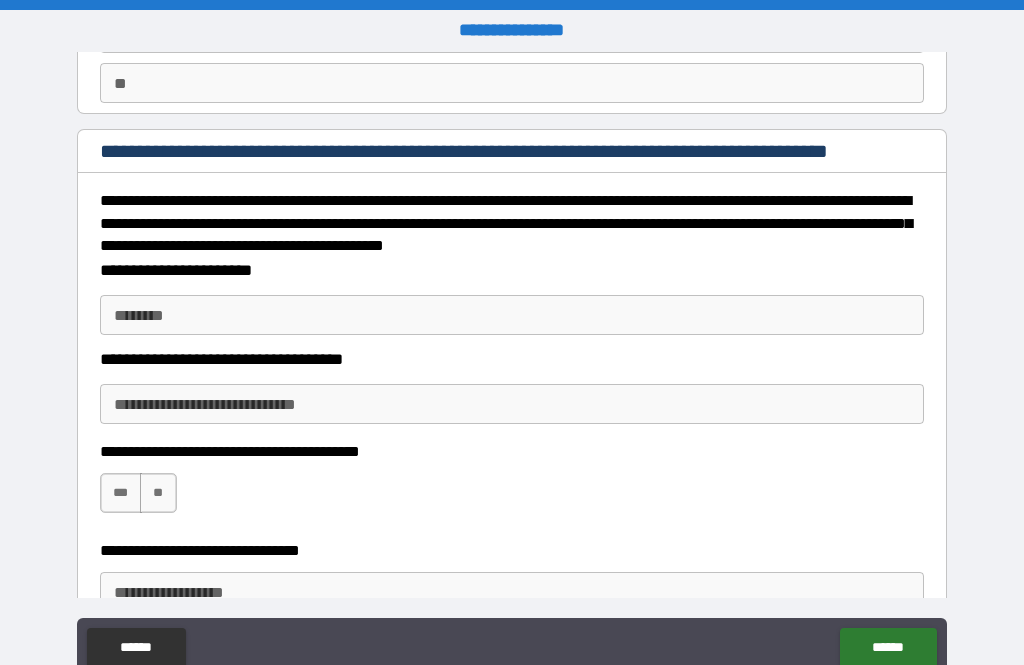 click on "********" at bounding box center [512, 315] 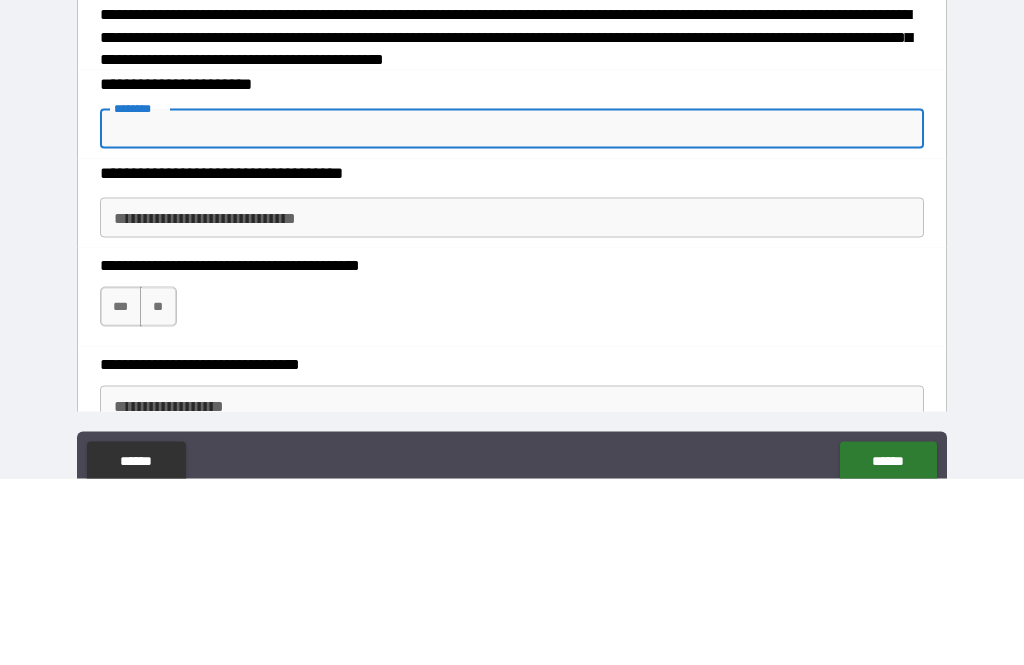 type on "*" 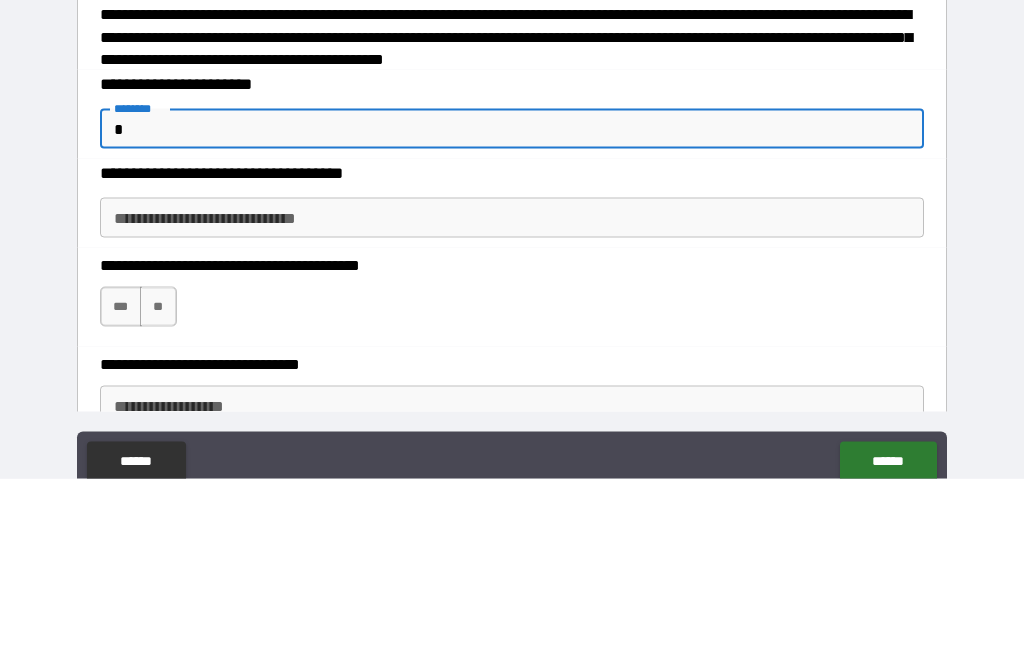 type on "*" 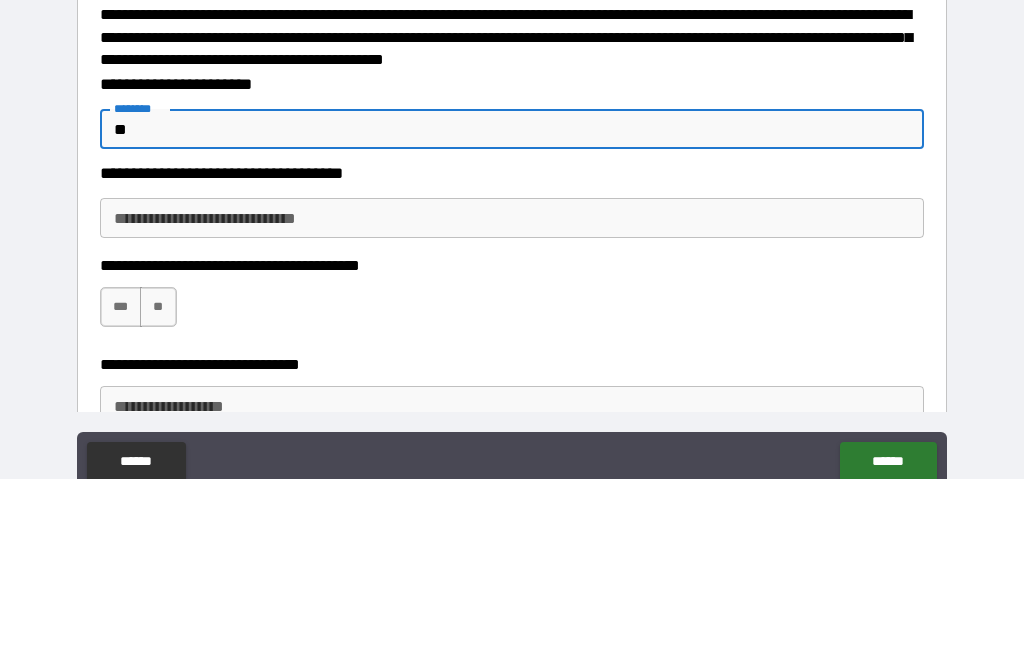 type on "*" 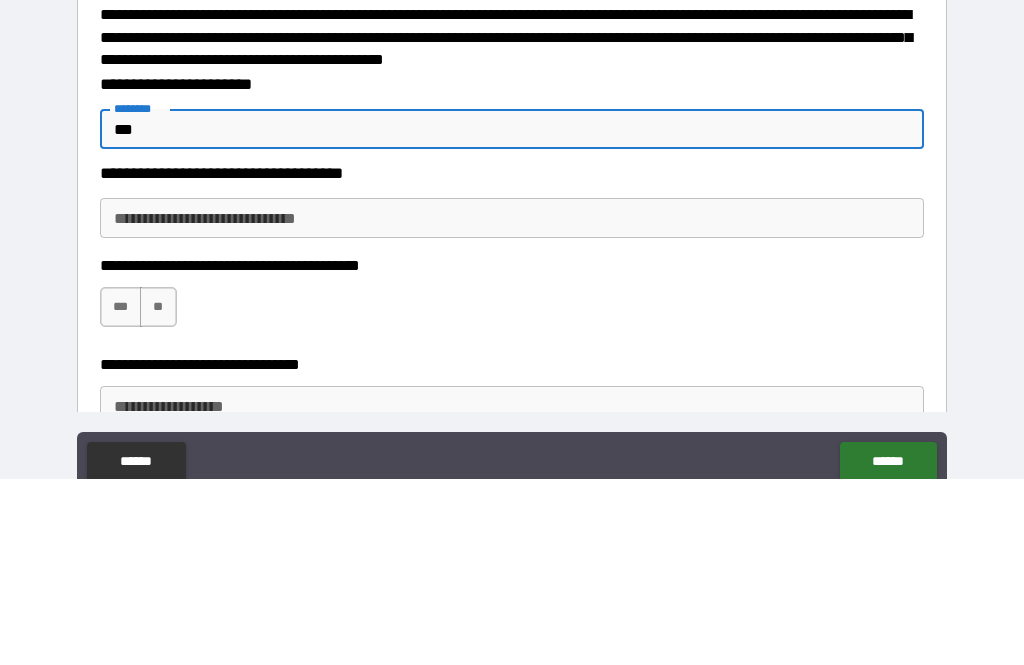 type on "*" 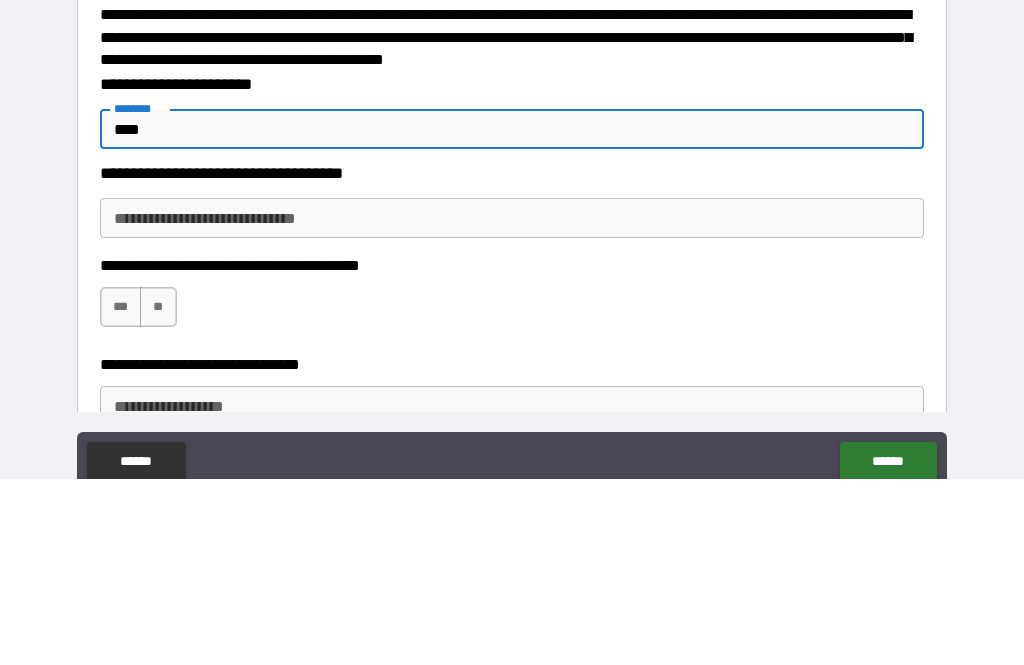 type on "*" 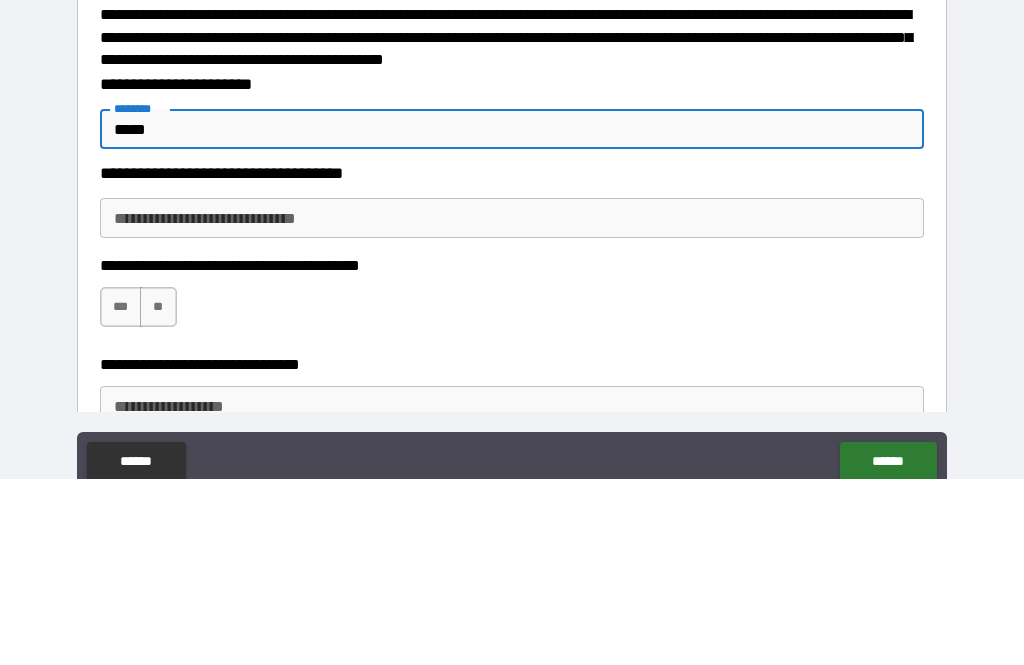 type on "*" 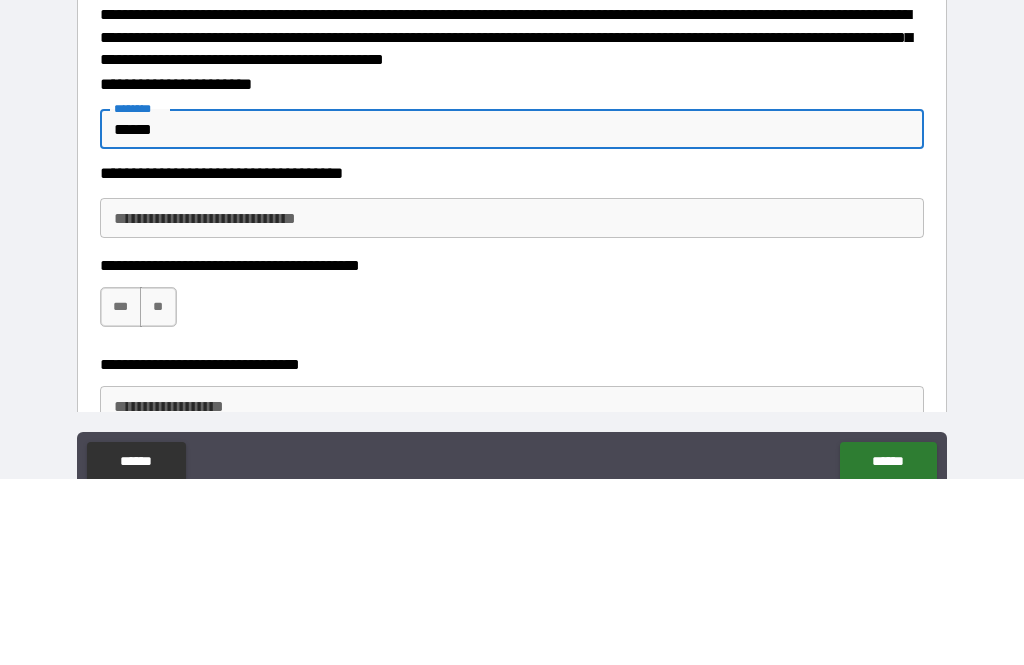type on "*******" 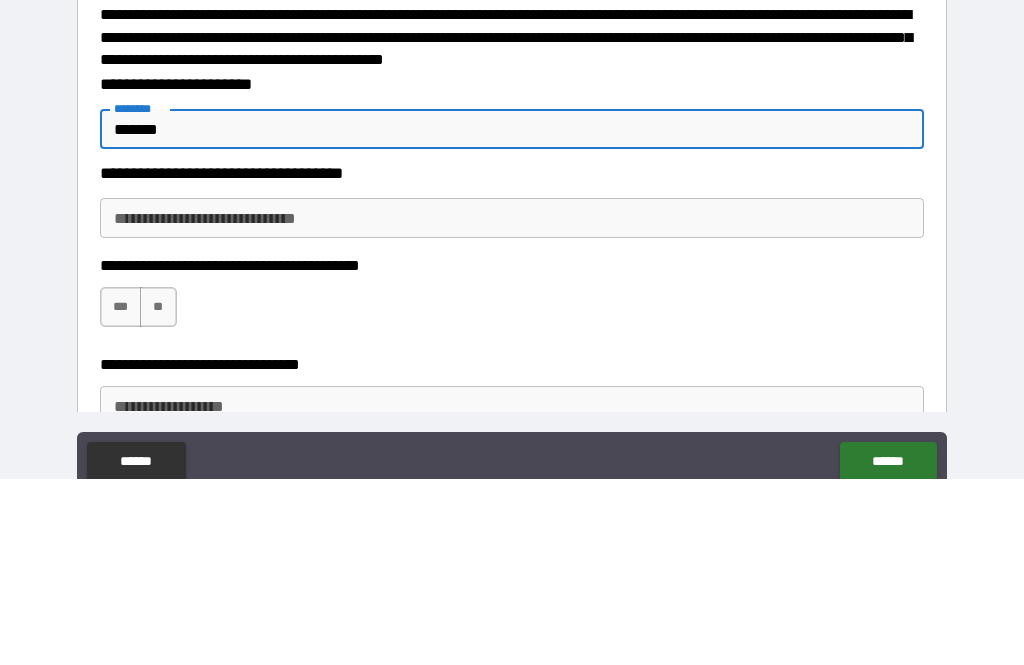 type on "*" 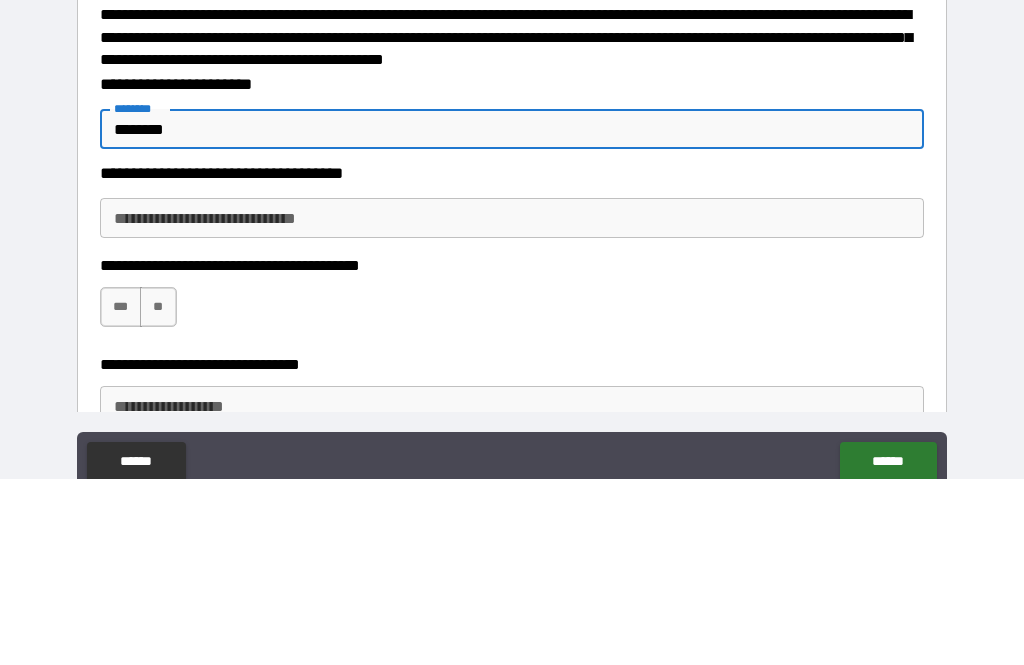 type on "*" 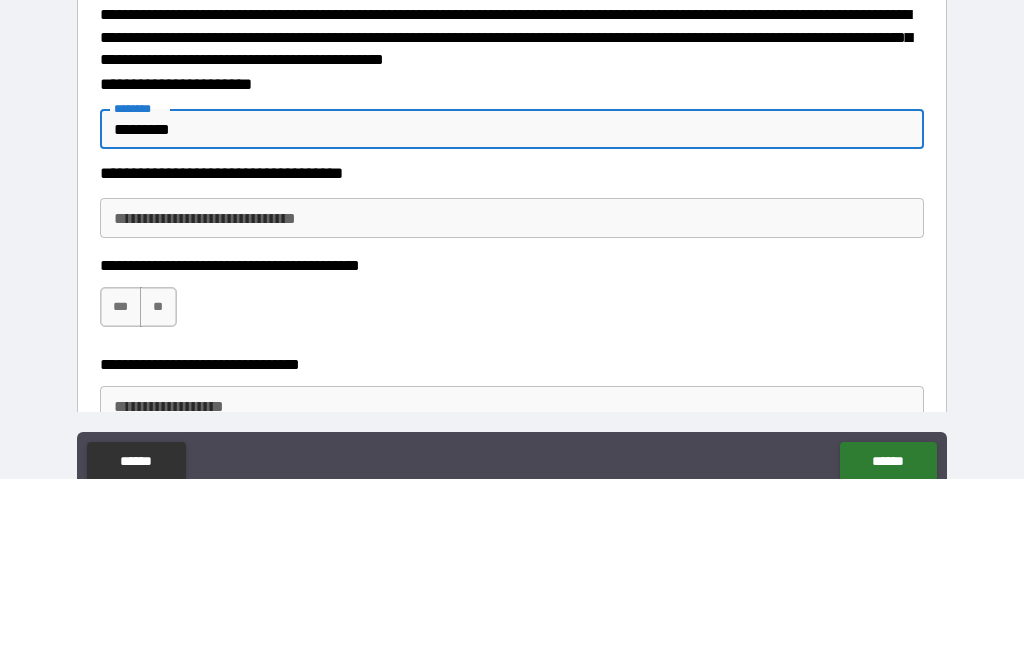 type on "*" 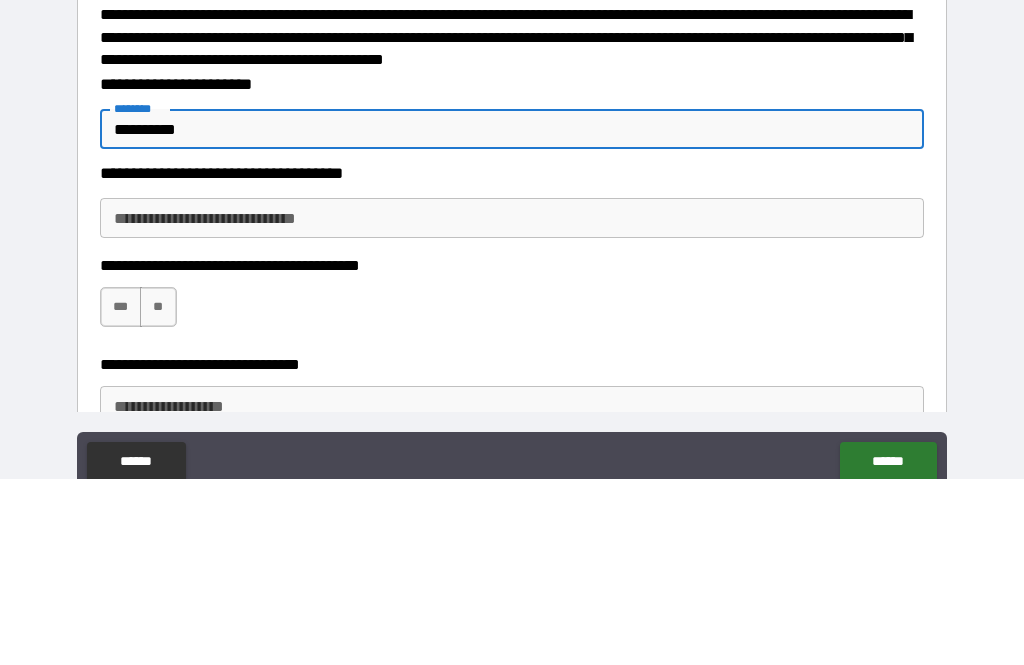 type on "*" 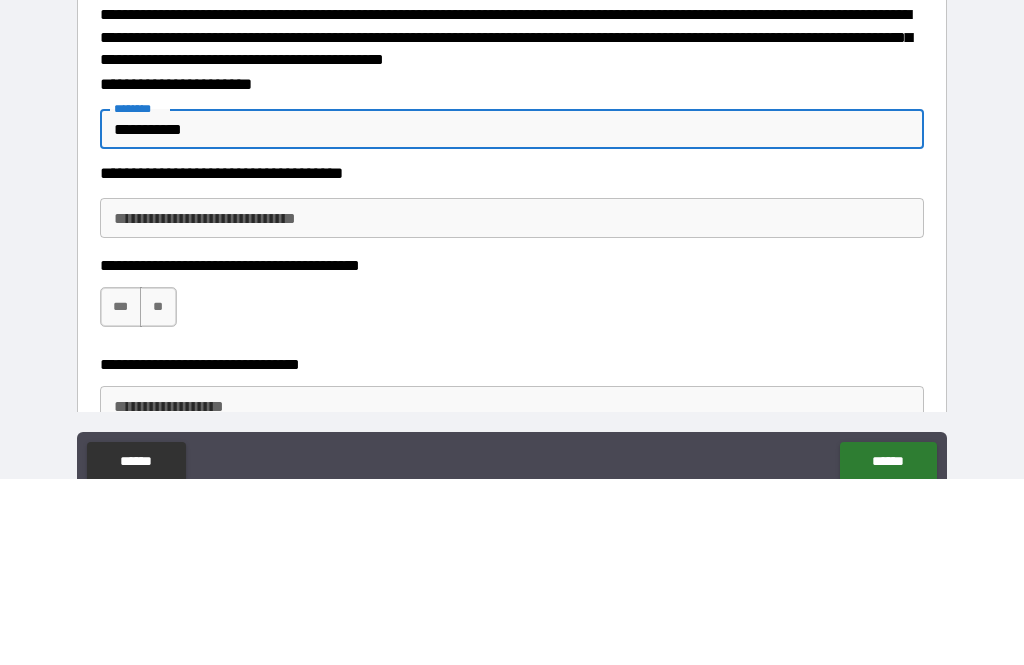 type on "*" 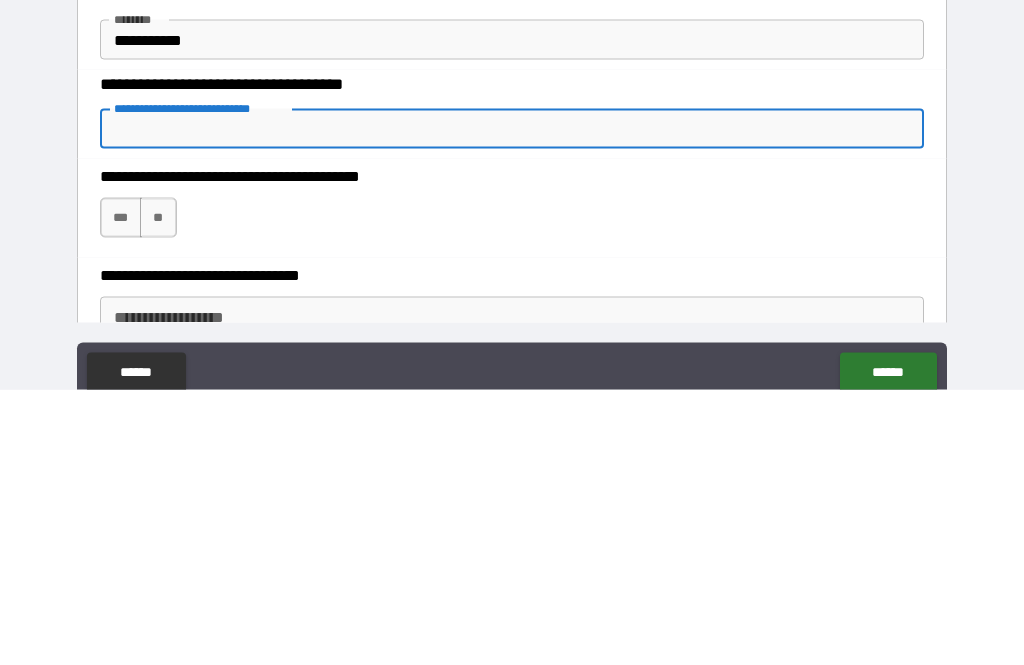 type on "*" 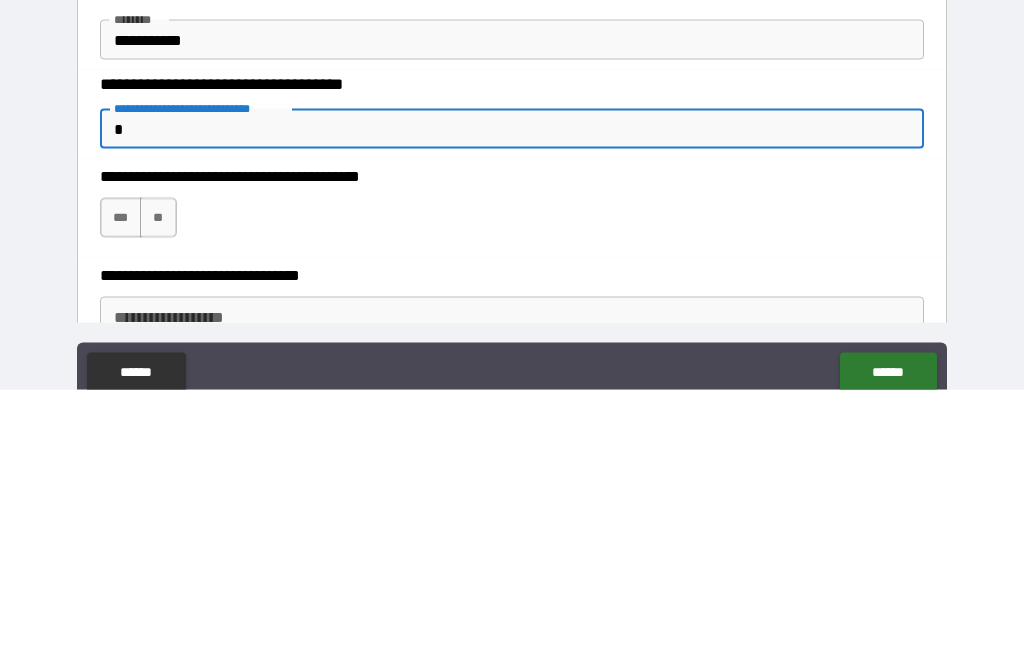 type on "*" 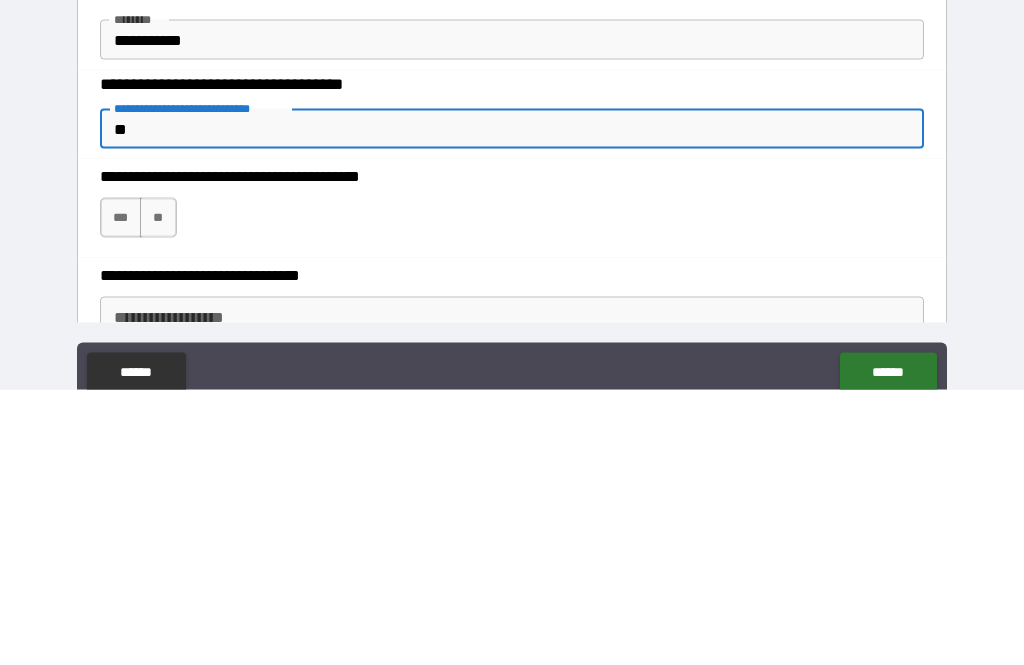 type on "*" 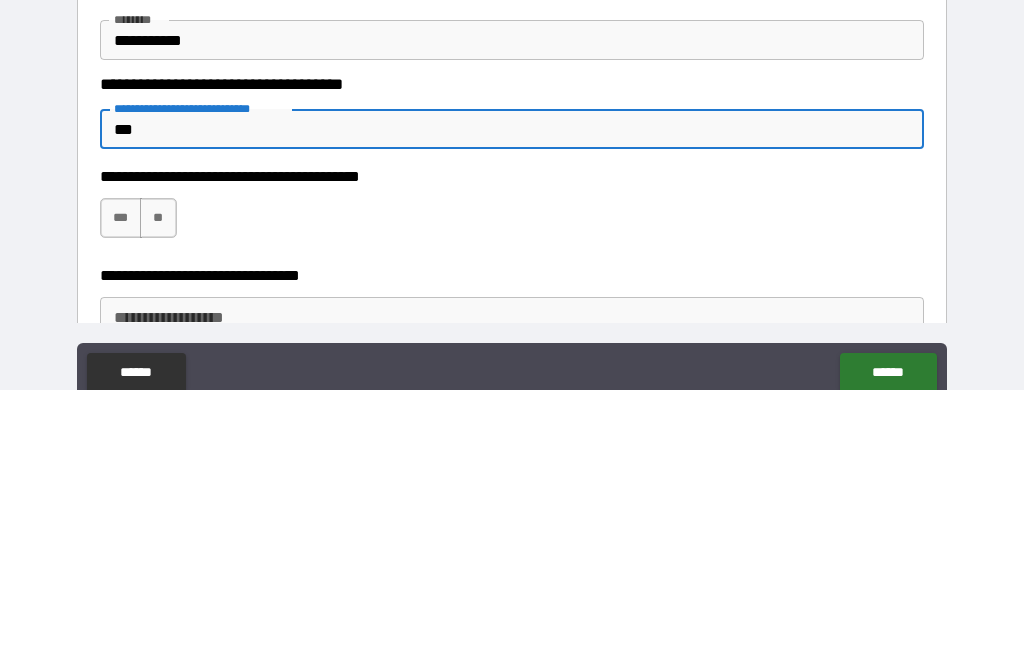 type on "*" 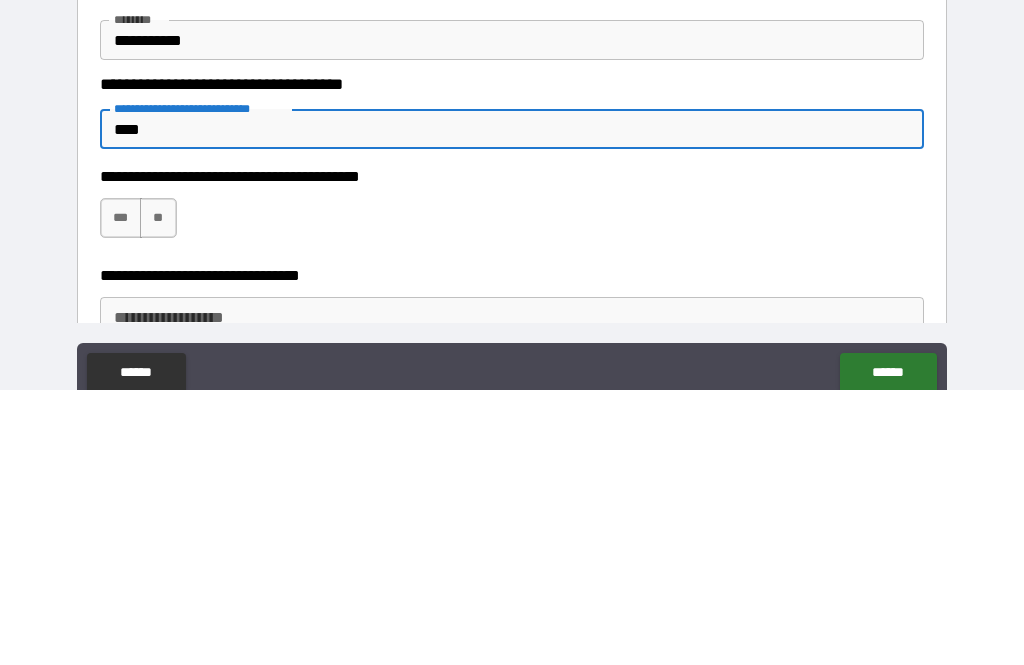 type on "*" 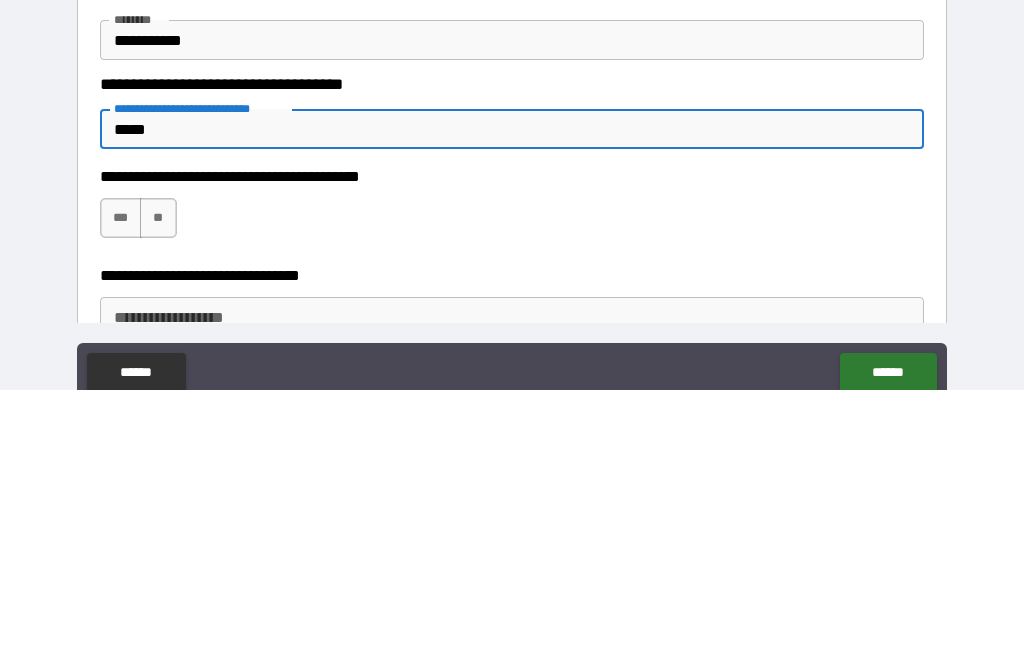 type on "*" 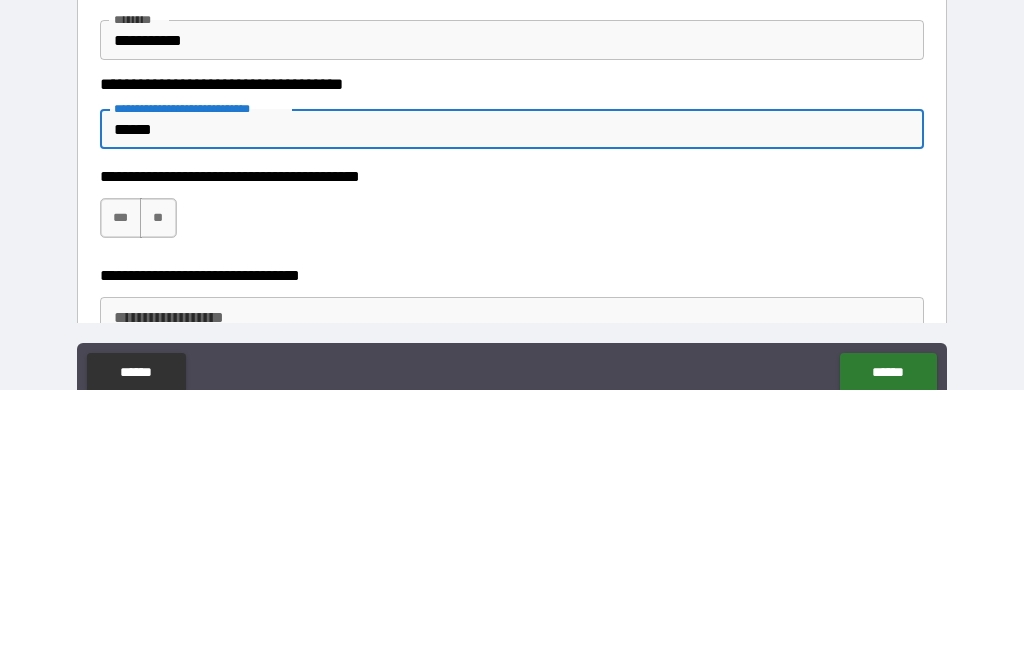 type on "*" 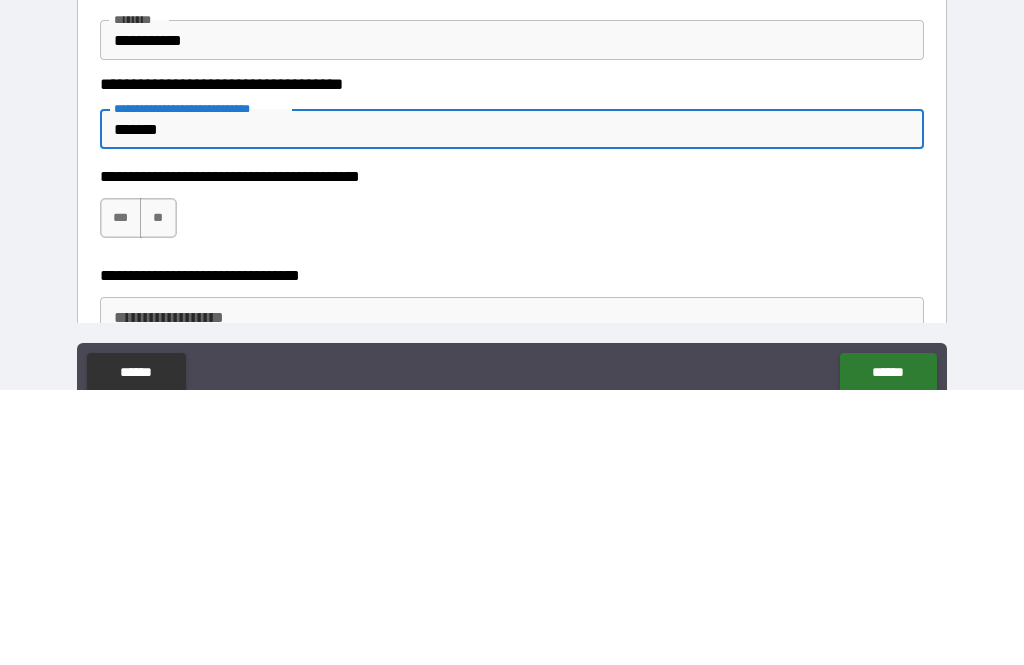 type on "*" 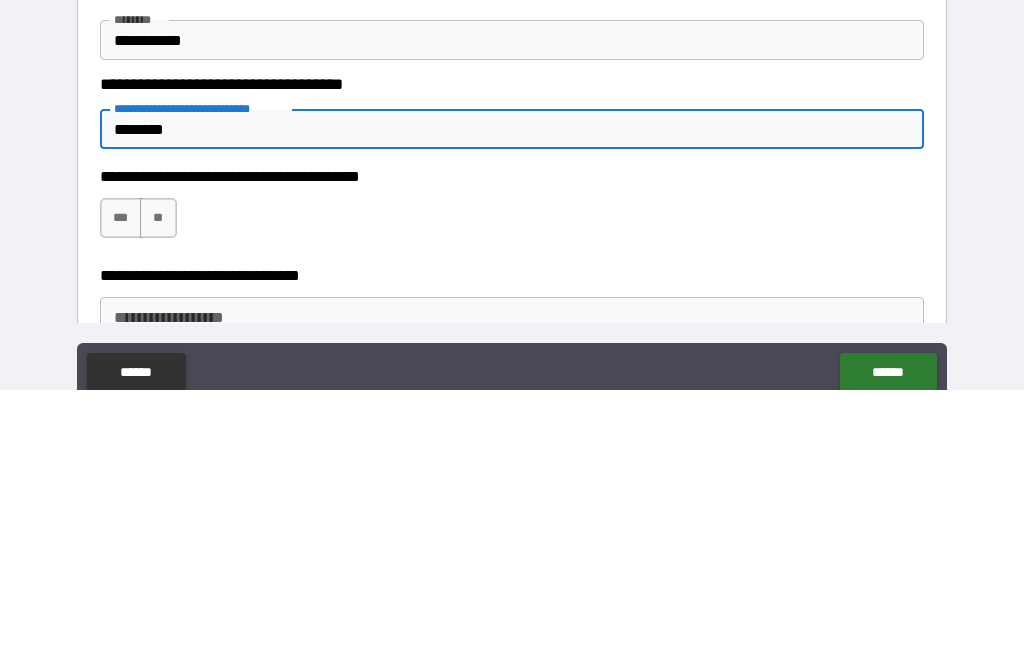 type on "*" 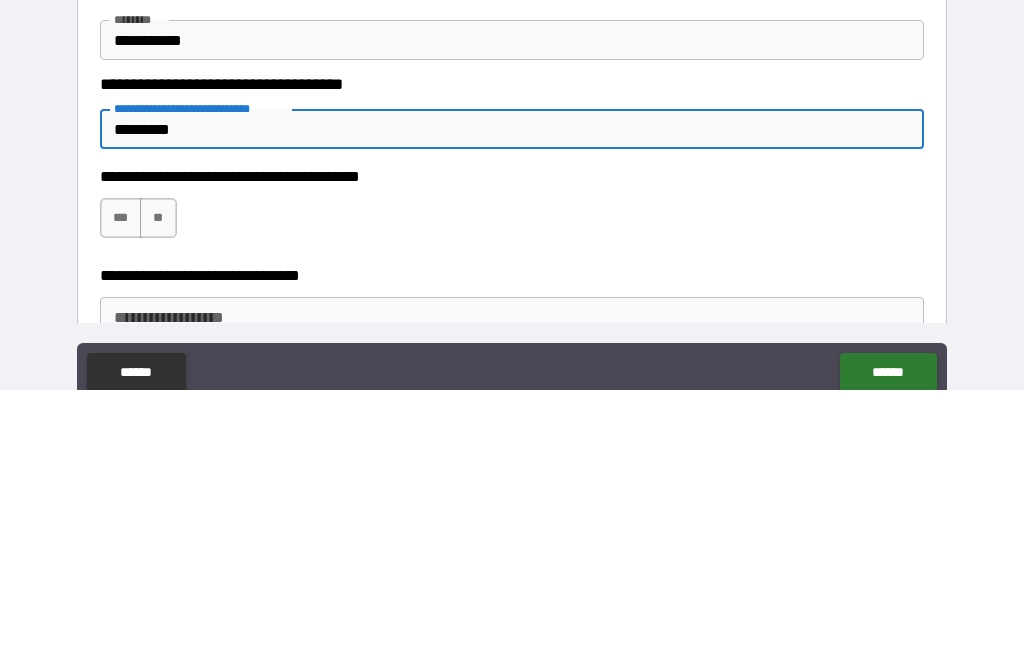 type on "*" 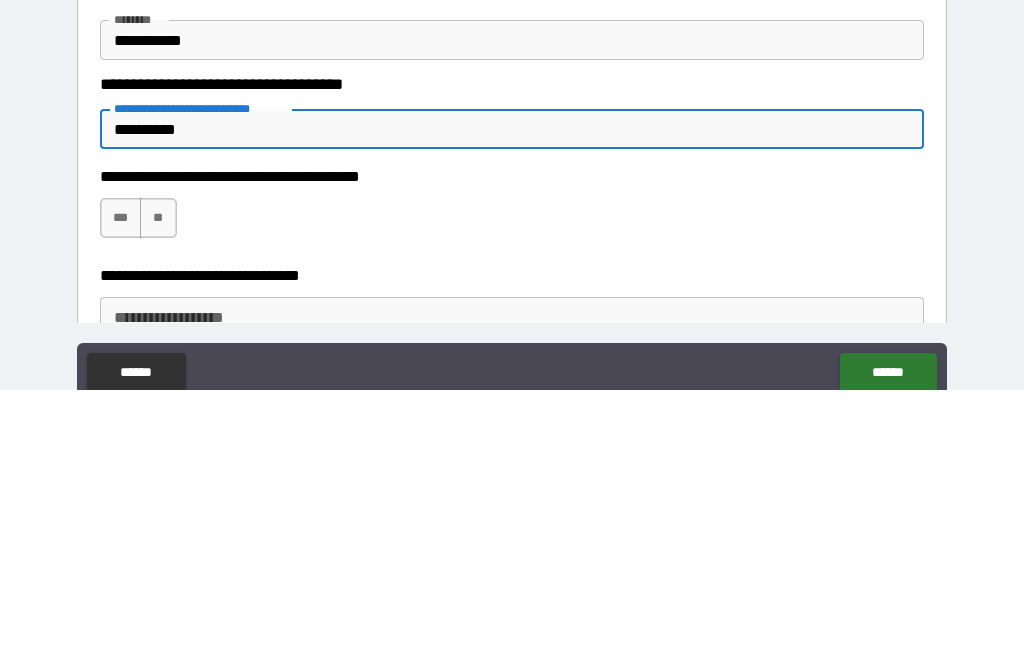 type on "**********" 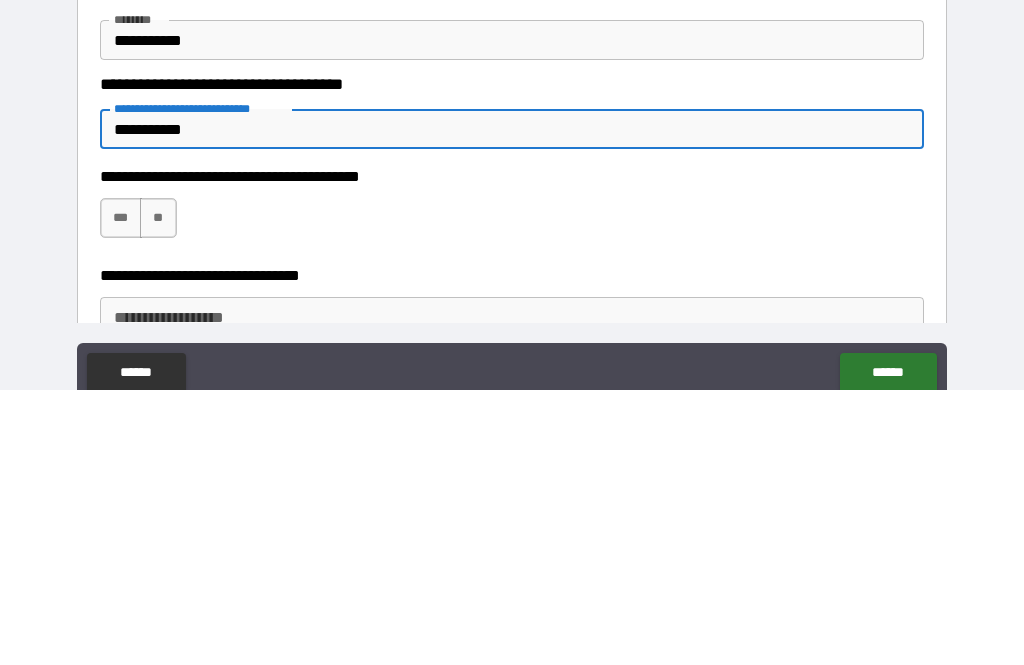 type on "*" 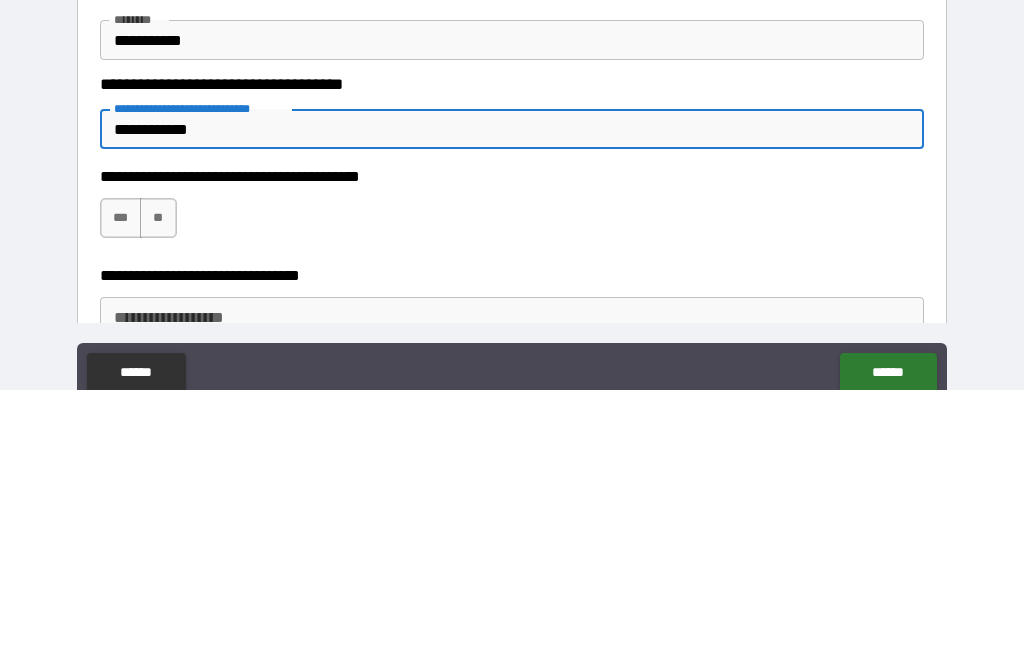 type on "*" 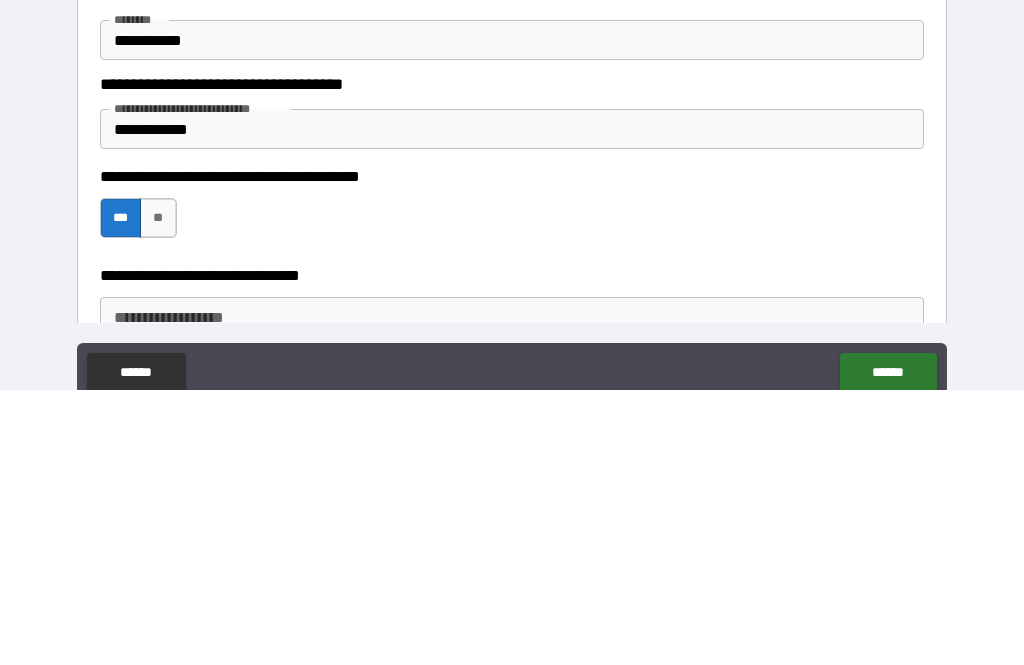 scroll, scrollTop: 64, scrollLeft: 0, axis: vertical 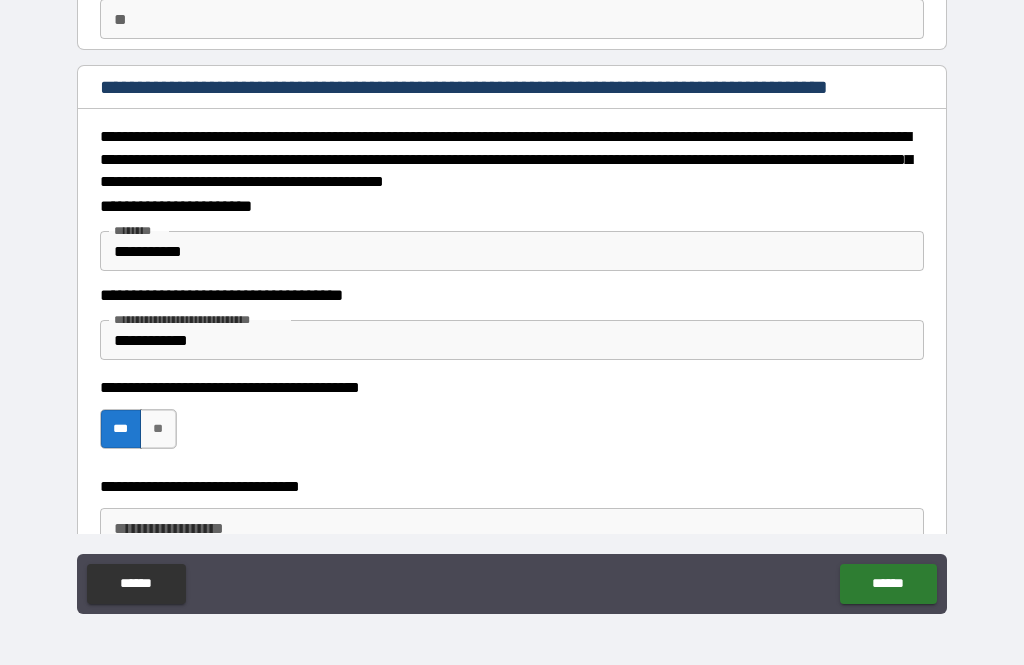 type on "*" 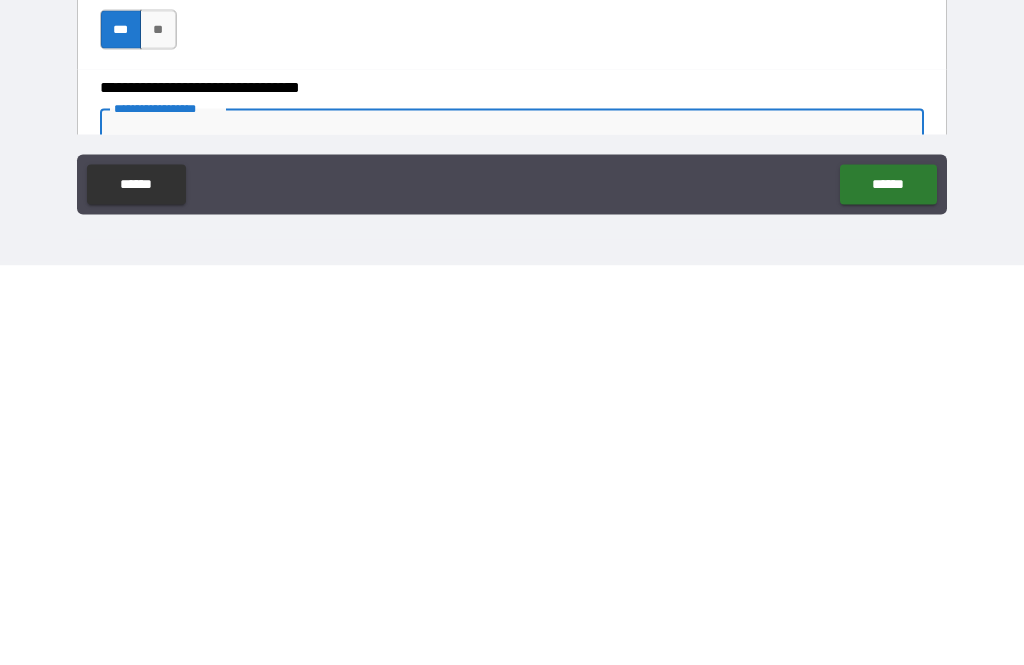 type on "*" 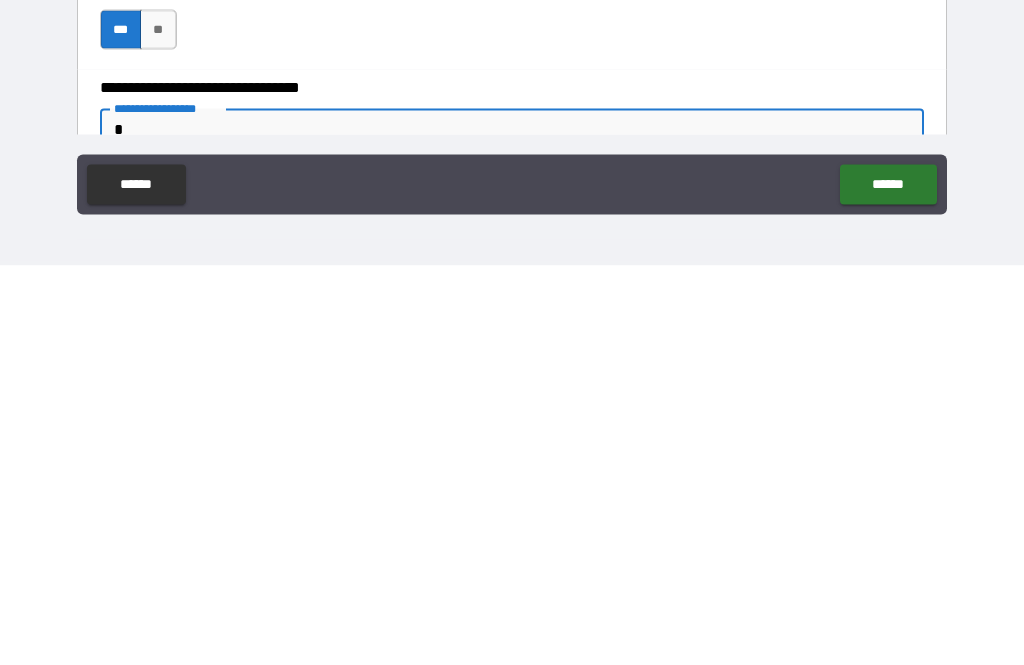 type on "*" 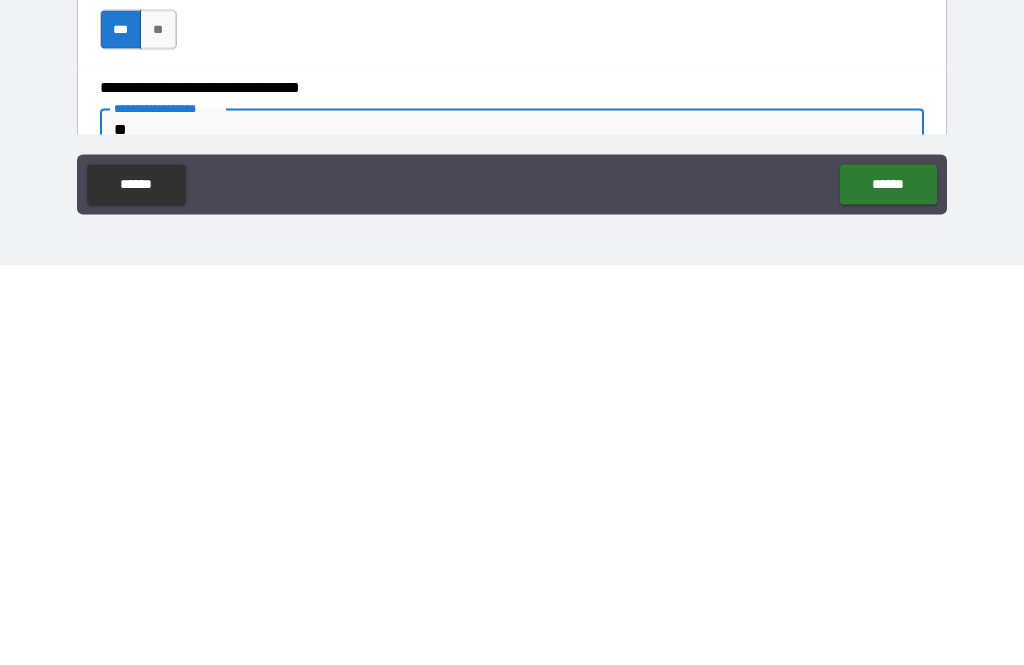 type on "*" 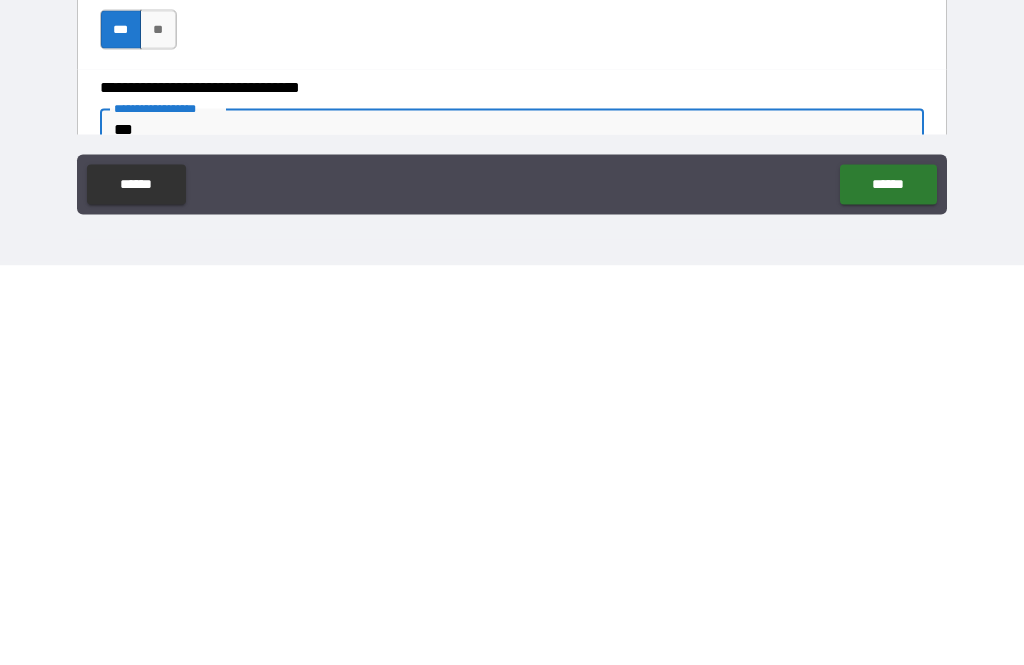 type on "*" 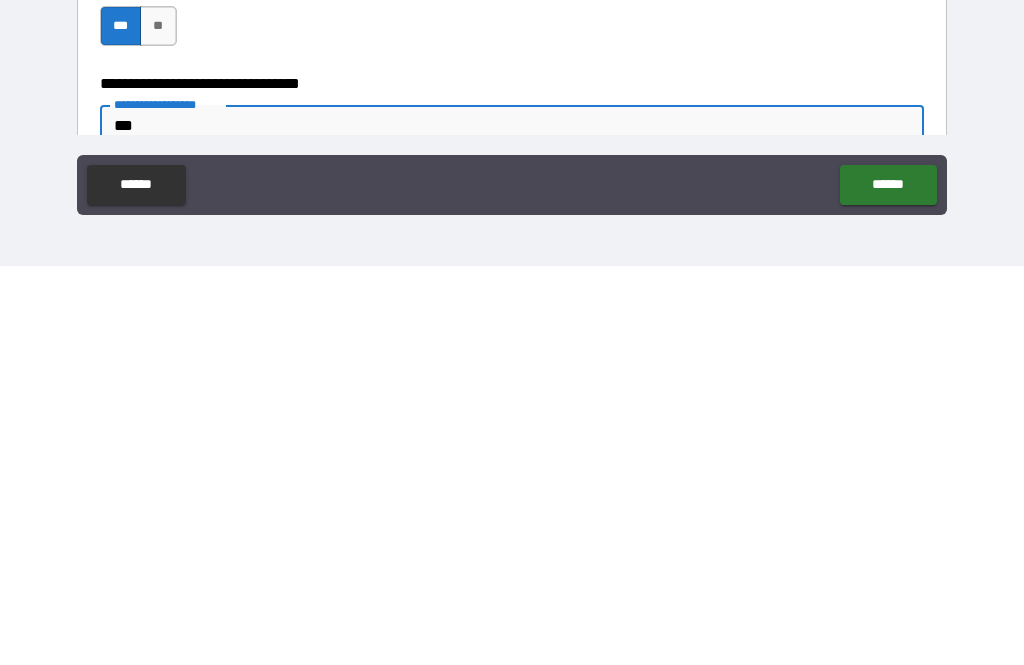 type on "***" 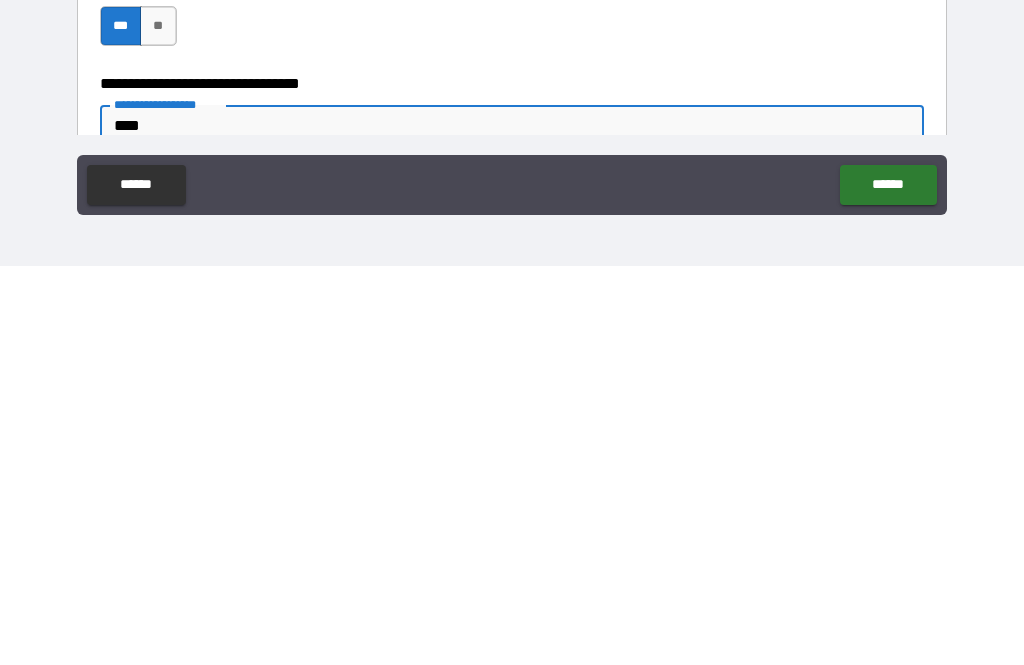 type on "*" 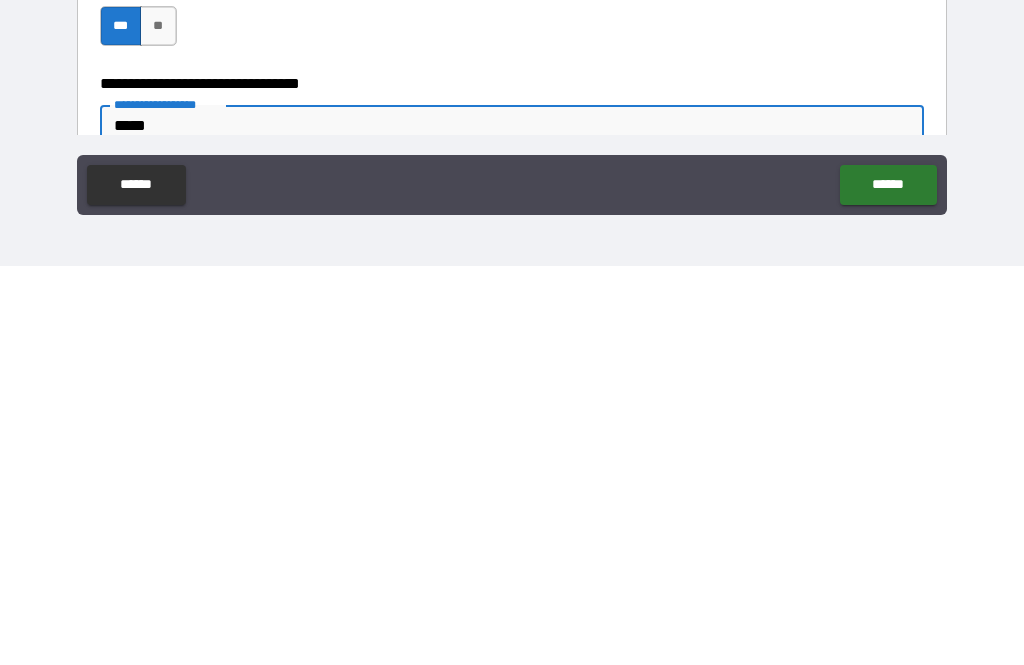 type on "*" 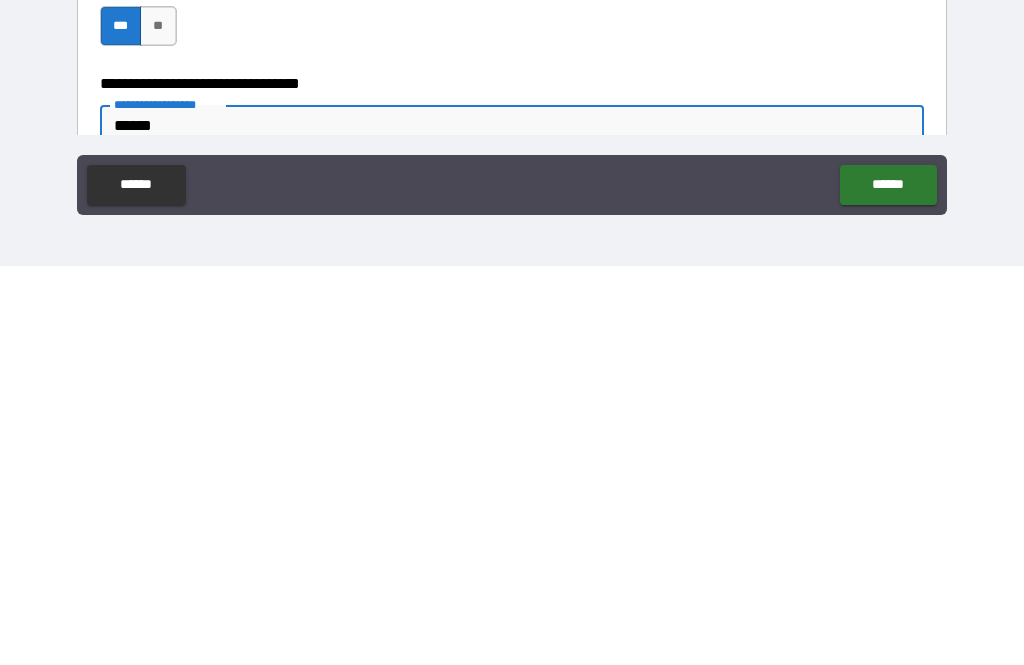 type on "*" 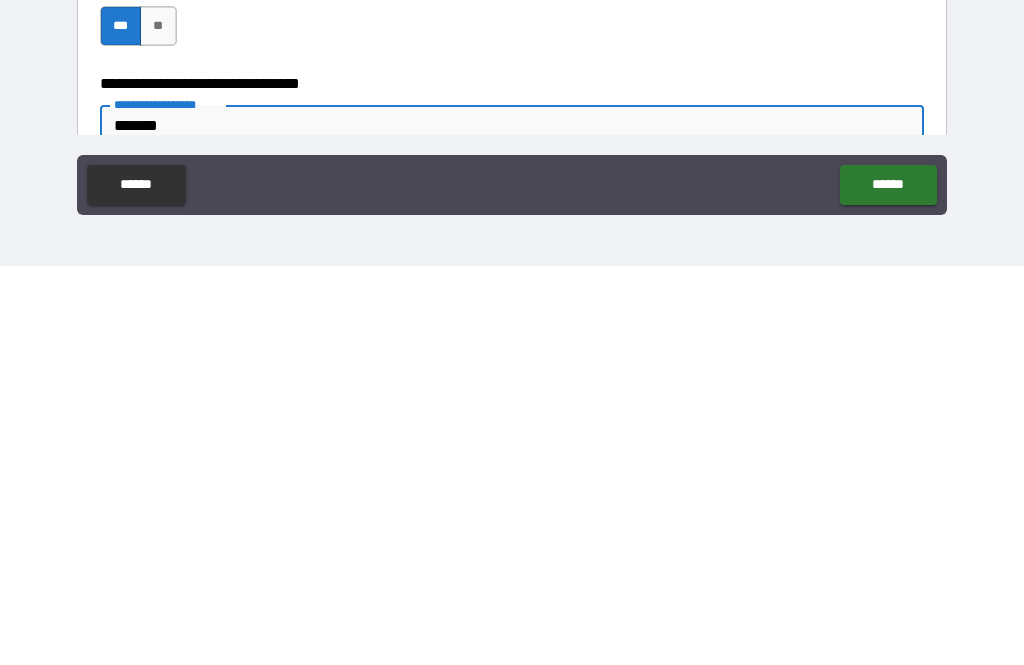 type on "*" 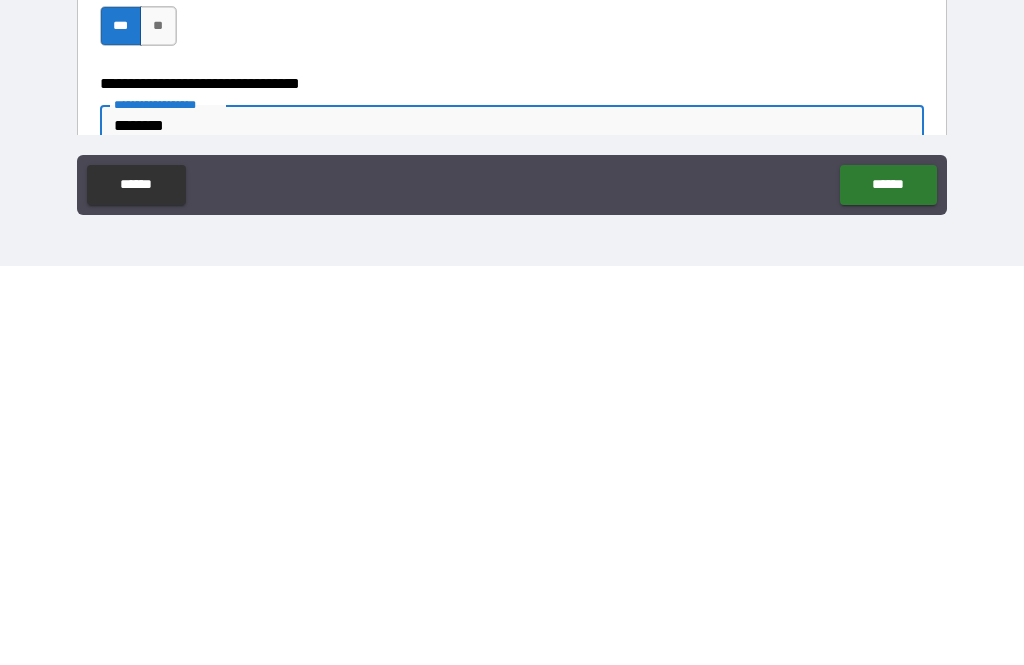 type on "*" 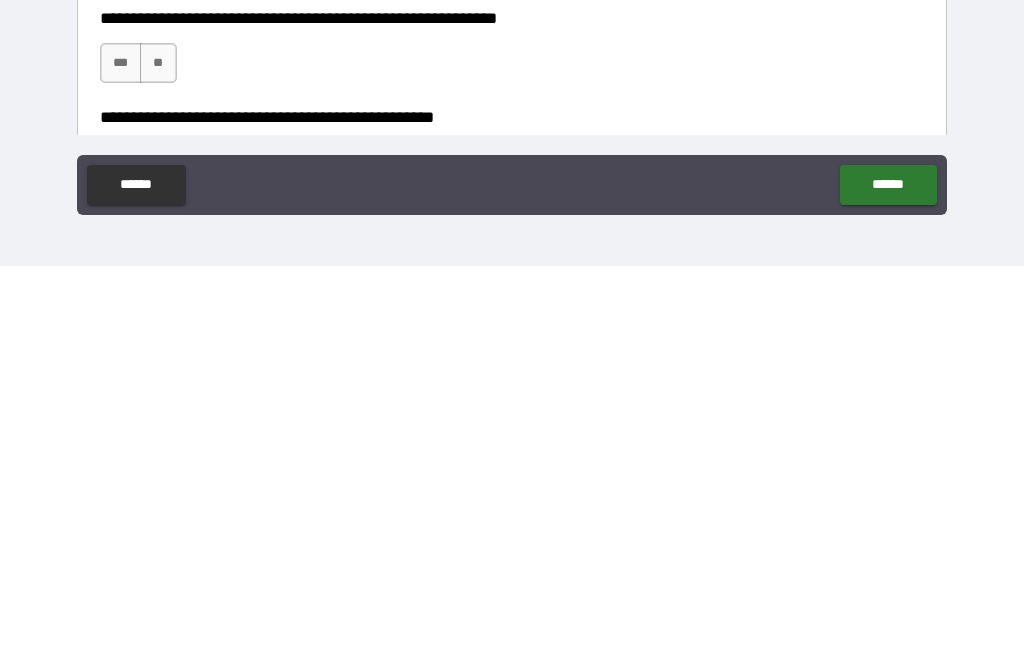 scroll, scrollTop: 335, scrollLeft: 0, axis: vertical 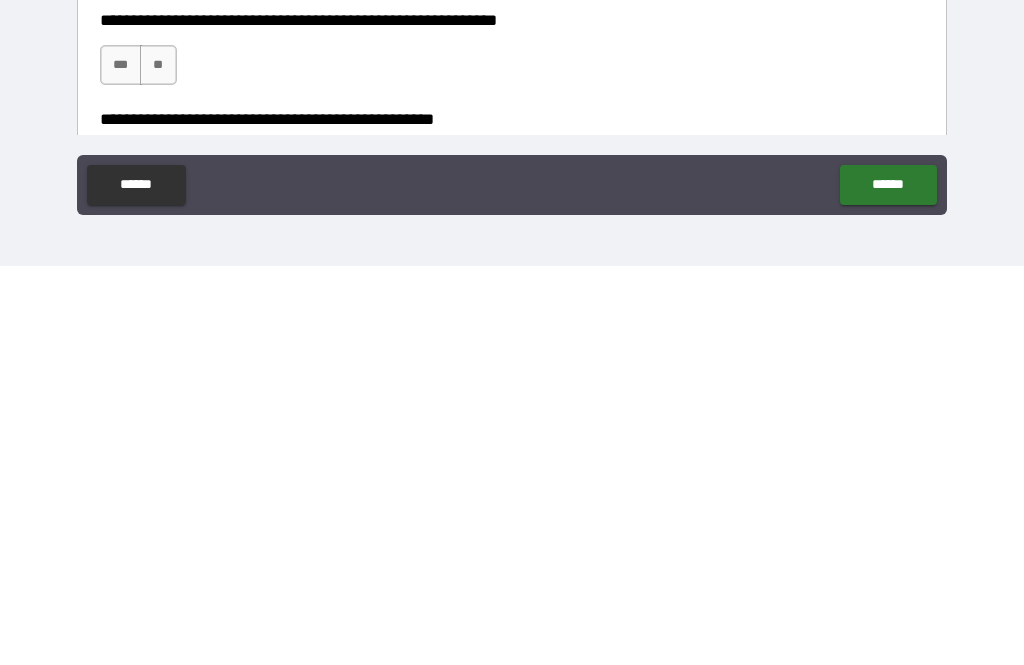 type on "********" 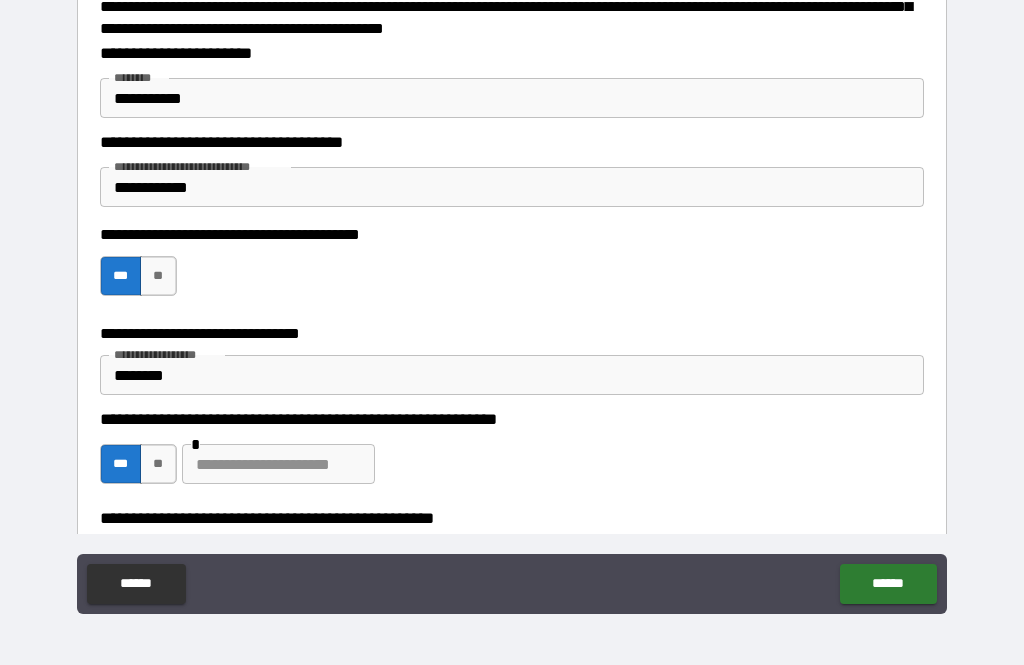 type on "*" 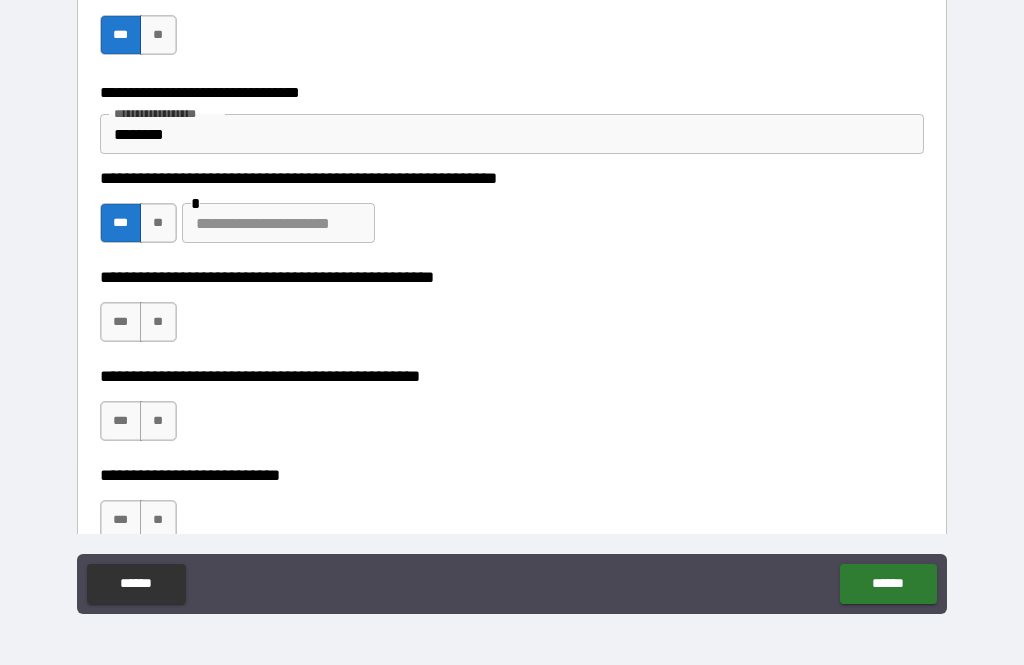 scroll, scrollTop: 578, scrollLeft: 0, axis: vertical 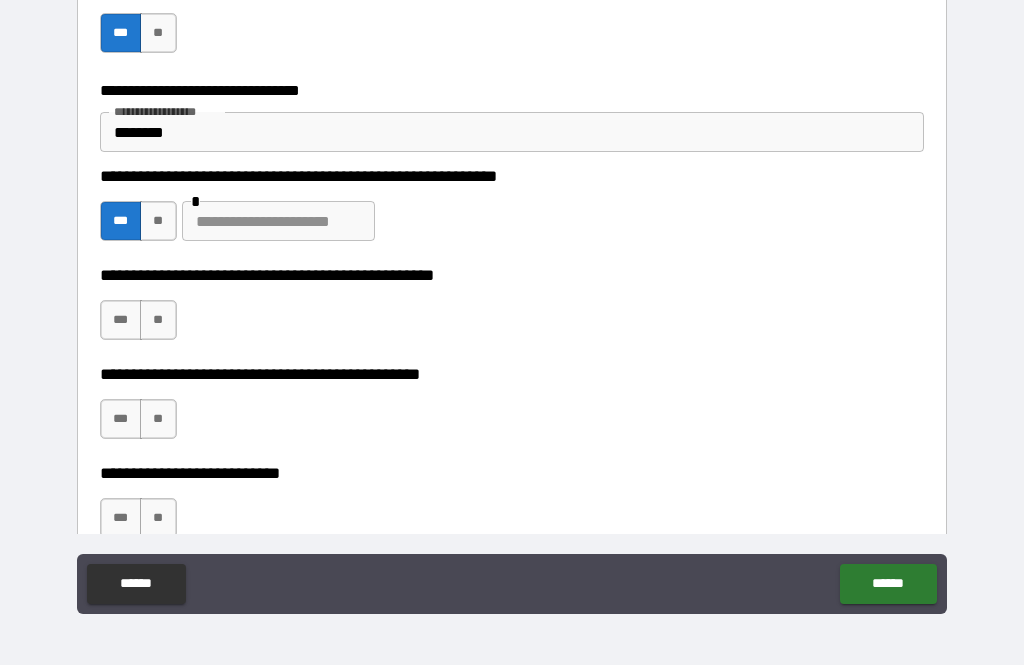 click at bounding box center (278, 221) 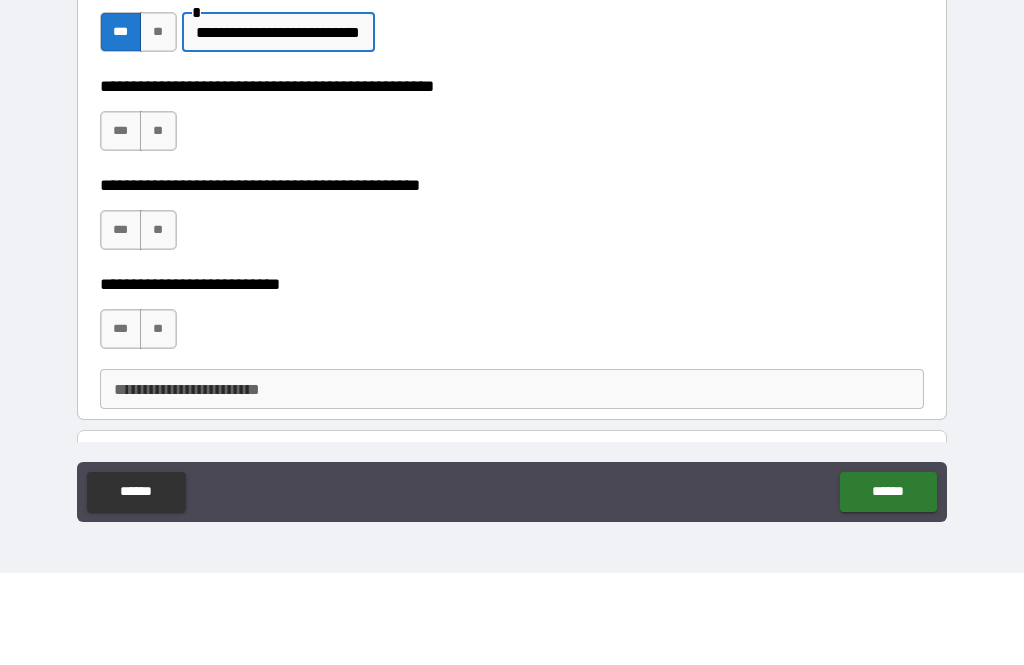 scroll, scrollTop: 673, scrollLeft: 0, axis: vertical 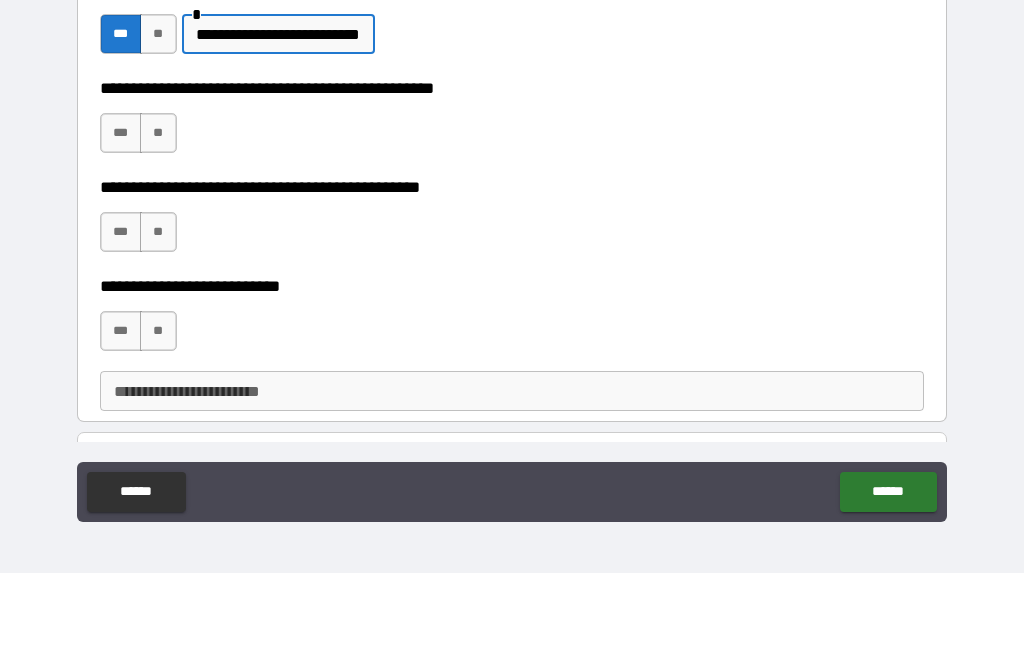 type on "**********" 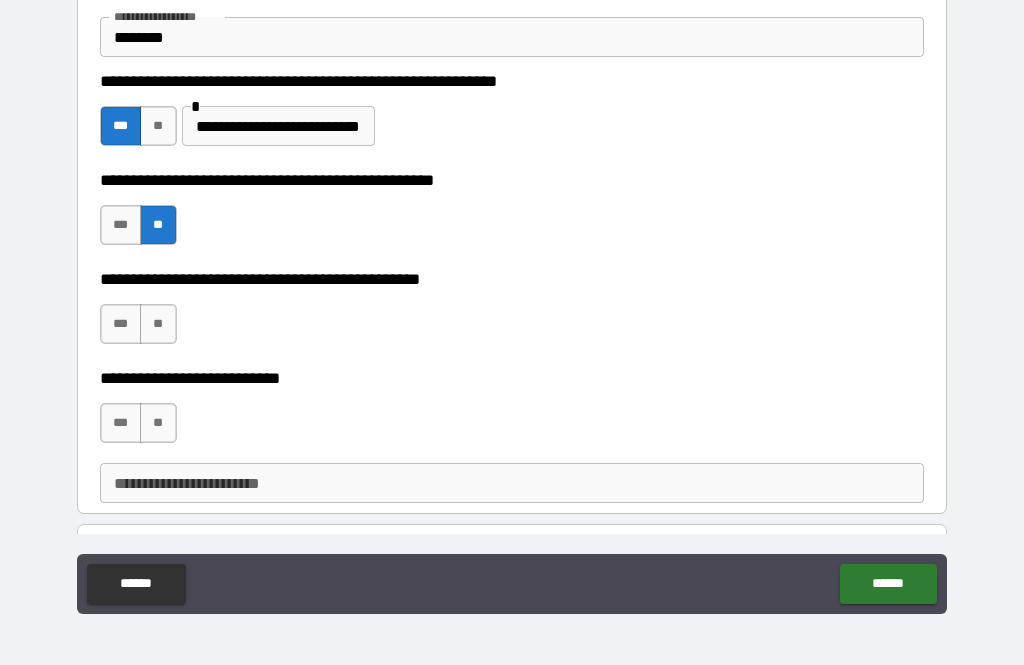 click on "***" at bounding box center (121, 324) 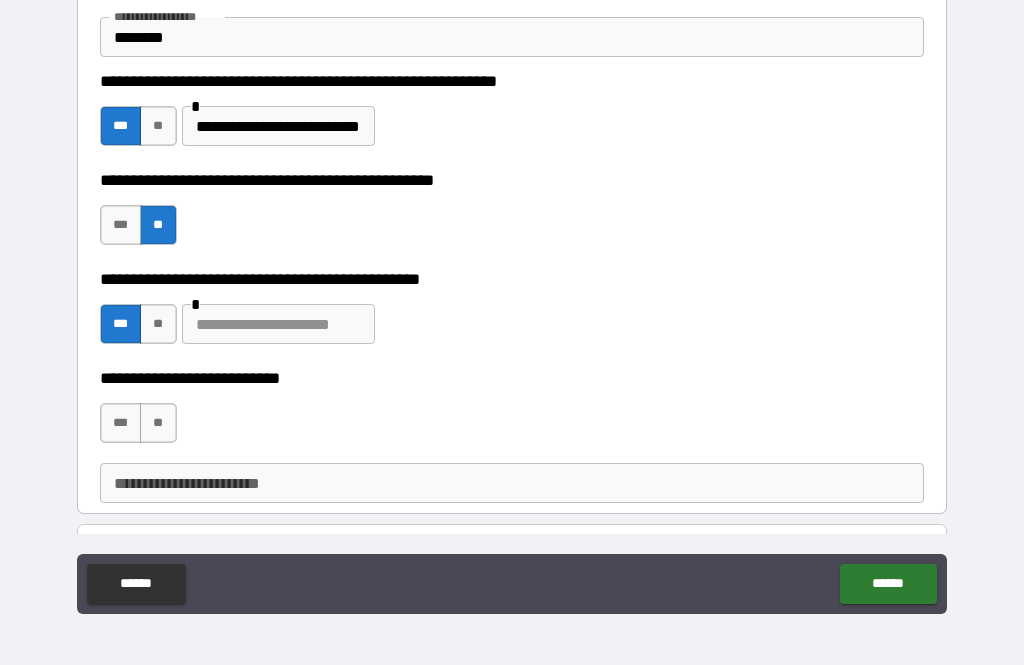 type on "*" 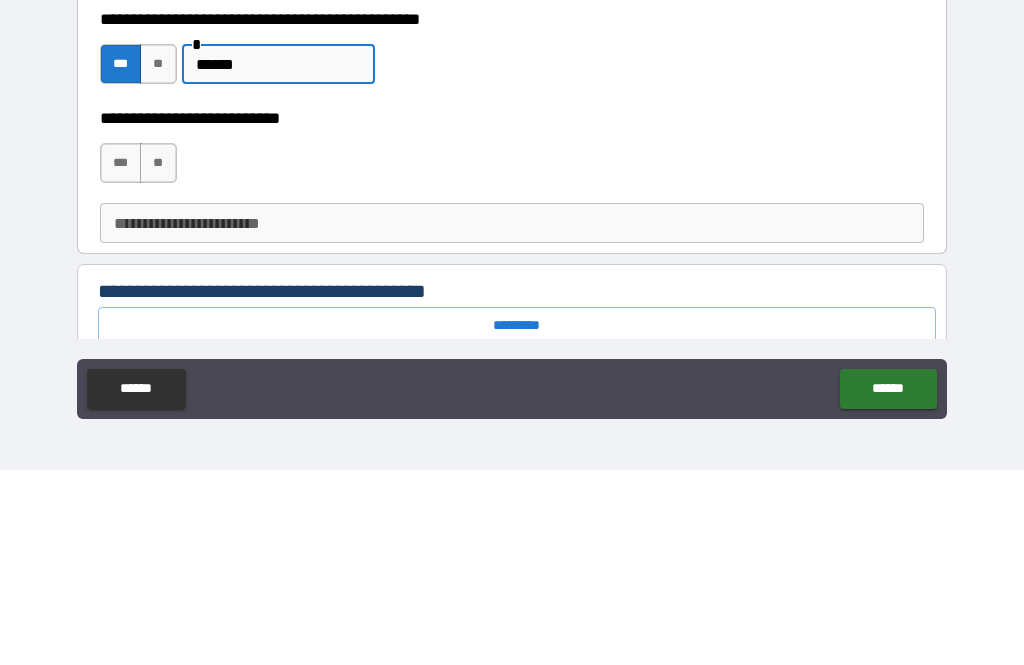 scroll, scrollTop: 746, scrollLeft: 0, axis: vertical 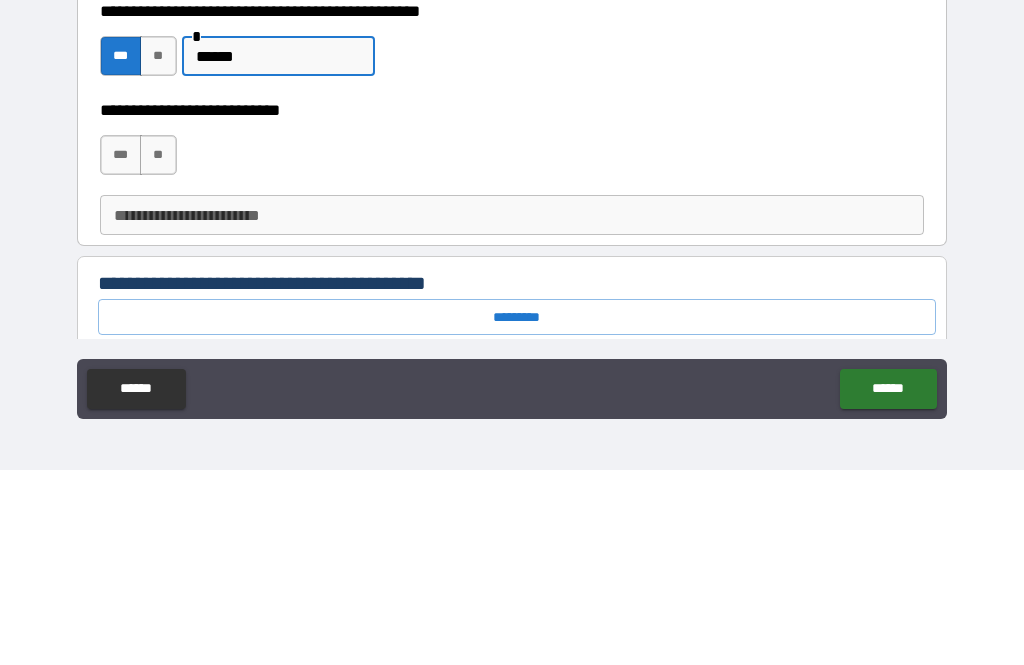 type on "******" 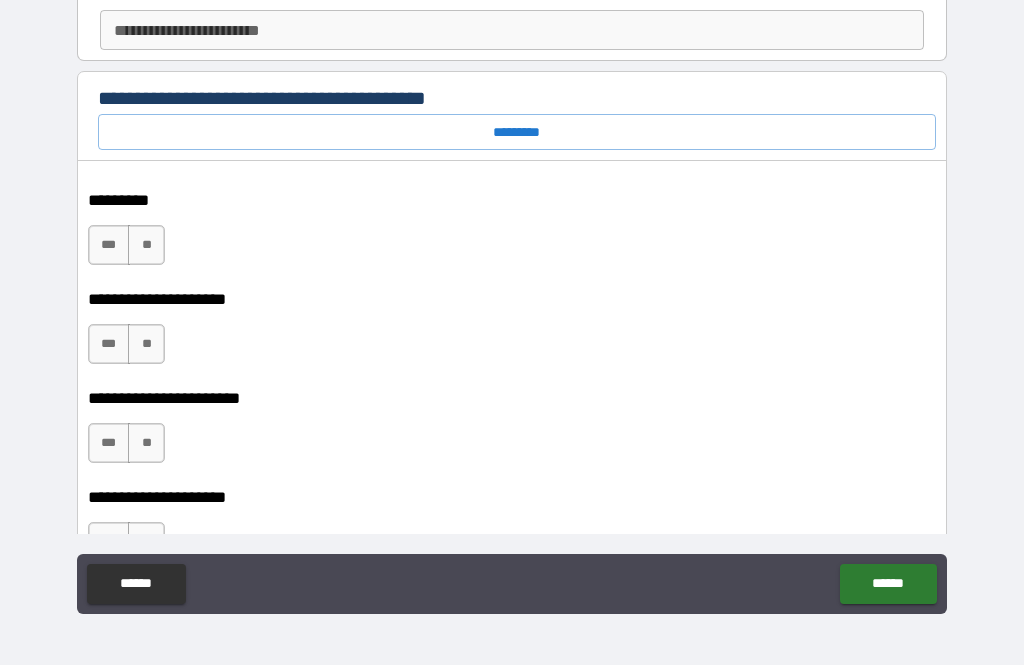 scroll, scrollTop: 1138, scrollLeft: 0, axis: vertical 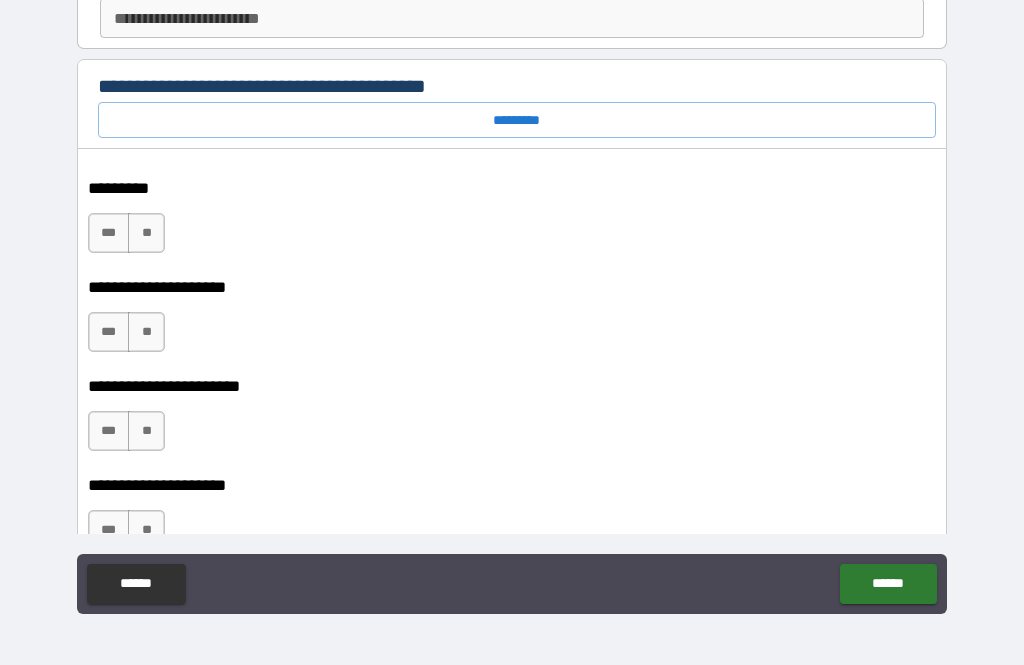 click on "***" at bounding box center [109, 431] 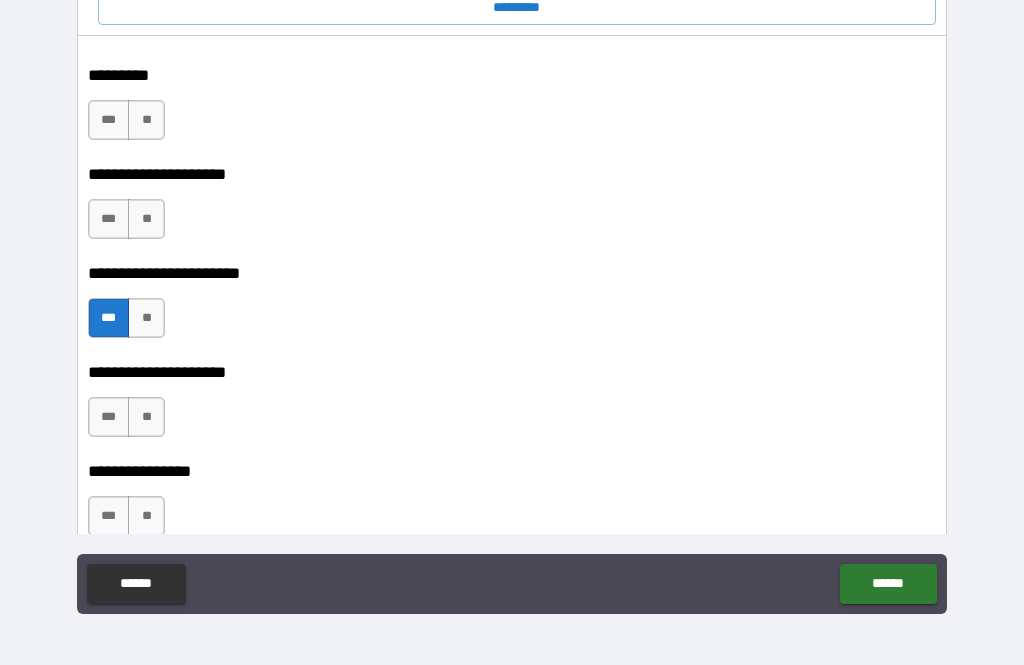 scroll, scrollTop: 1249, scrollLeft: 0, axis: vertical 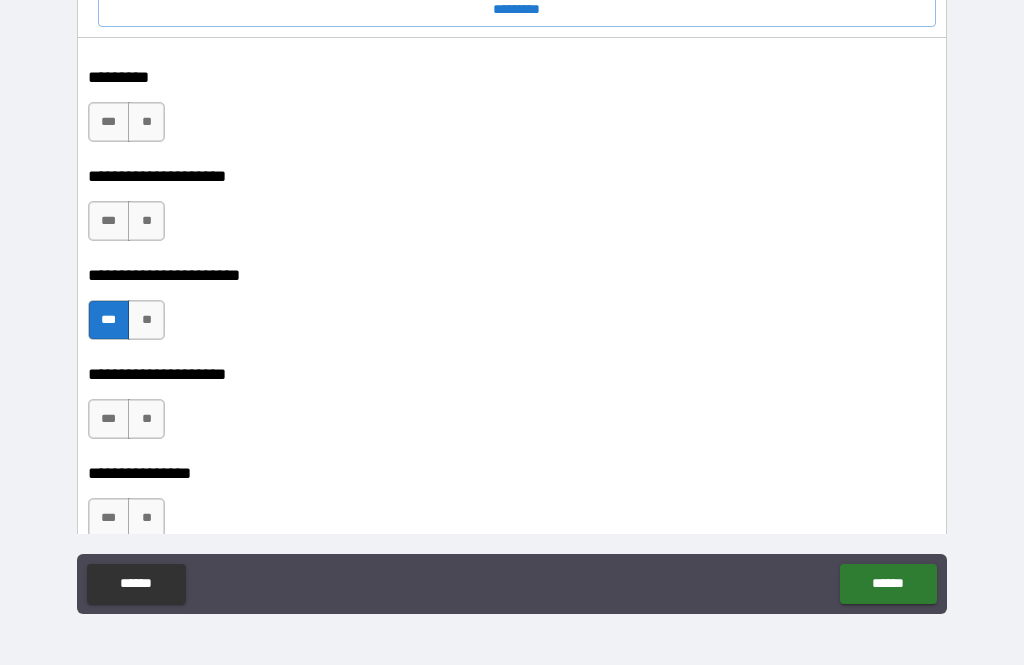 click on "**" at bounding box center (146, 221) 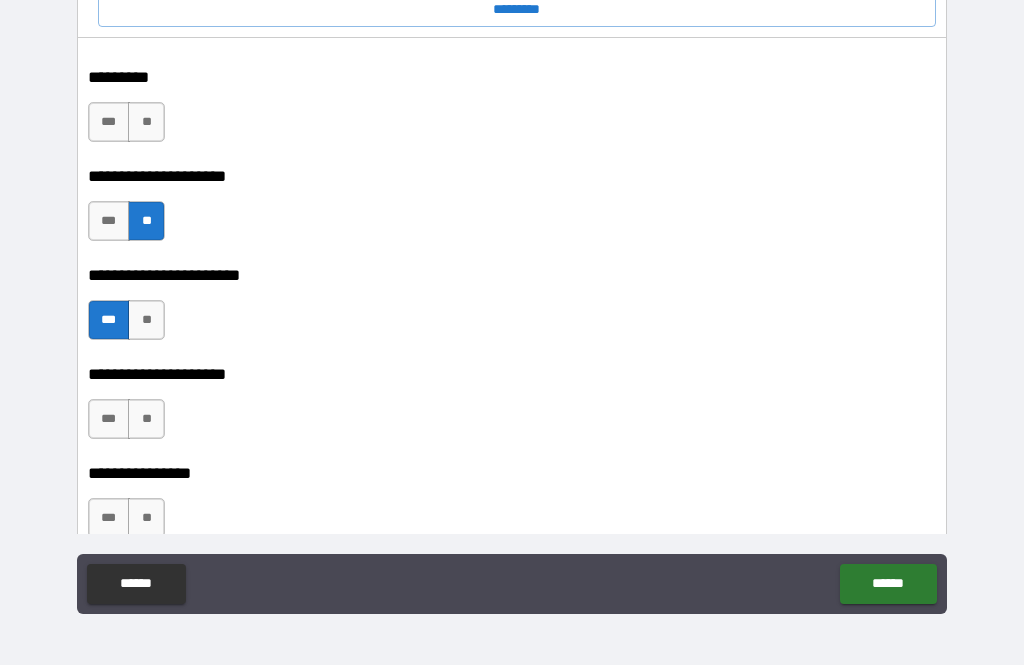 click on "***" at bounding box center (109, 122) 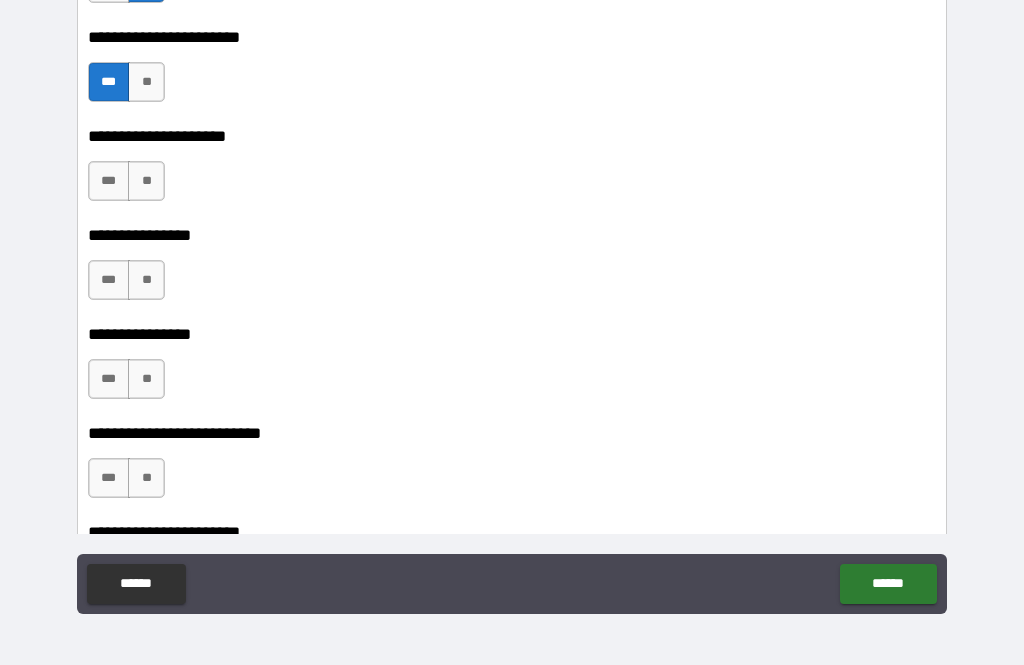 scroll, scrollTop: 1497, scrollLeft: 0, axis: vertical 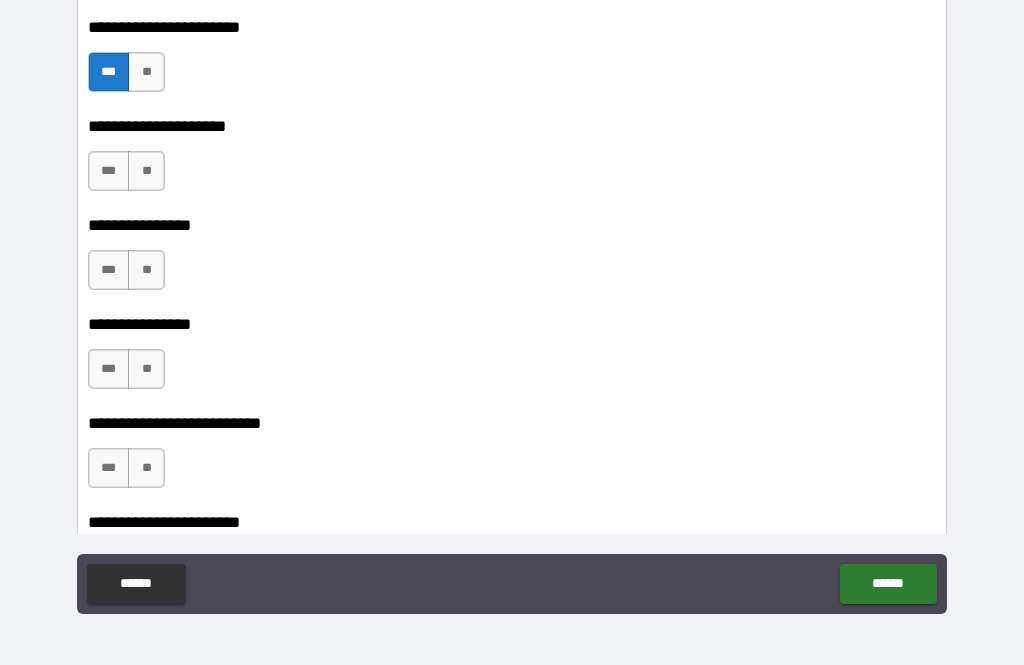click on "**" at bounding box center (146, 171) 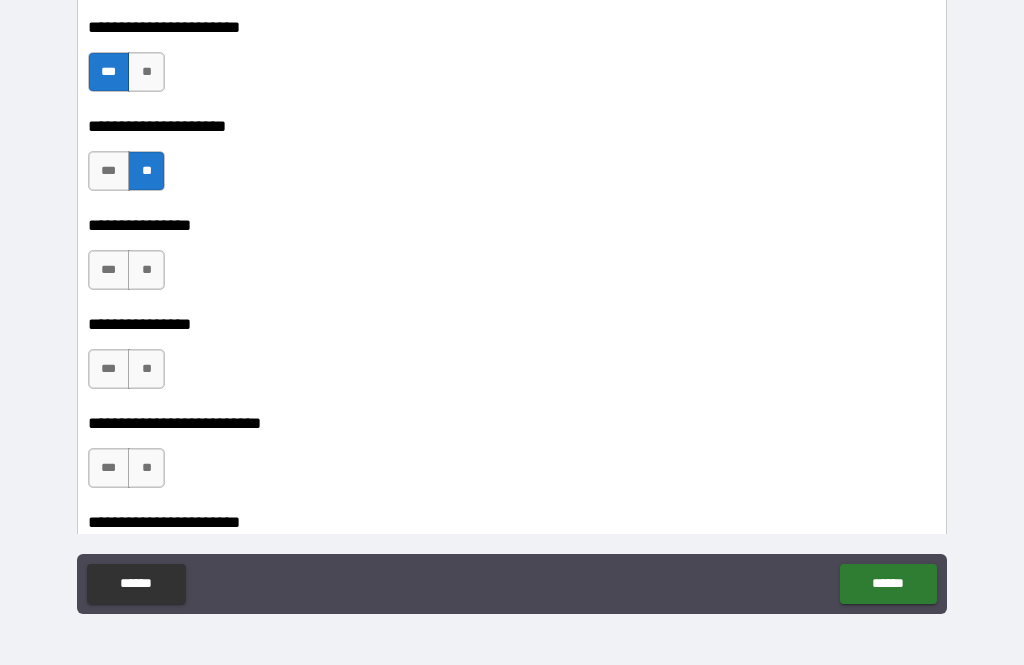 click on "**" at bounding box center (146, 270) 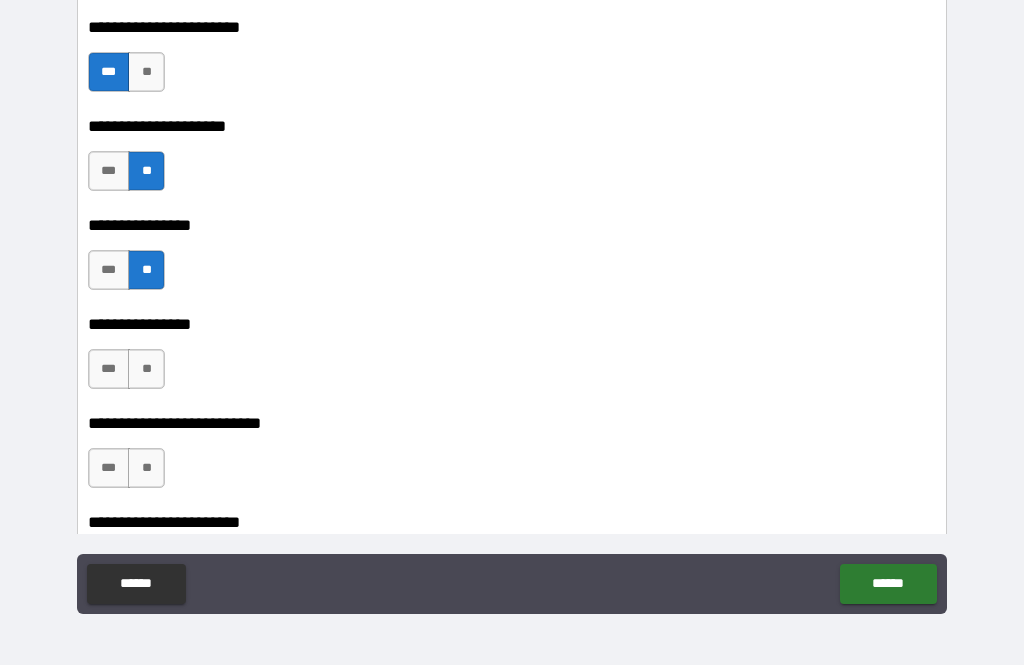 click on "**" at bounding box center (146, 369) 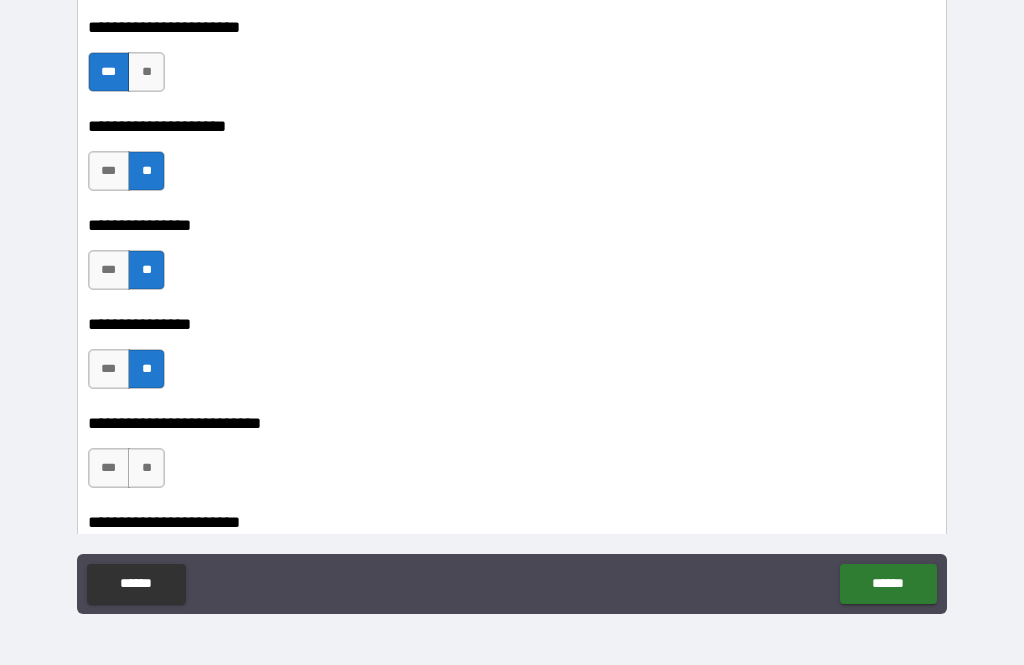 click on "**" at bounding box center [146, 468] 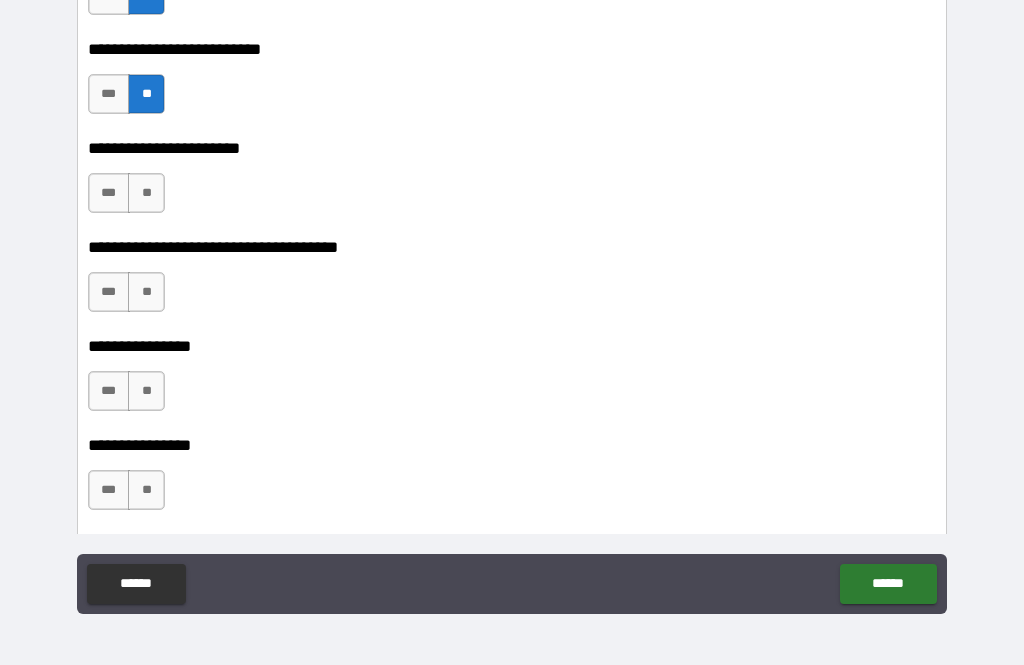 scroll, scrollTop: 1865, scrollLeft: 0, axis: vertical 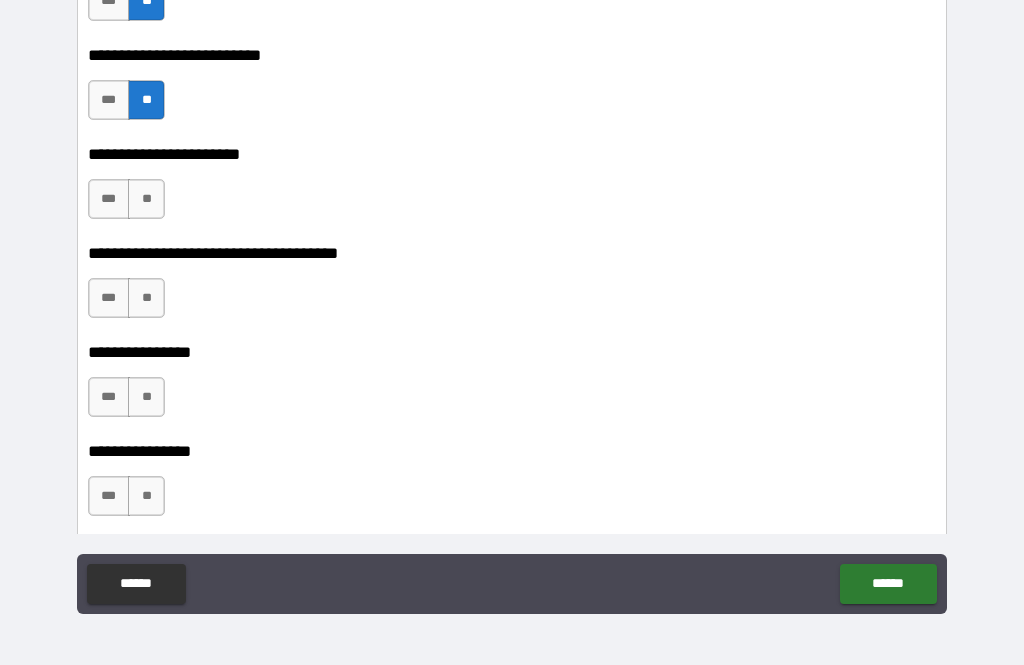click on "**" at bounding box center [146, 199] 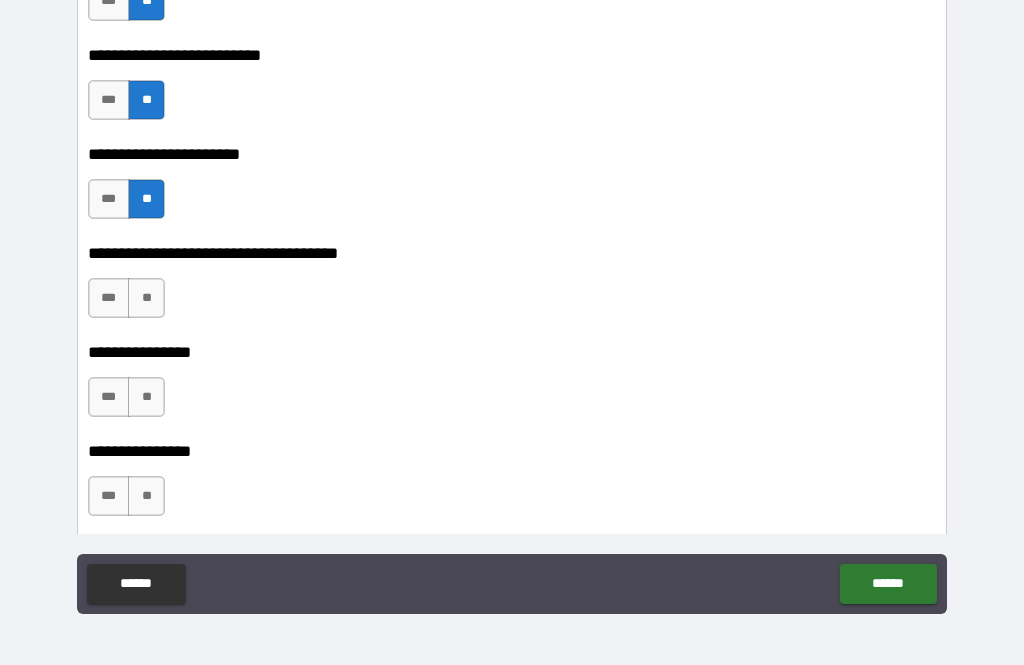click on "**" at bounding box center [146, 298] 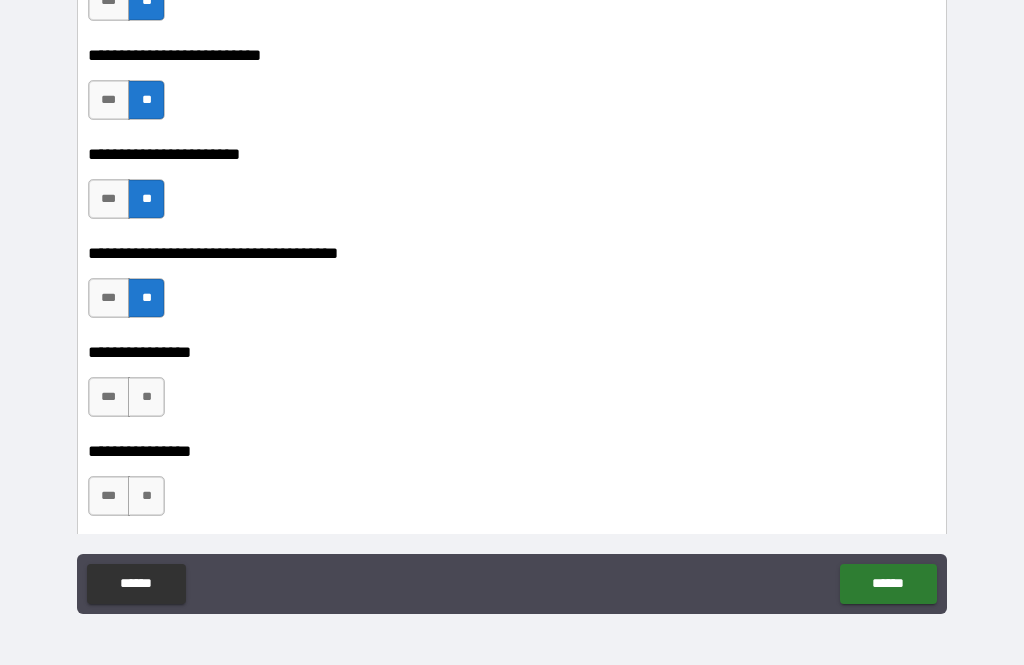 click on "**" at bounding box center (146, 397) 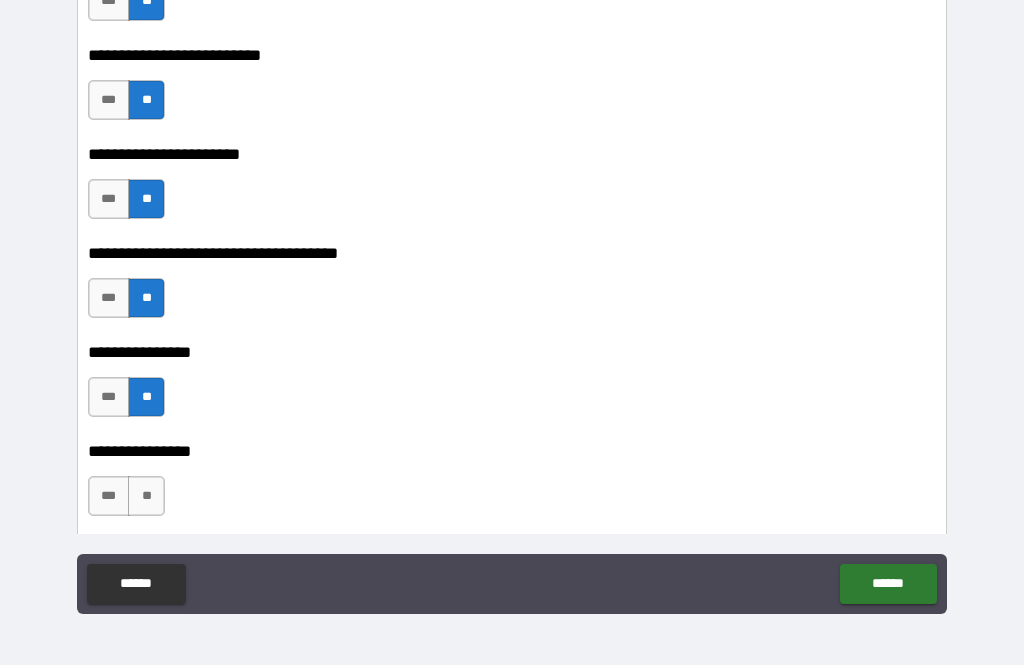 click on "**" at bounding box center (146, 496) 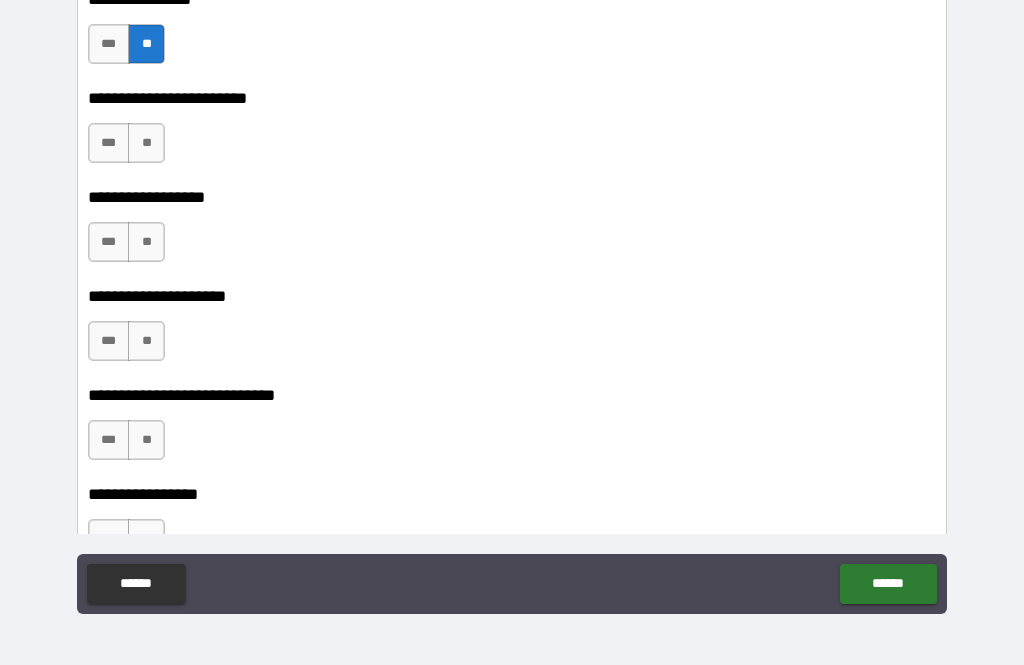scroll, scrollTop: 2326, scrollLeft: 0, axis: vertical 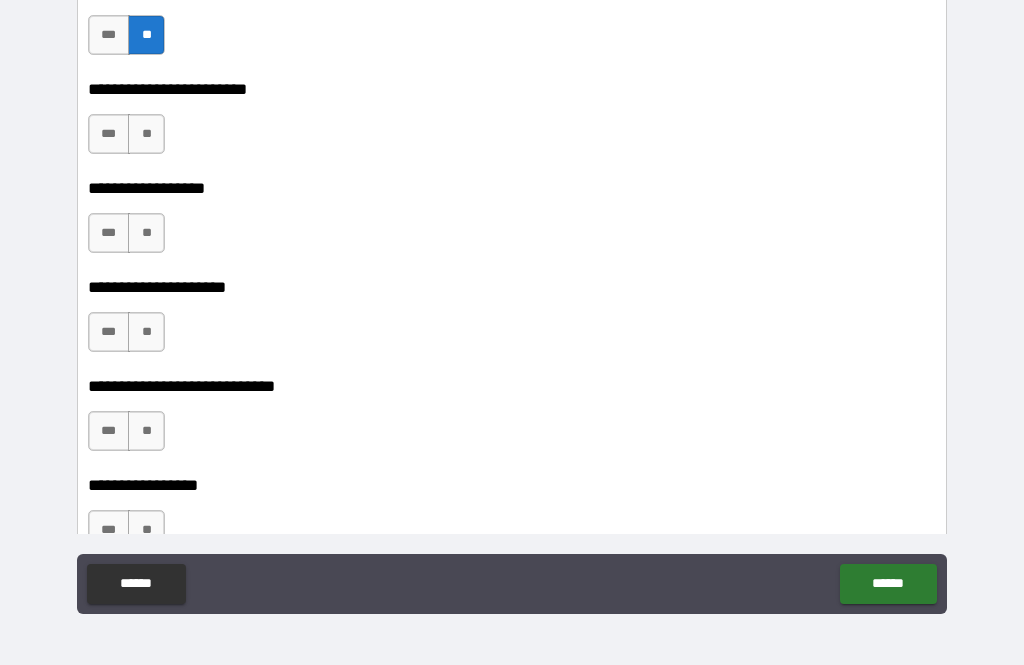 click on "**" at bounding box center (146, 134) 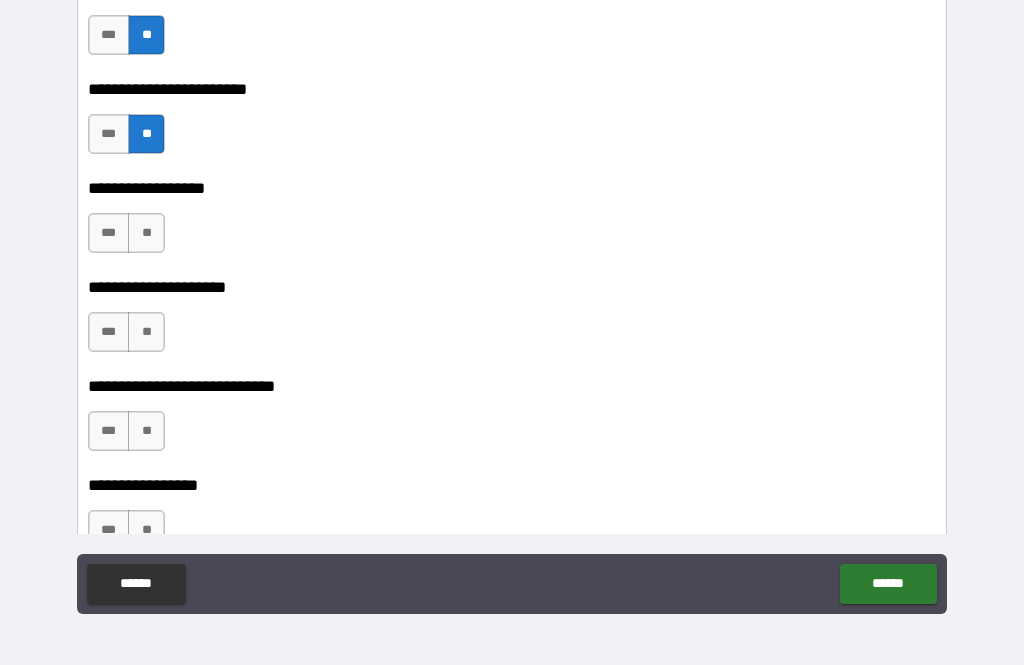 click on "**" at bounding box center (146, 233) 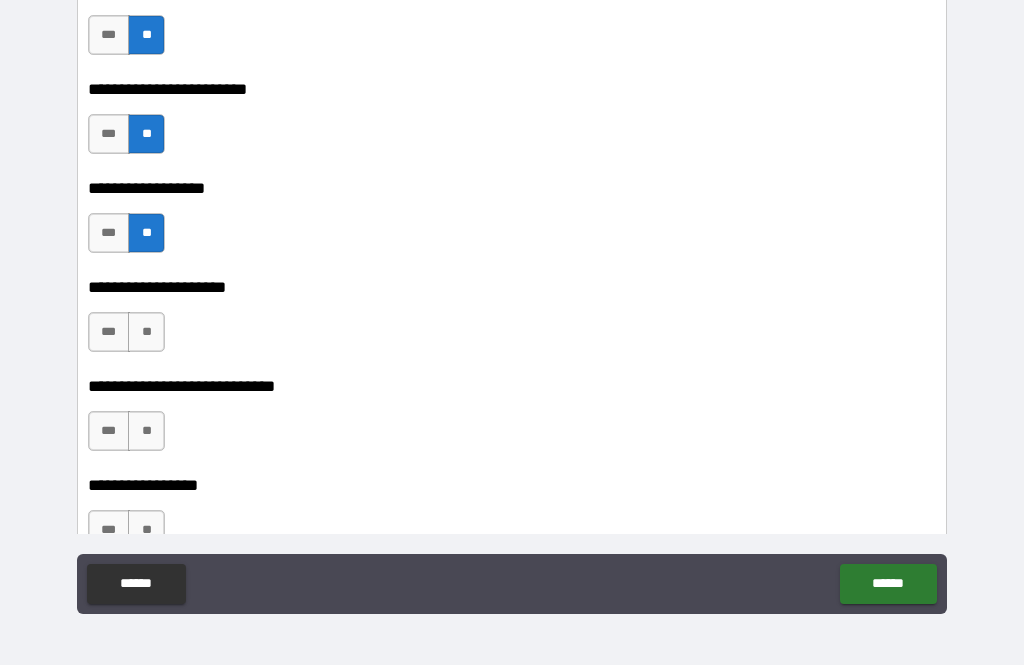 click on "**" at bounding box center (146, 332) 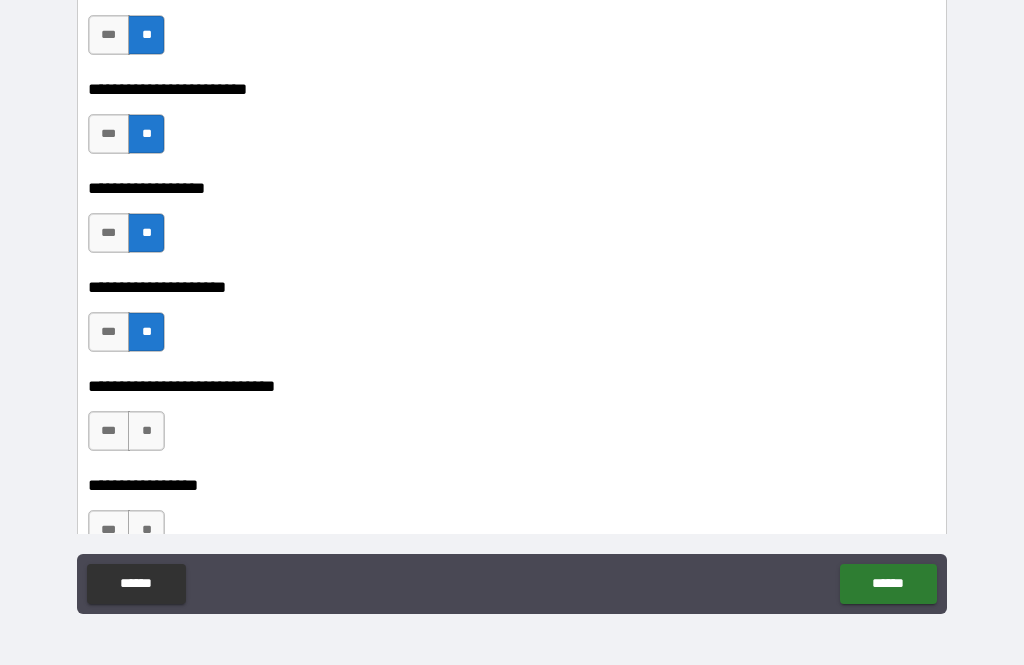 click on "**" at bounding box center (146, 431) 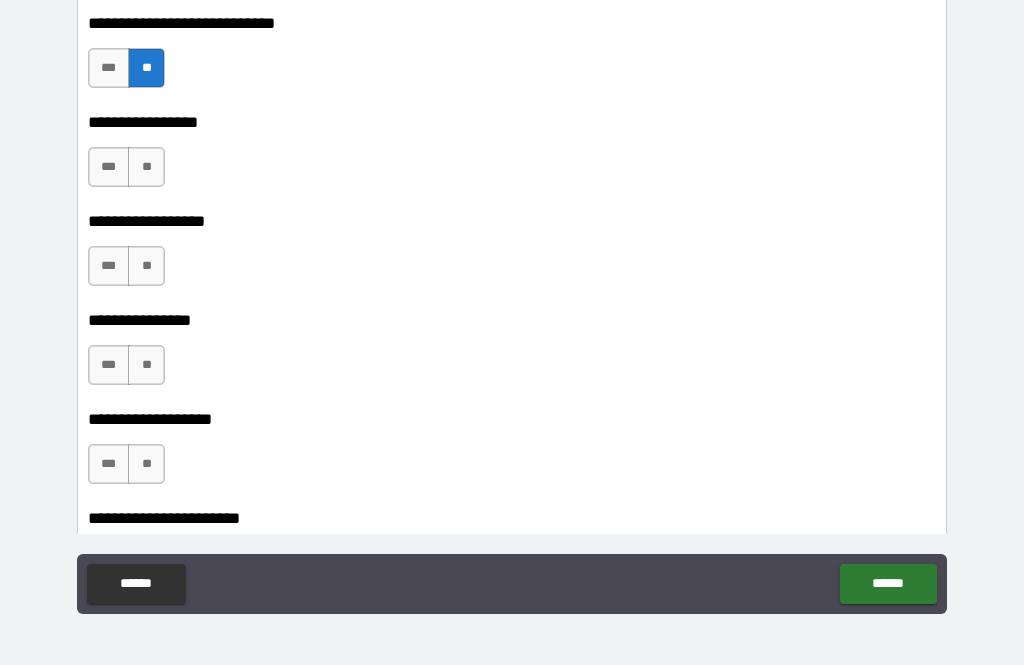scroll, scrollTop: 2695, scrollLeft: 0, axis: vertical 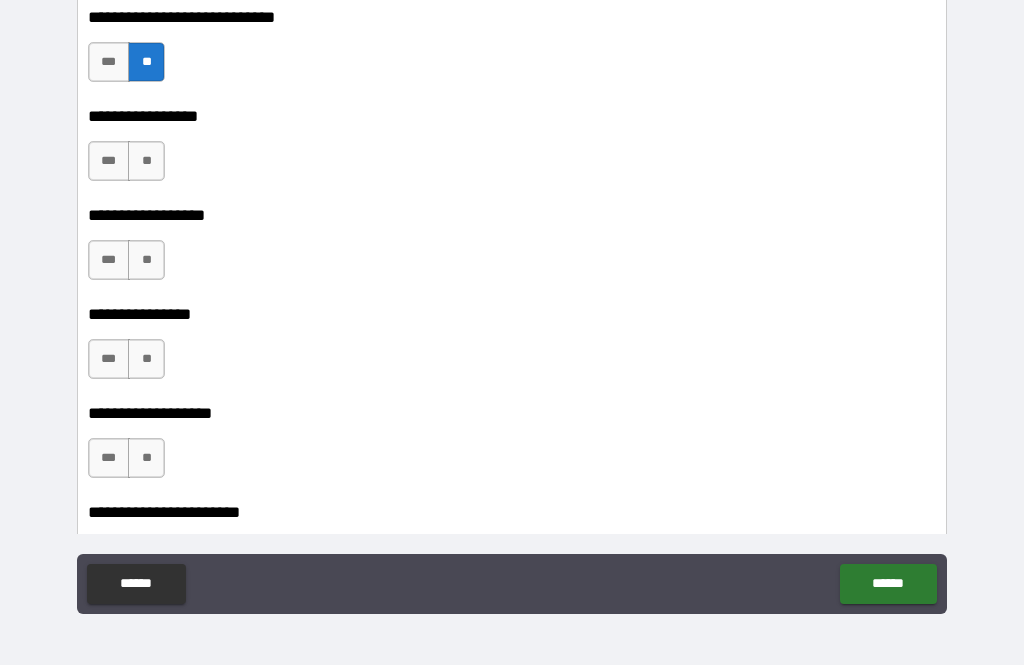 click on "**" at bounding box center (146, 161) 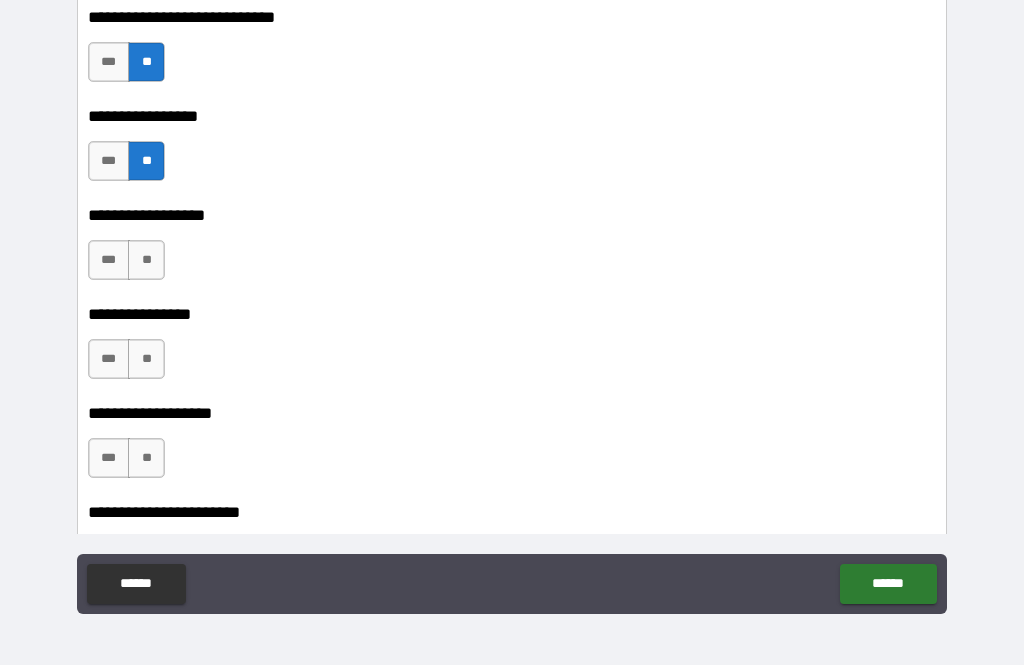 click on "**" at bounding box center [146, 260] 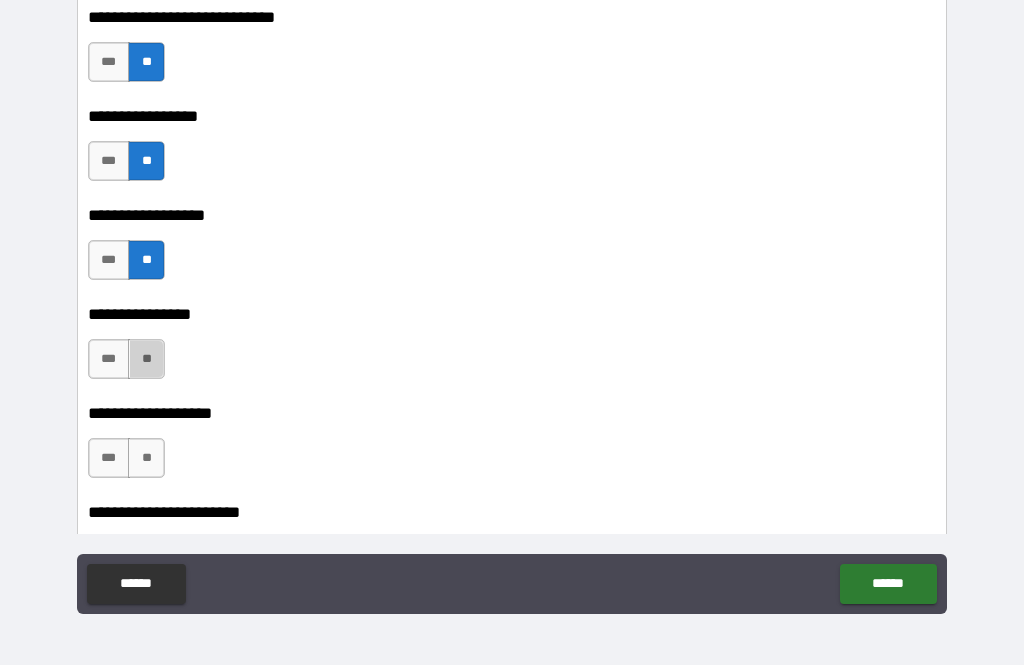 click on "**" at bounding box center (146, 359) 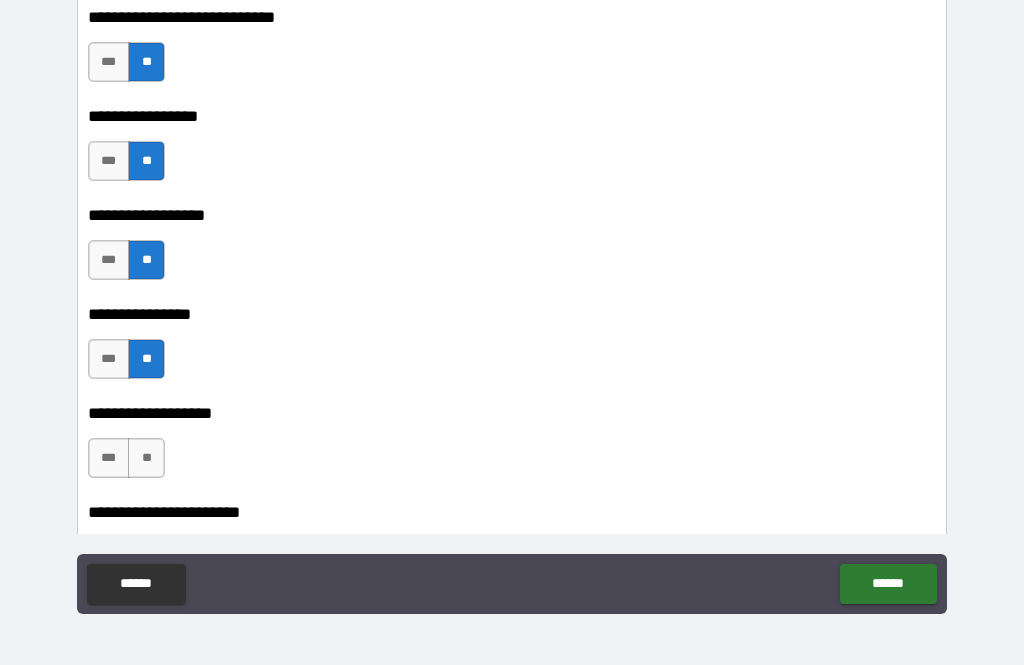 click on "**" at bounding box center (146, 458) 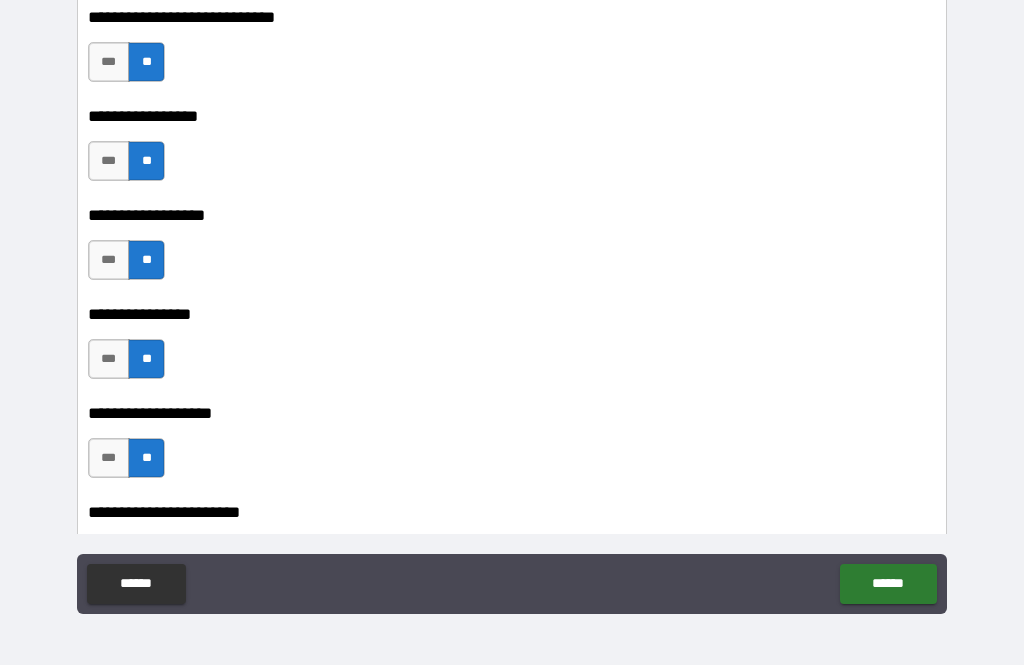 scroll, scrollTop: 3103, scrollLeft: 0, axis: vertical 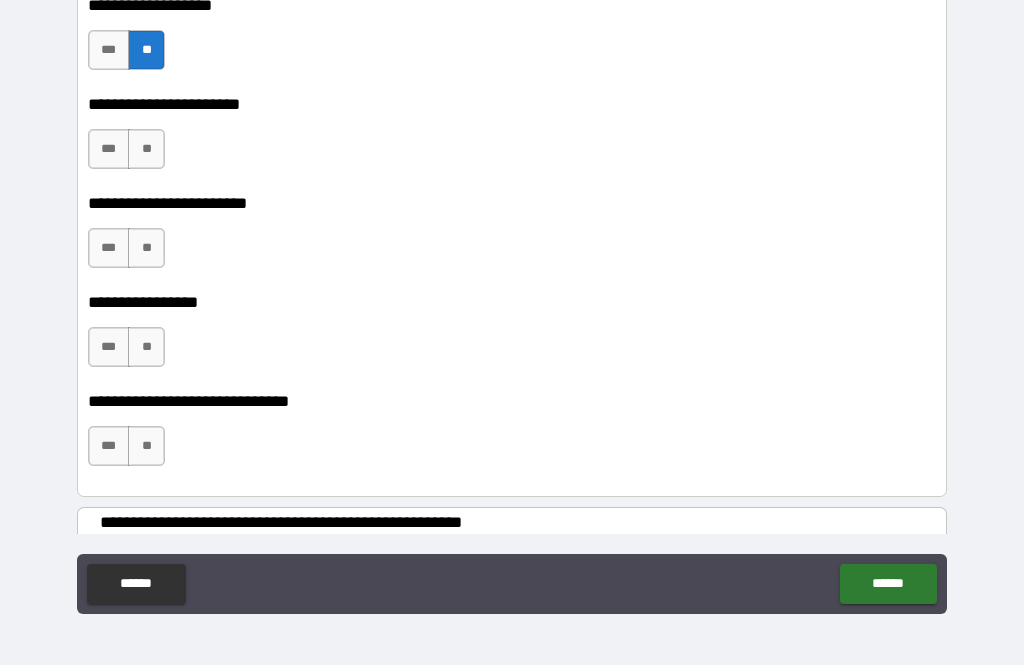 click on "**" at bounding box center [146, 149] 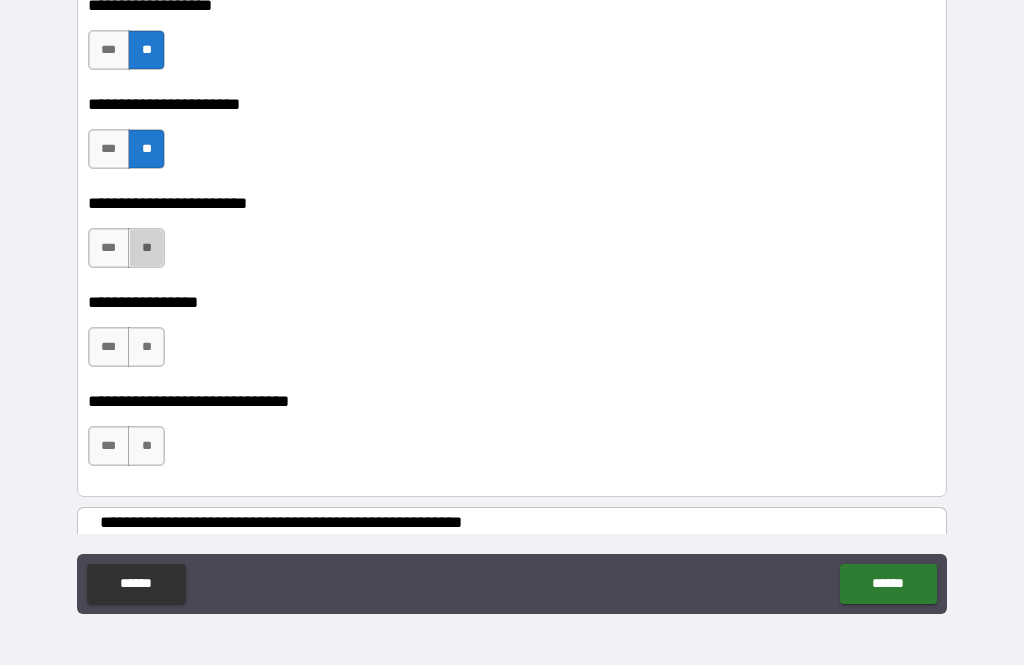 click on "**" at bounding box center (146, 248) 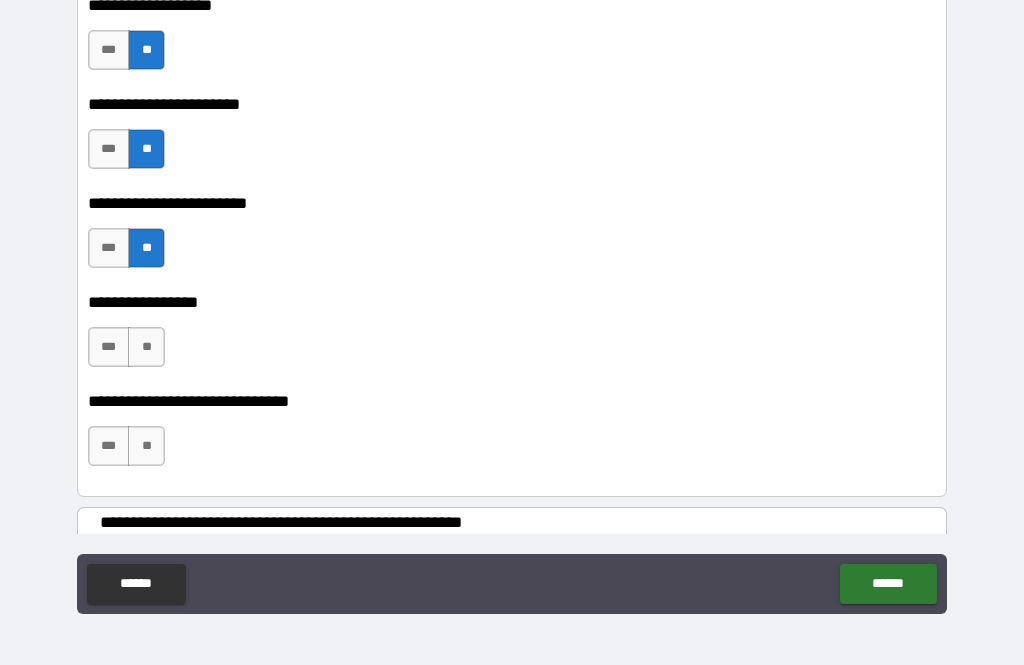 click on "**" at bounding box center [146, 347] 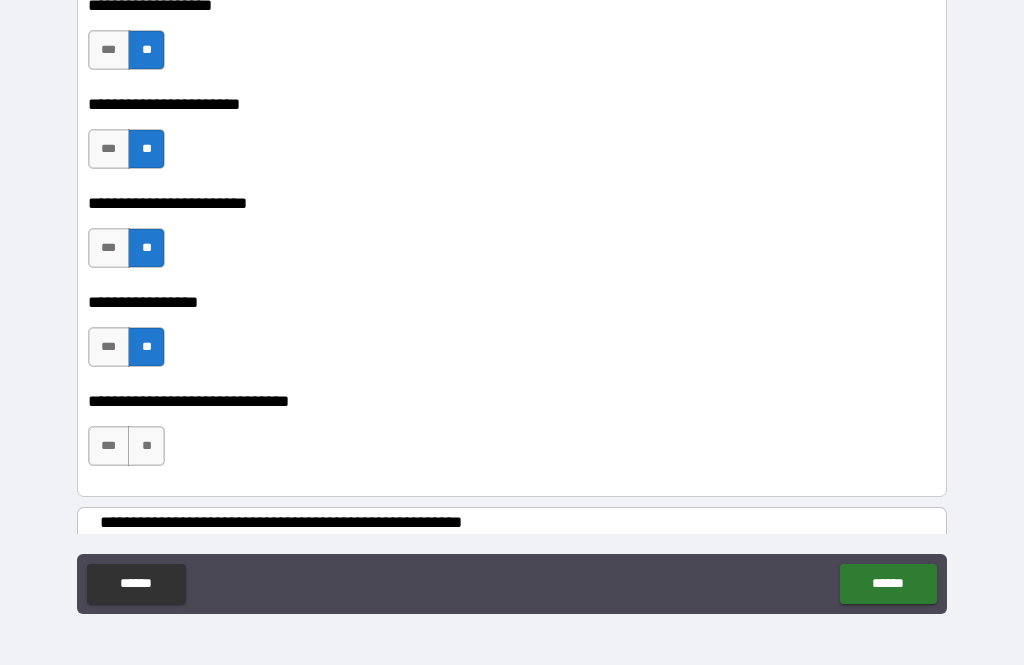 click on "***" at bounding box center [109, 446] 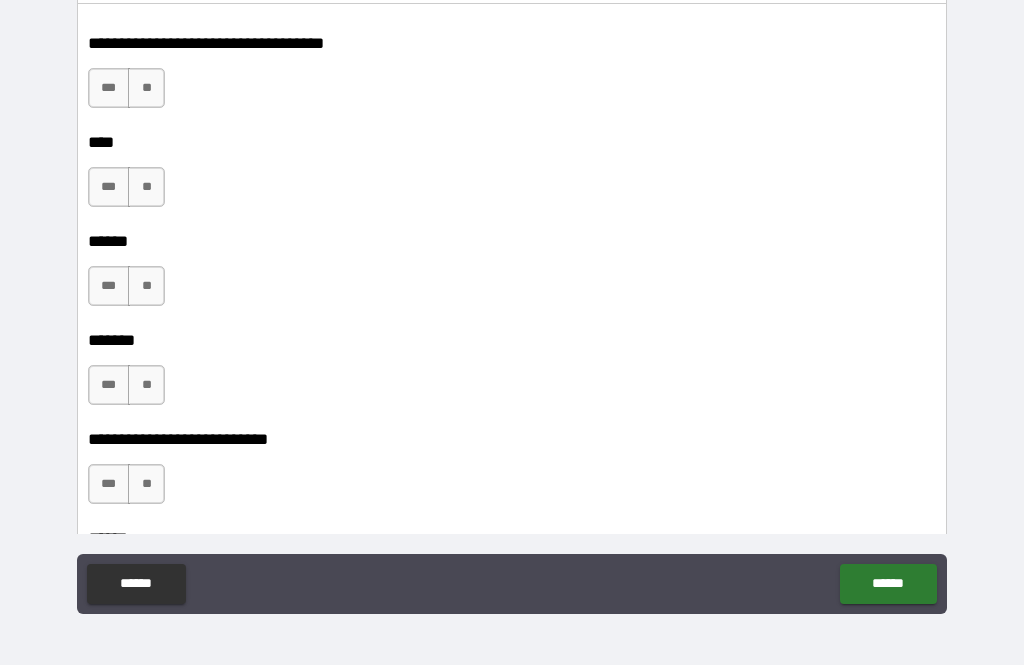 scroll, scrollTop: 3815, scrollLeft: 0, axis: vertical 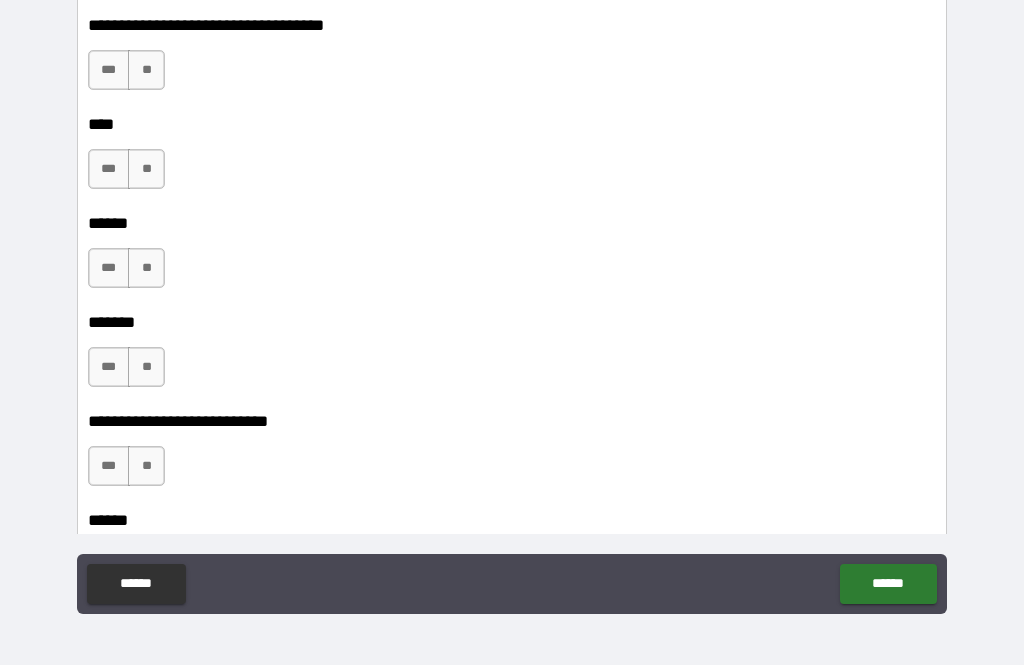 click on "**" at bounding box center [146, 70] 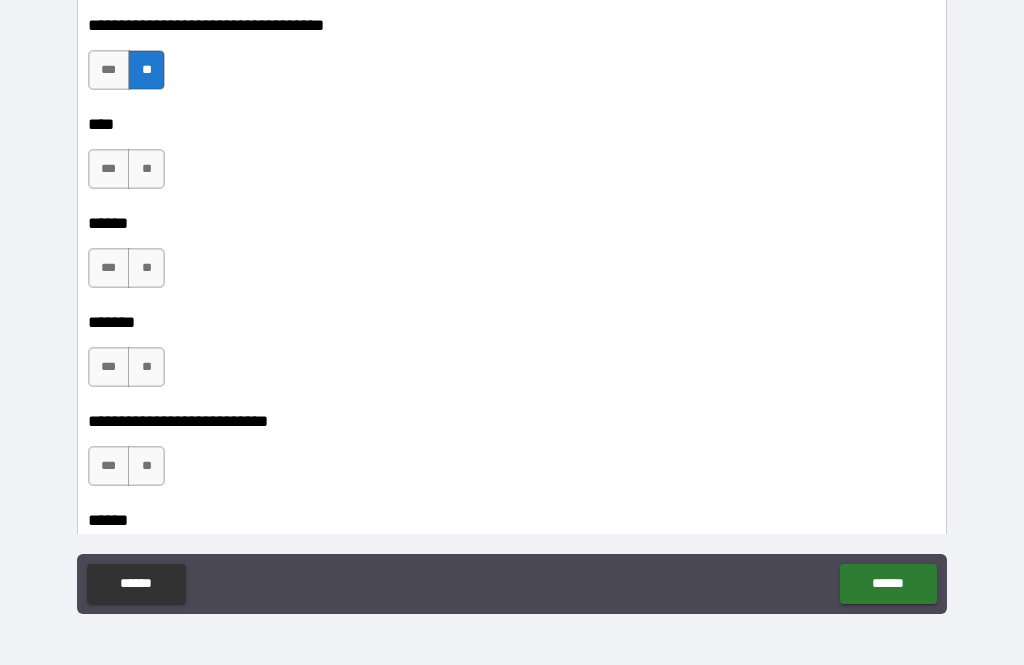click on "**" at bounding box center (146, 268) 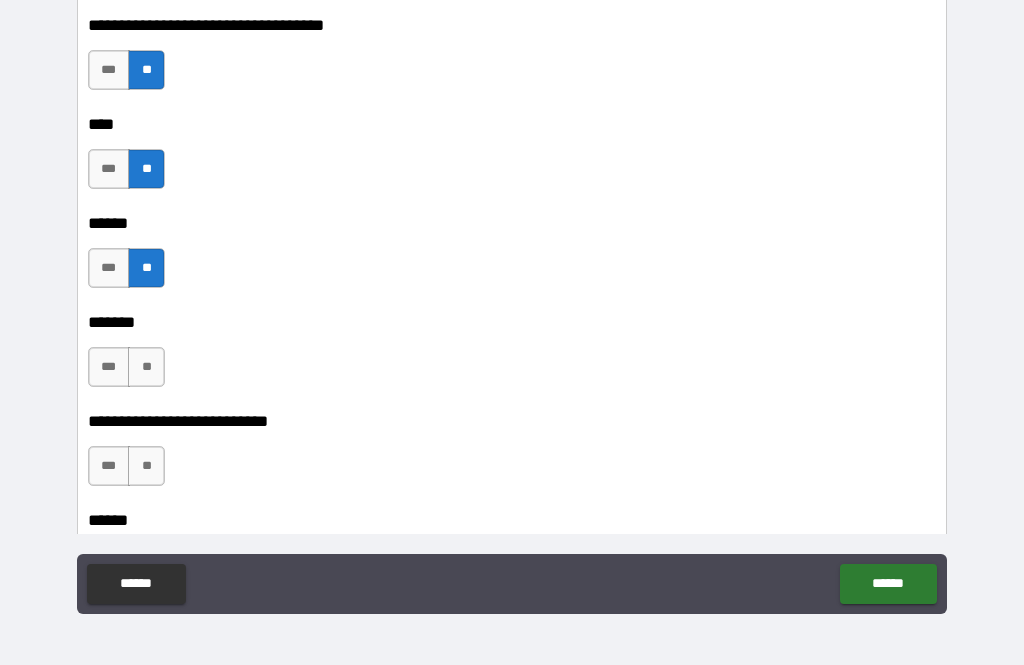click on "***" at bounding box center [109, 367] 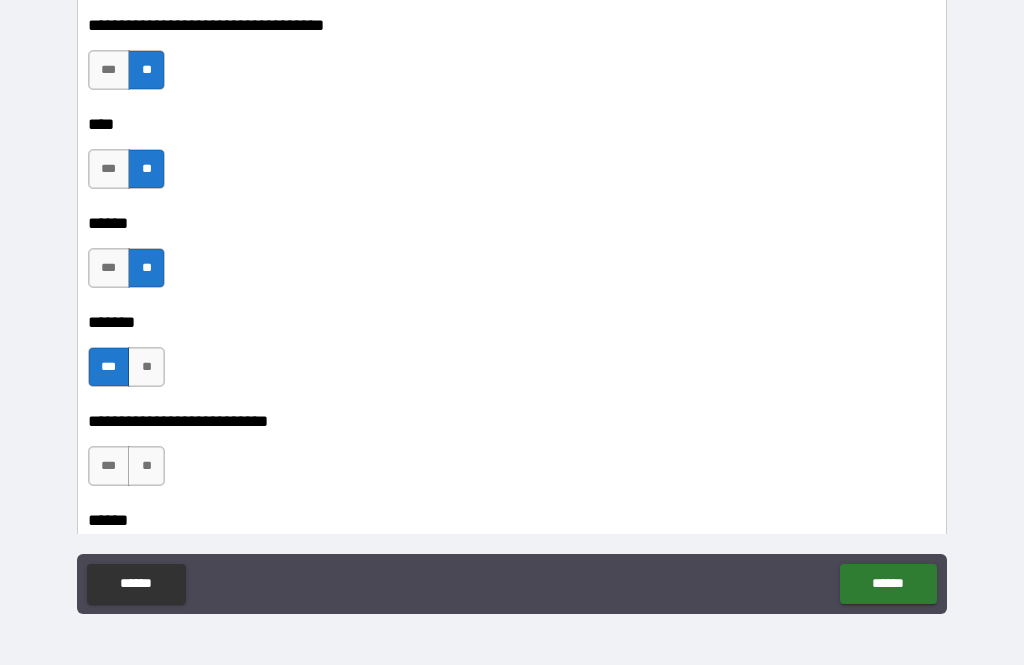 click on "**" at bounding box center [146, 466] 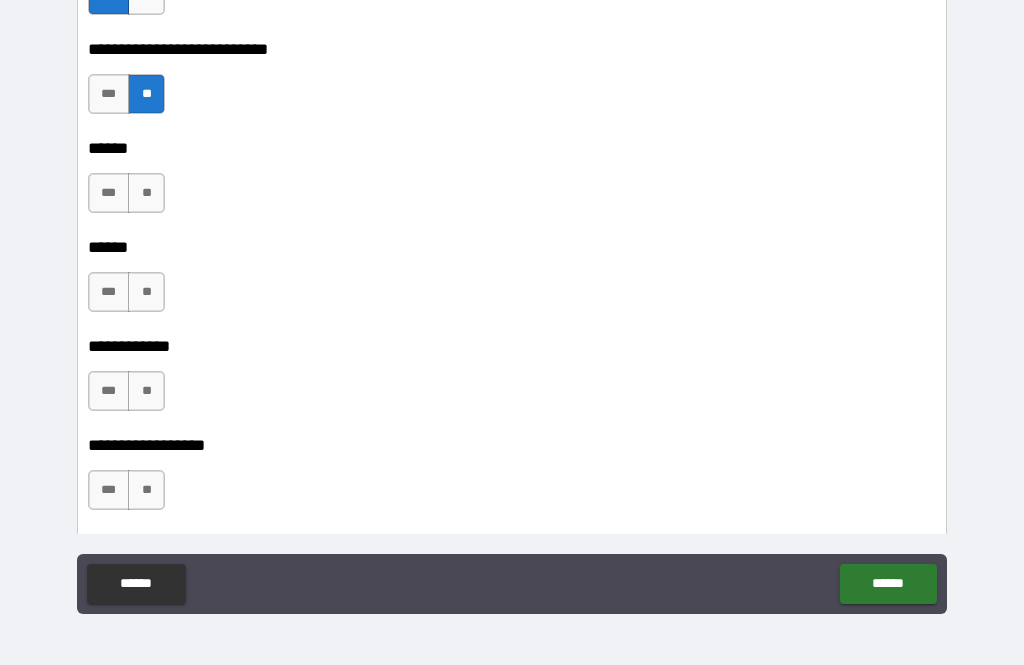 scroll, scrollTop: 4186, scrollLeft: 0, axis: vertical 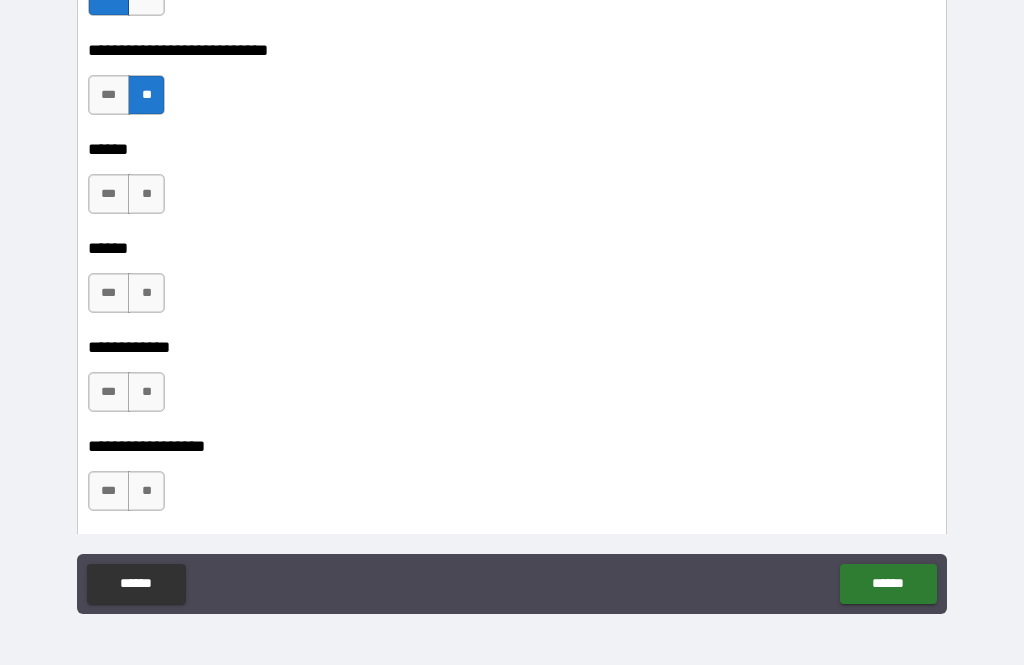 click on "***" at bounding box center (109, 194) 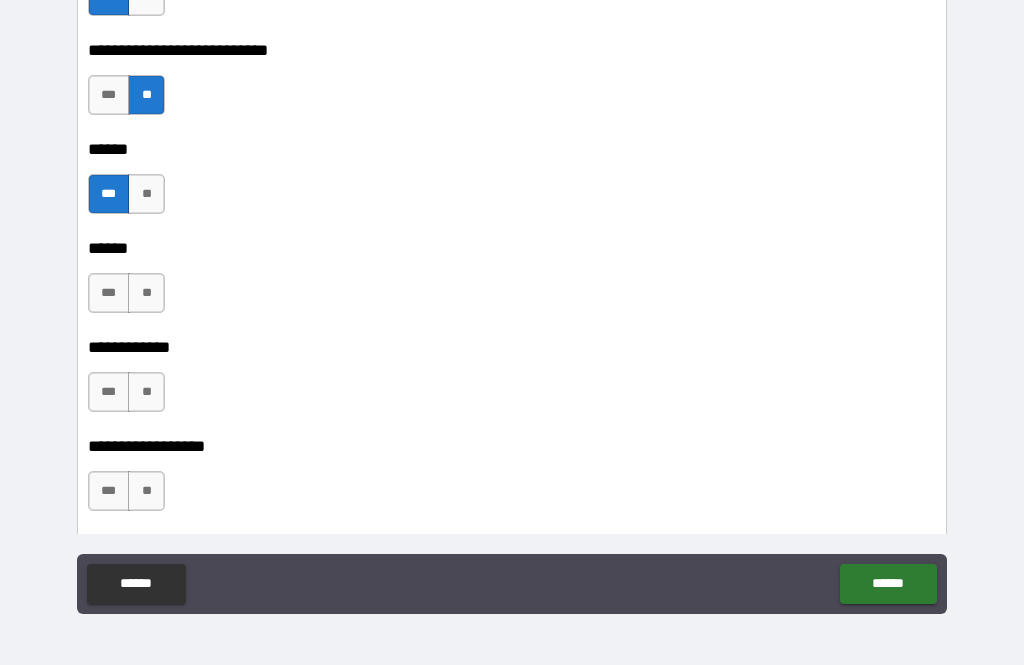 click on "**" at bounding box center (146, 293) 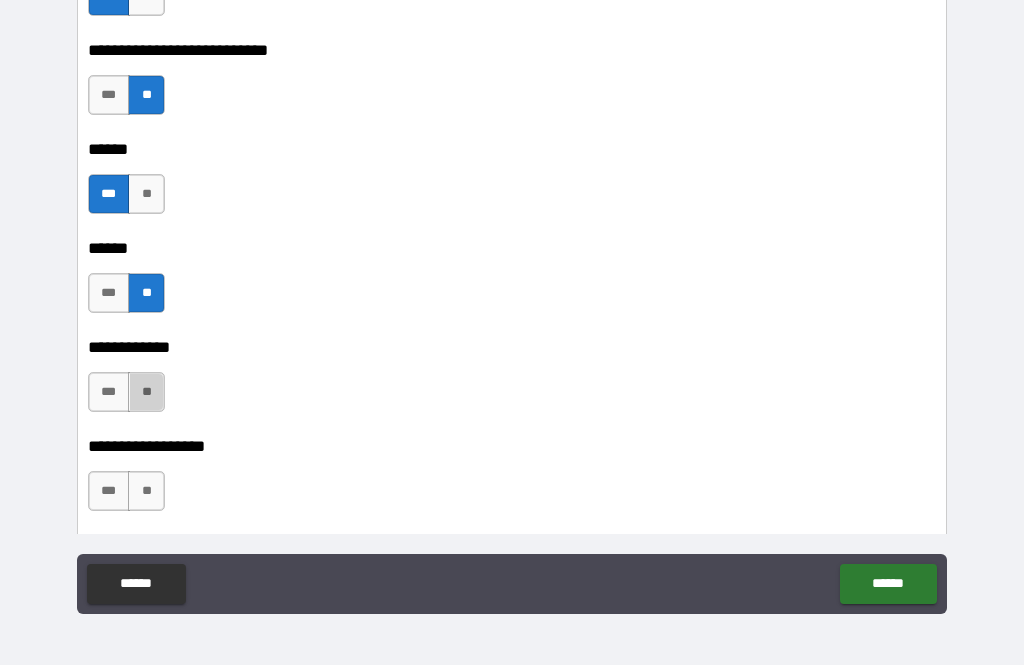 click on "**" at bounding box center [146, 392] 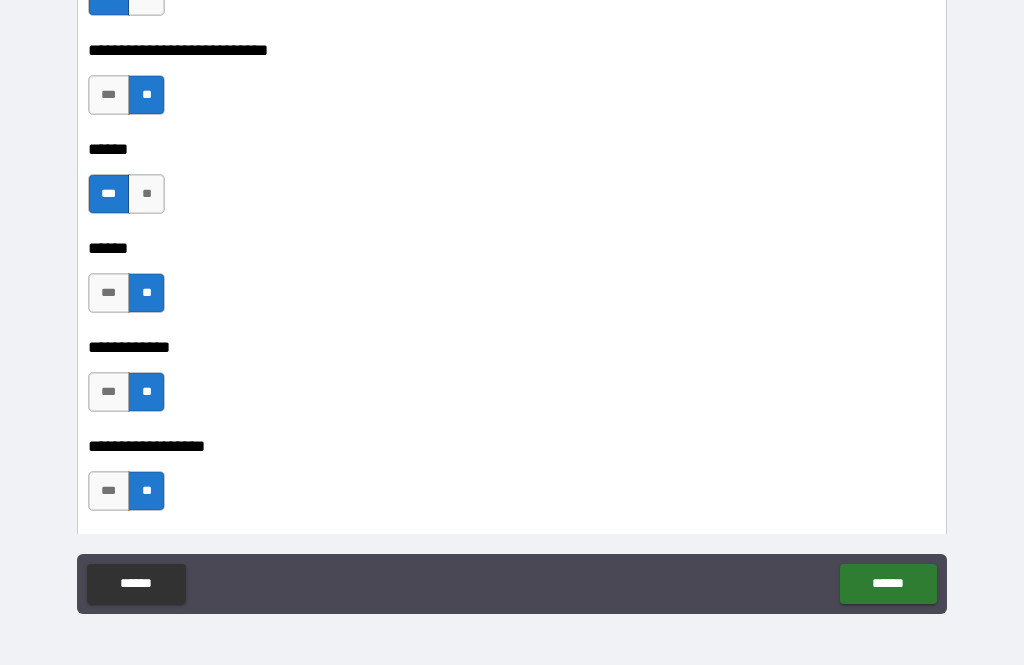 scroll, scrollTop: 4572, scrollLeft: 0, axis: vertical 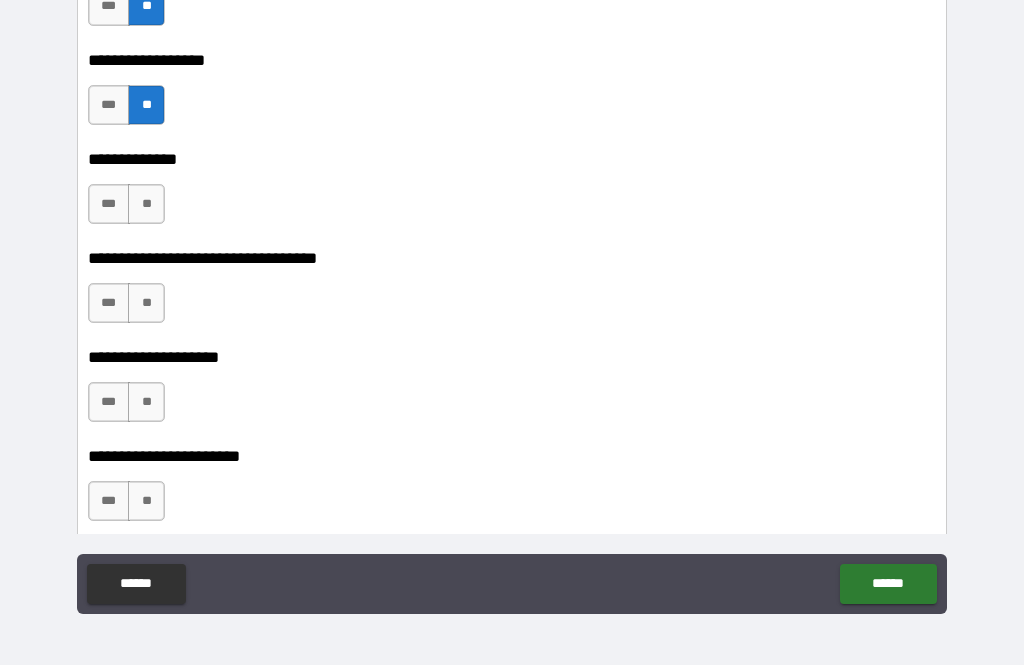 click on "**" at bounding box center (146, 204) 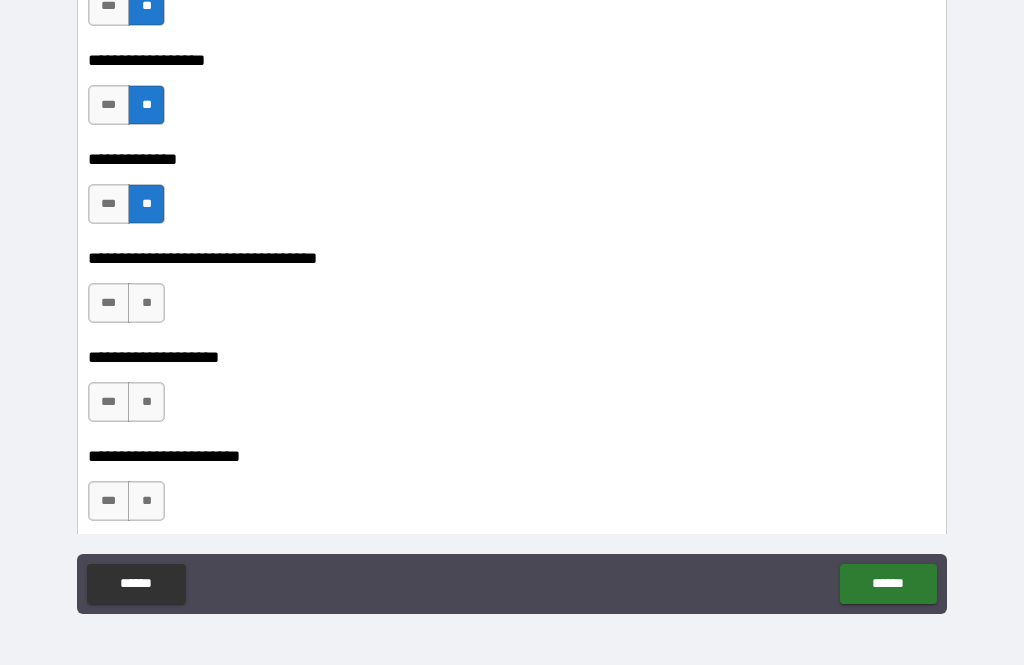 click on "**" at bounding box center [146, 303] 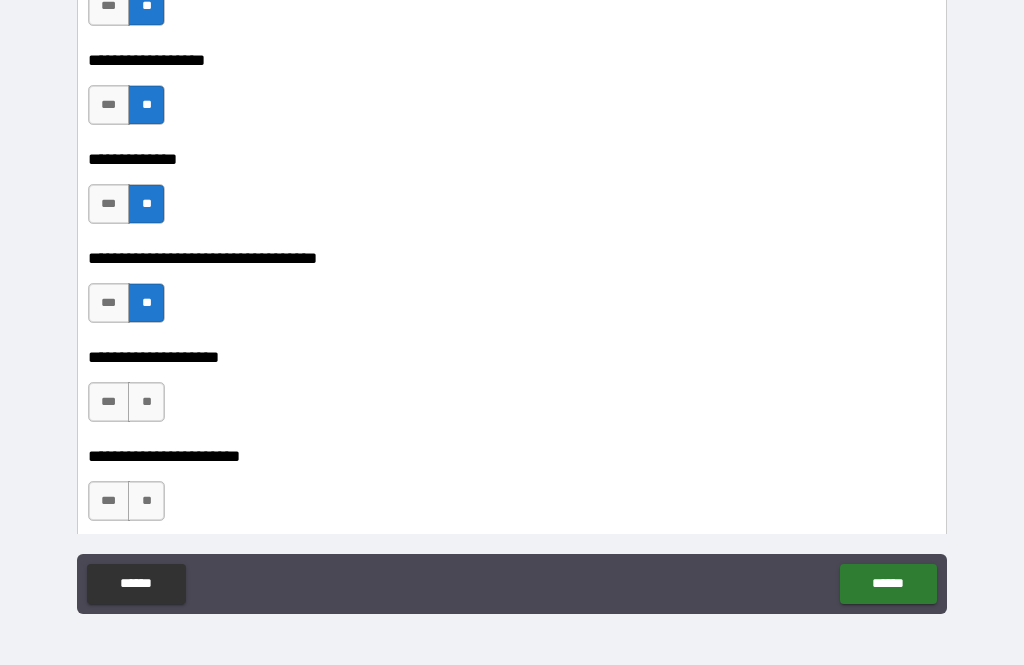 click on "**" at bounding box center (146, 402) 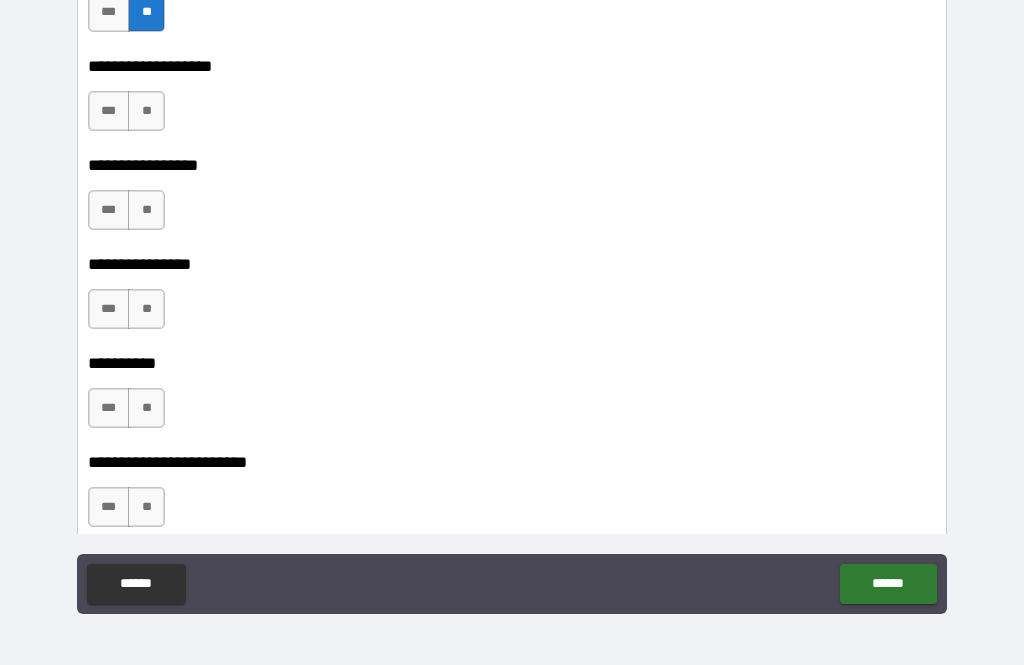 scroll, scrollTop: 5063, scrollLeft: 0, axis: vertical 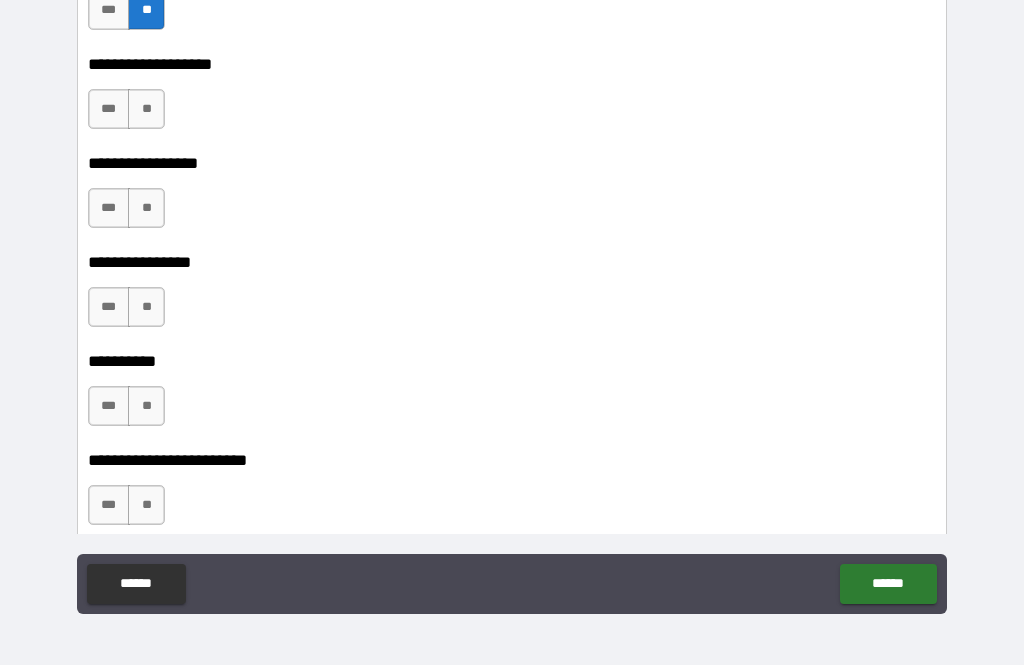 click on "**" at bounding box center [146, 109] 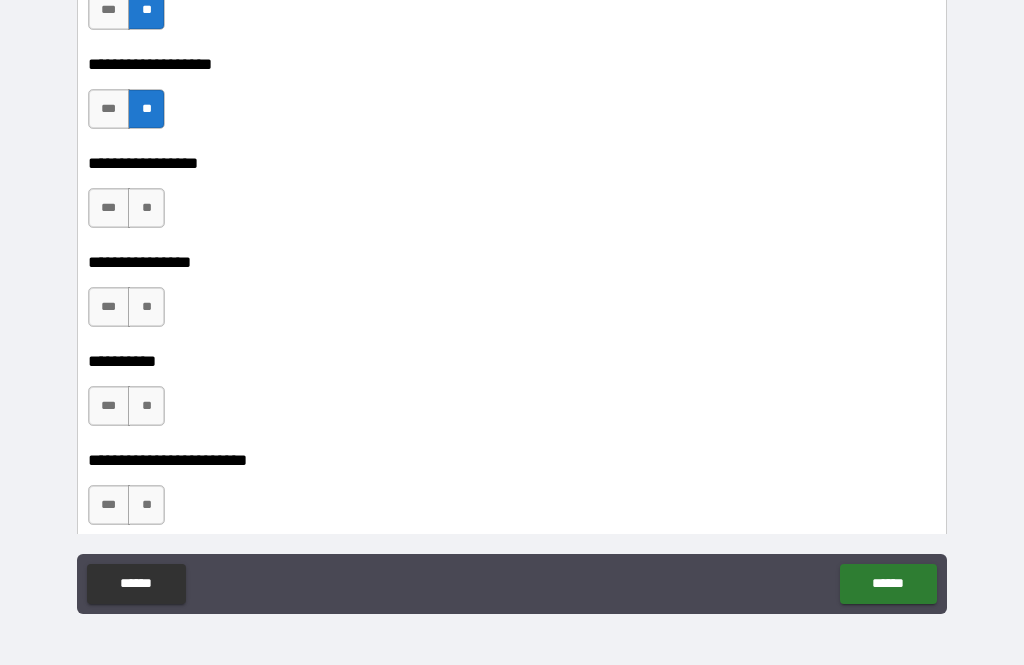 click on "**" at bounding box center (146, 208) 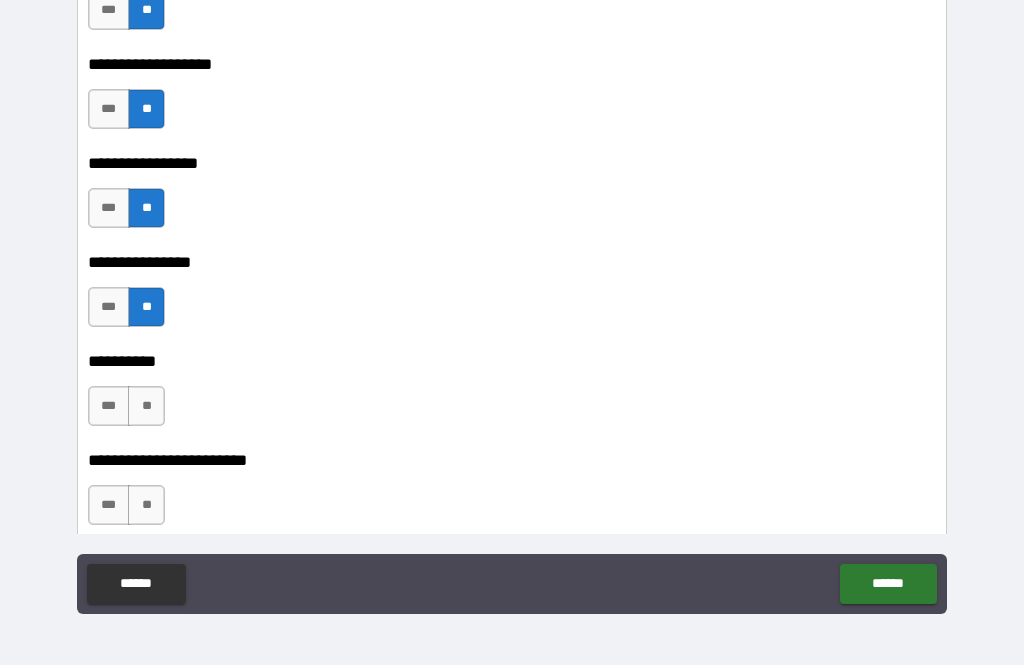 click on "**" at bounding box center [146, 406] 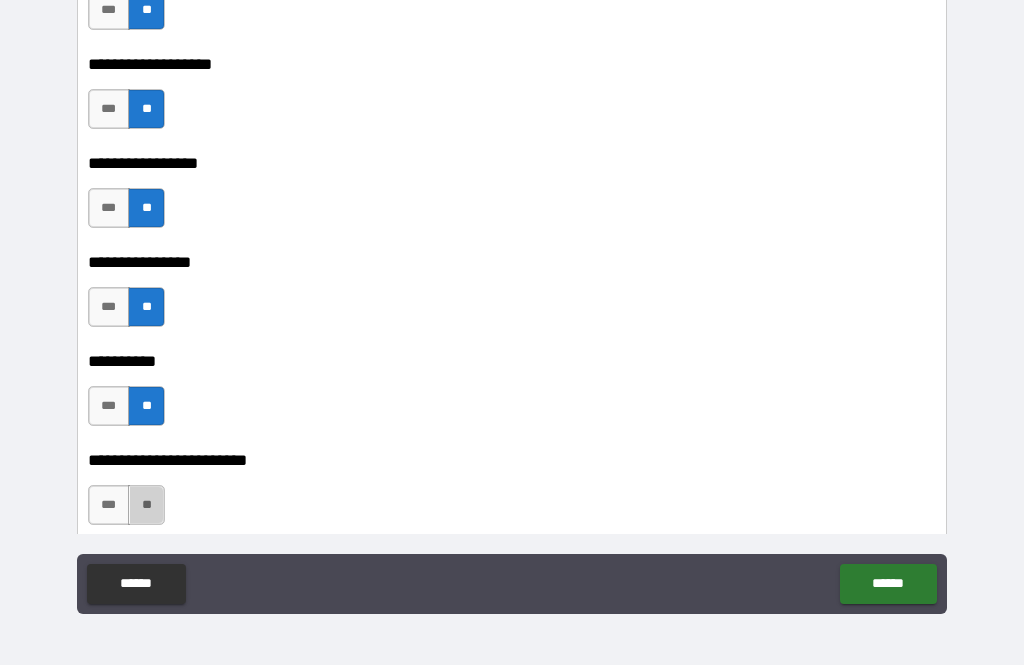 click on "**" at bounding box center [146, 505] 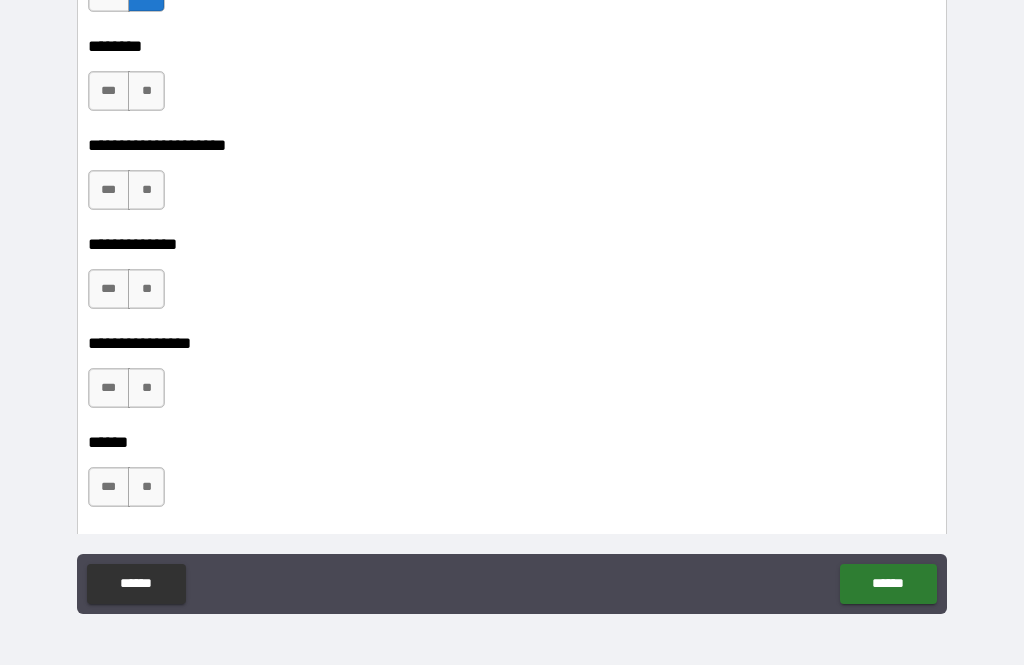 scroll, scrollTop: 5582, scrollLeft: 0, axis: vertical 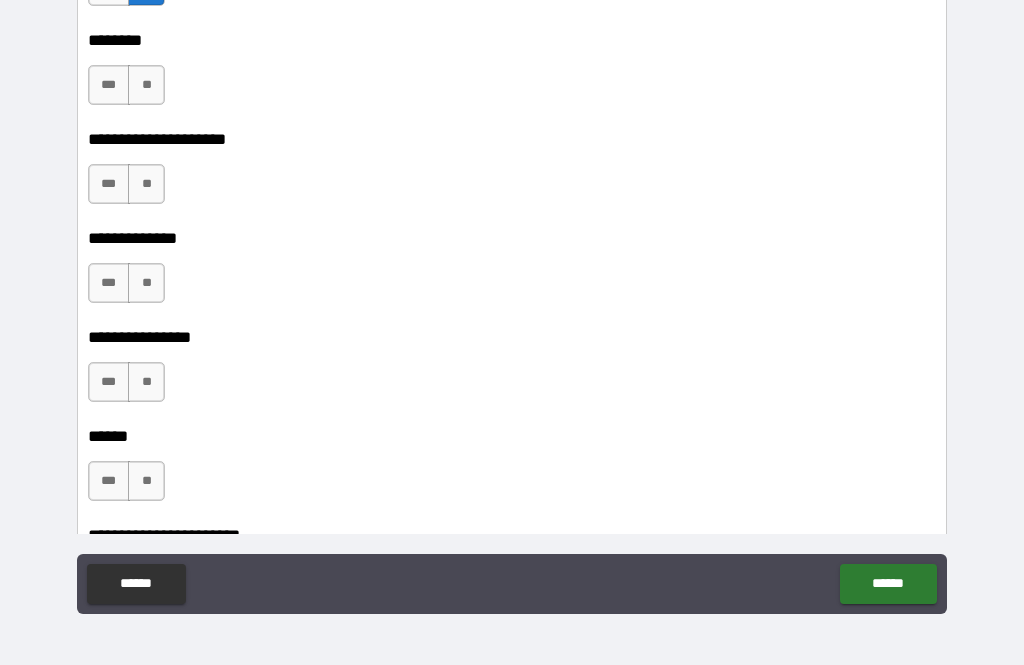 click on "**" at bounding box center (146, 85) 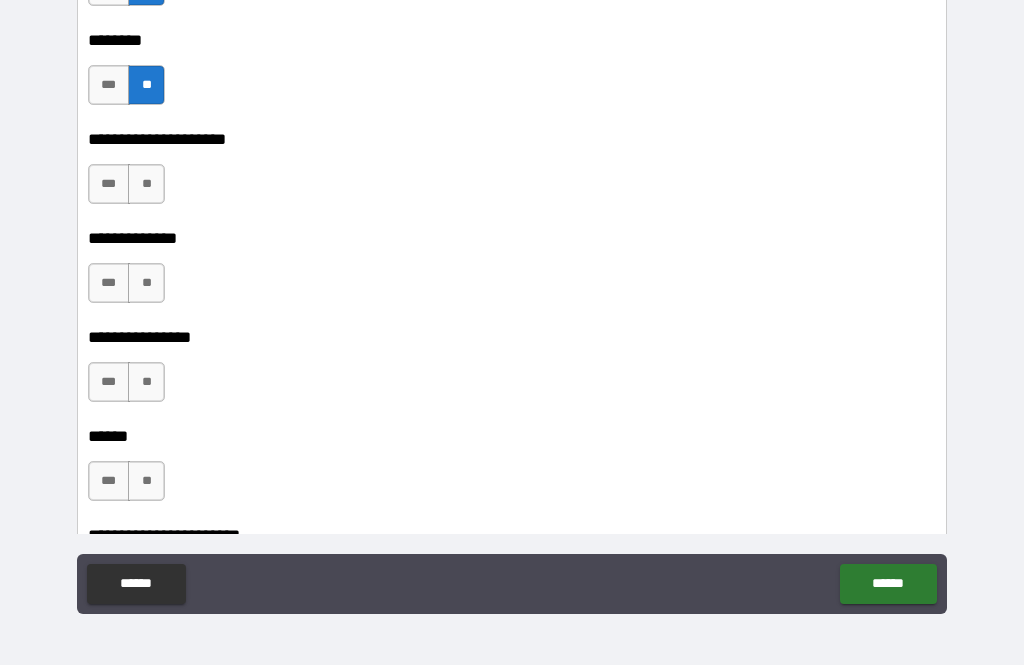click on "**" at bounding box center (146, 184) 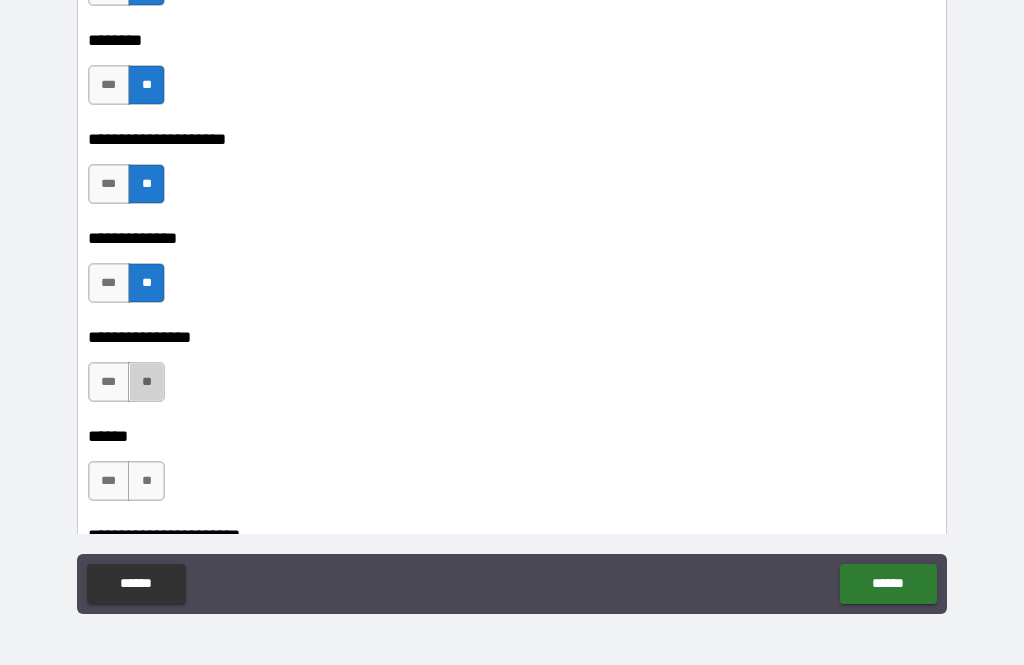 click on "**" at bounding box center [146, 382] 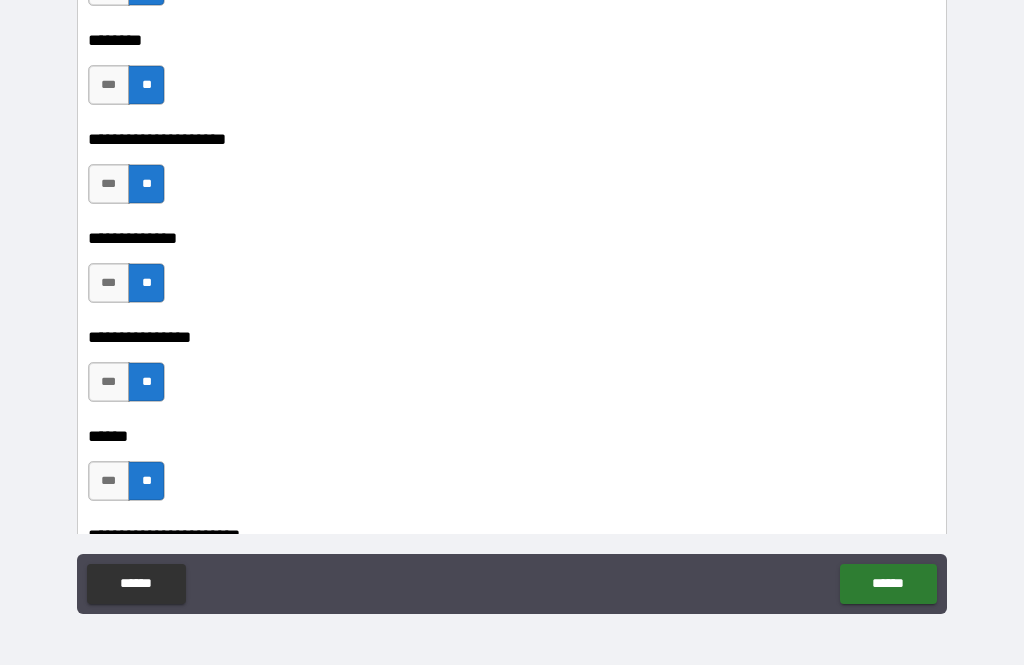 scroll, scrollTop: 5964, scrollLeft: 0, axis: vertical 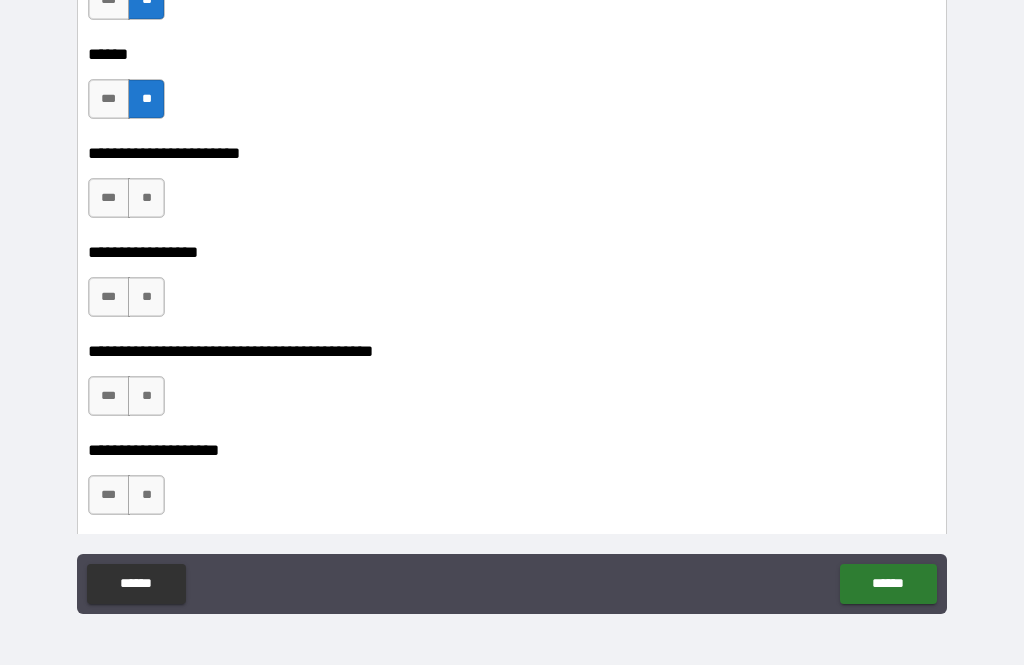 click on "**" at bounding box center [146, 198] 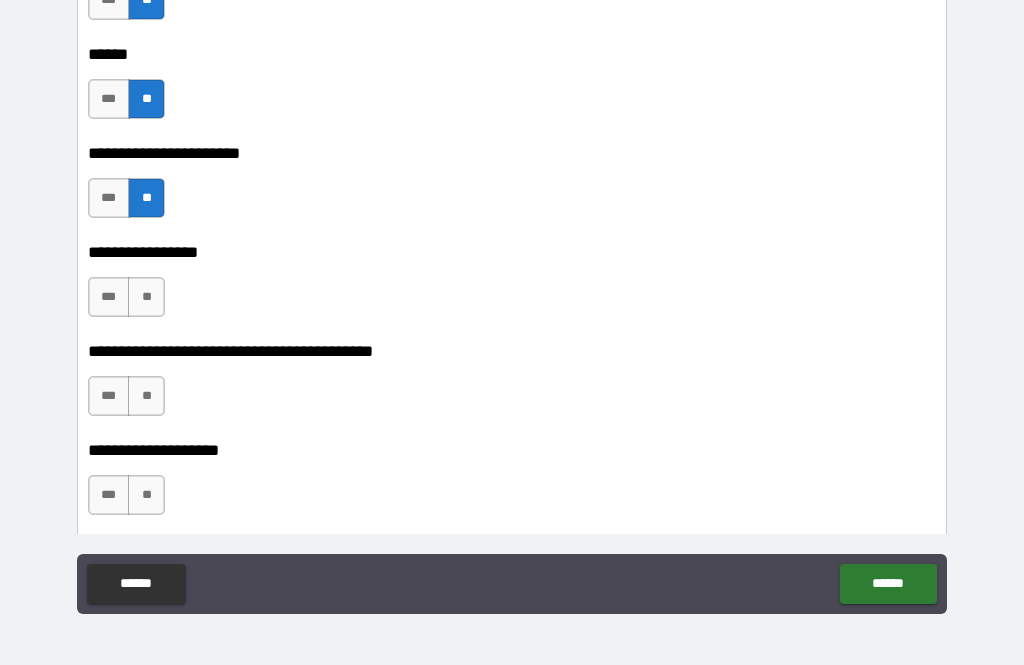 click on "**" at bounding box center [146, 297] 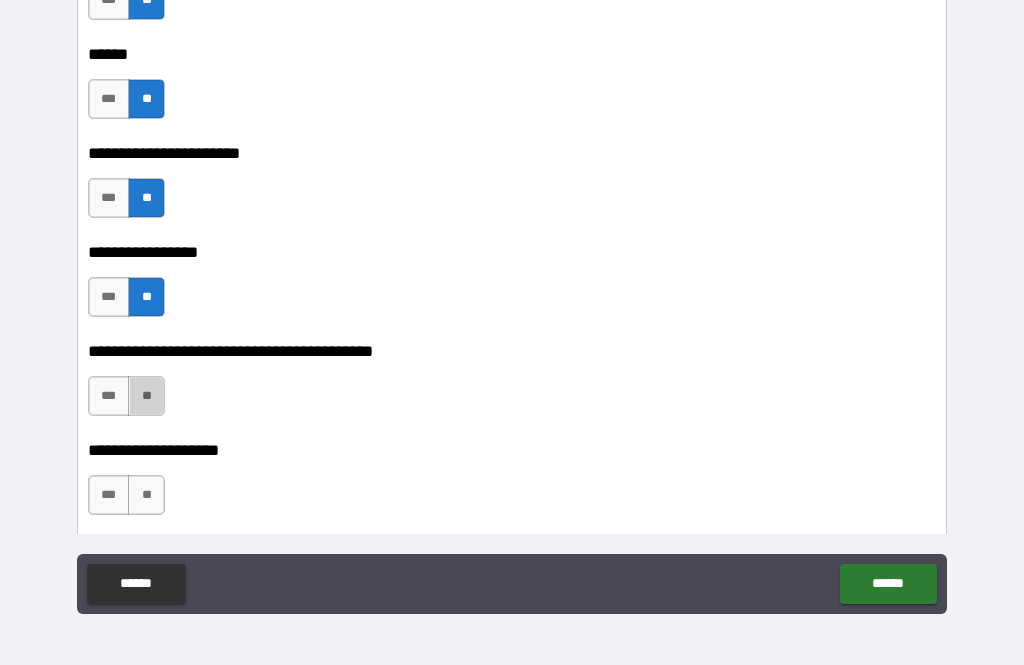 click on "**" at bounding box center [146, 396] 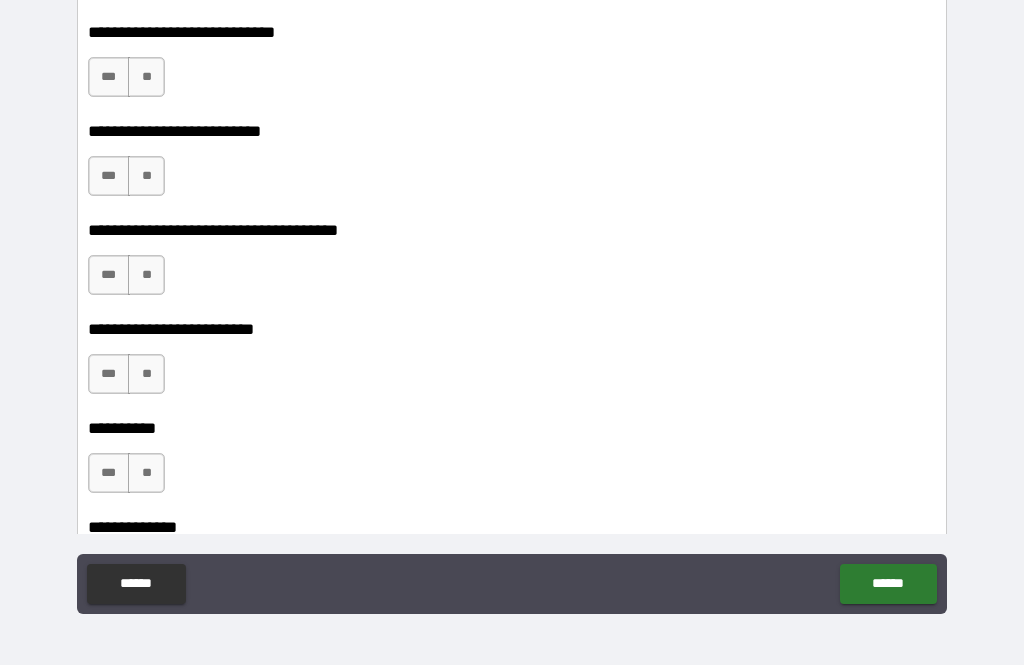 scroll, scrollTop: 6480, scrollLeft: 0, axis: vertical 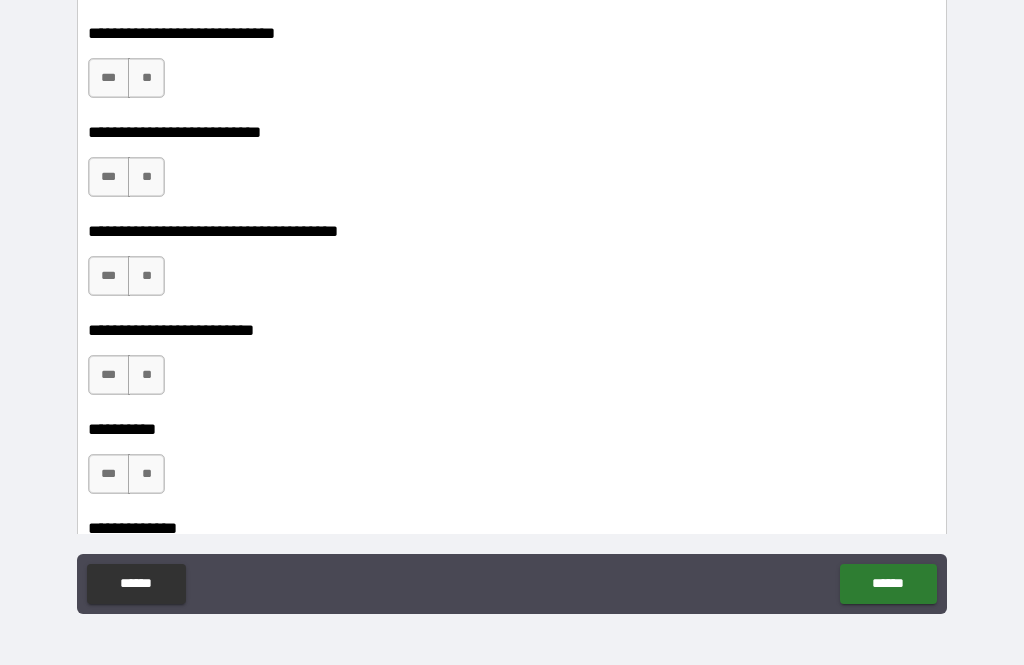 click on "**" at bounding box center (146, 78) 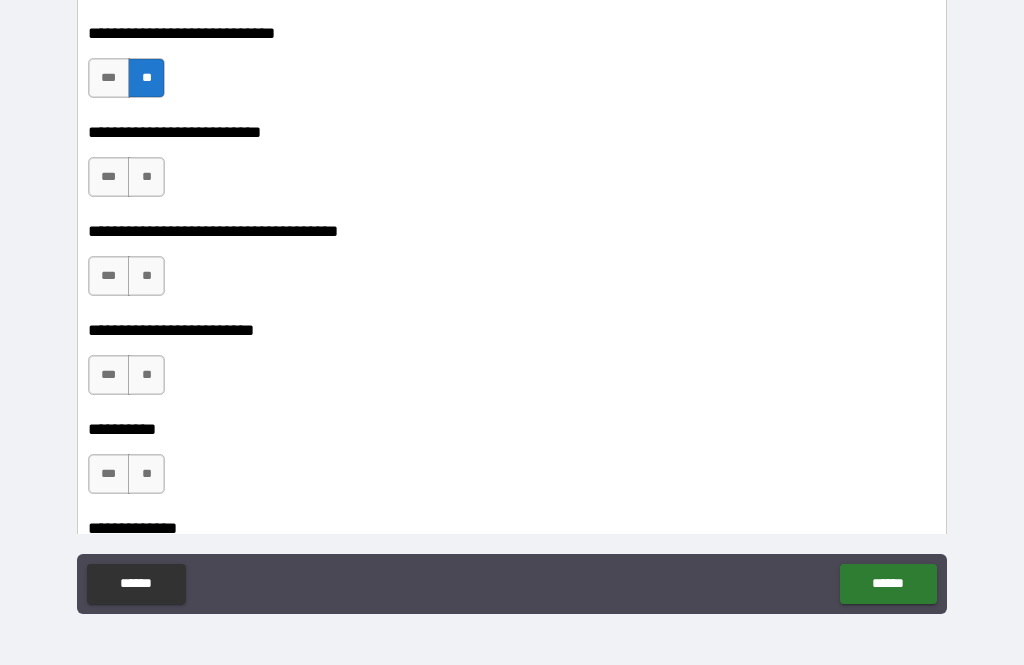 click on "**" at bounding box center [146, 177] 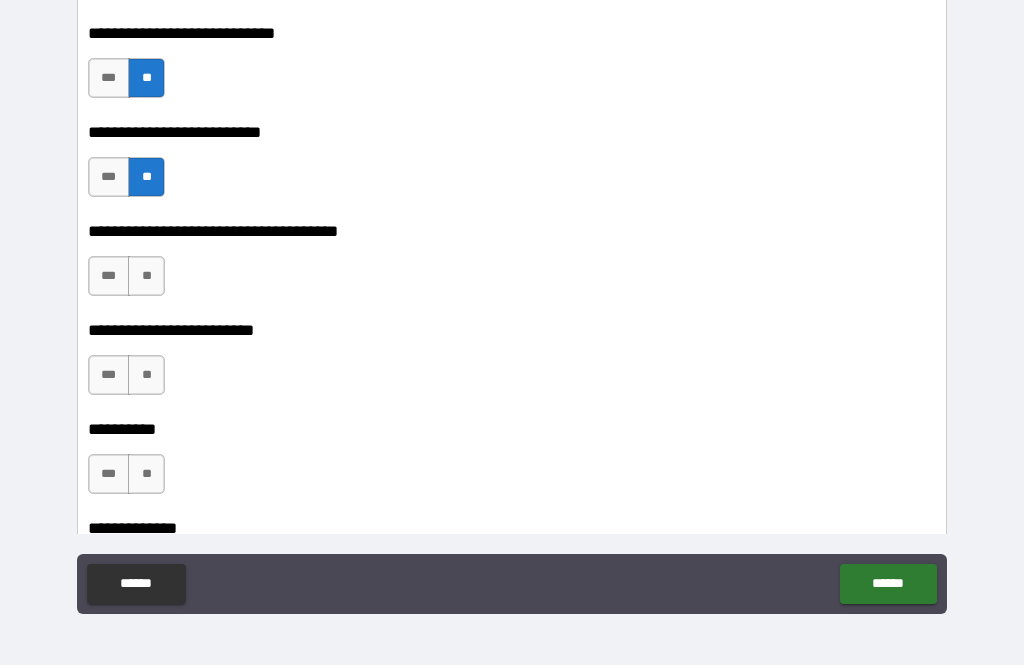 click on "**" at bounding box center (146, 276) 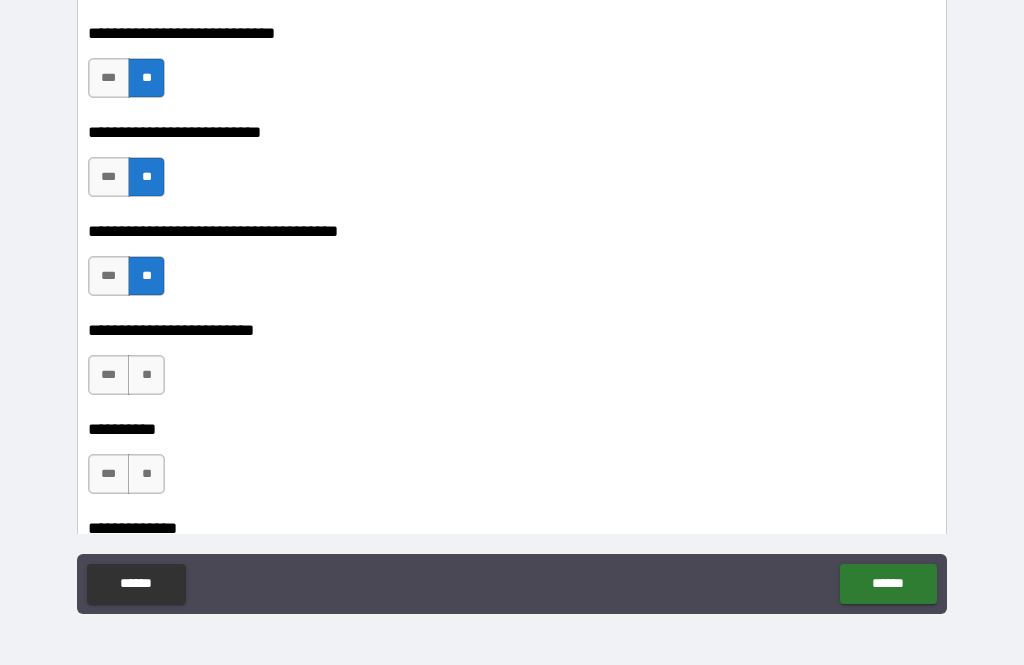 click on "**" at bounding box center (146, 375) 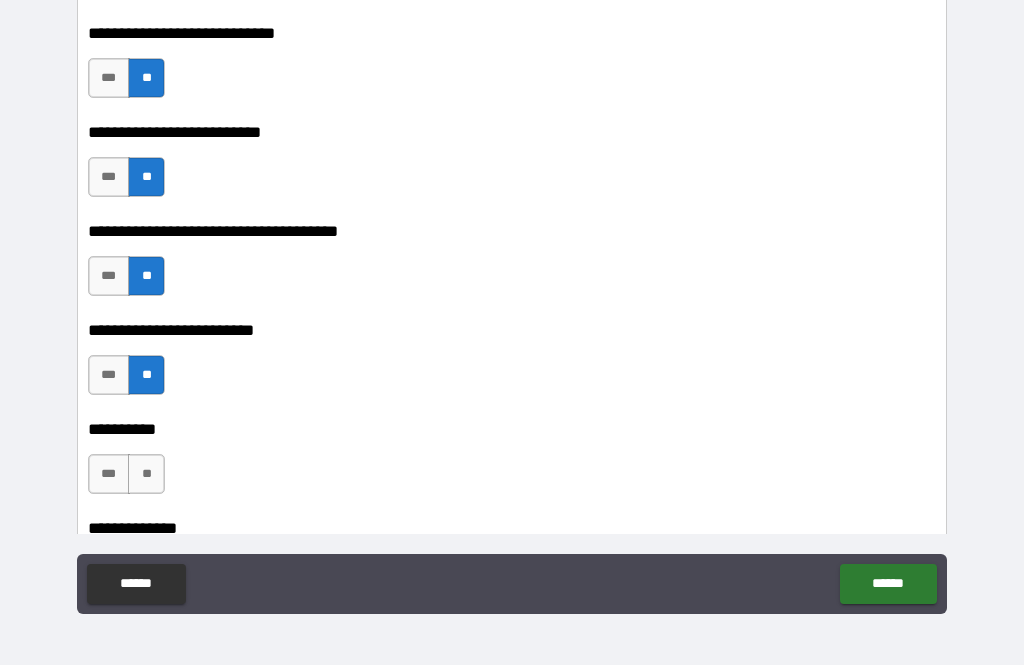 click on "**" at bounding box center [146, 474] 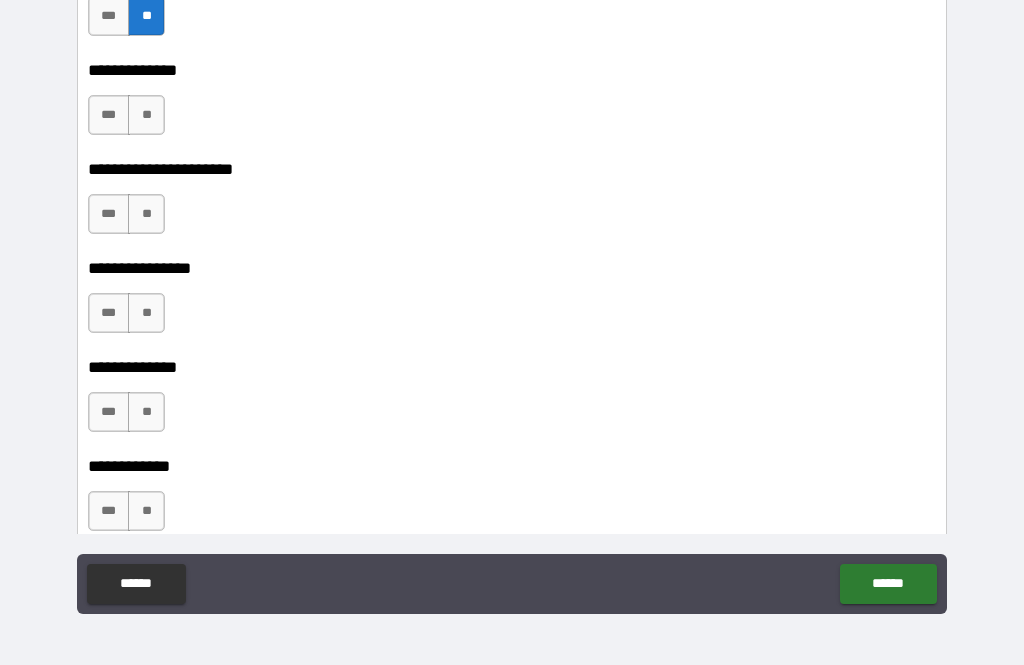 scroll, scrollTop: 6932, scrollLeft: 0, axis: vertical 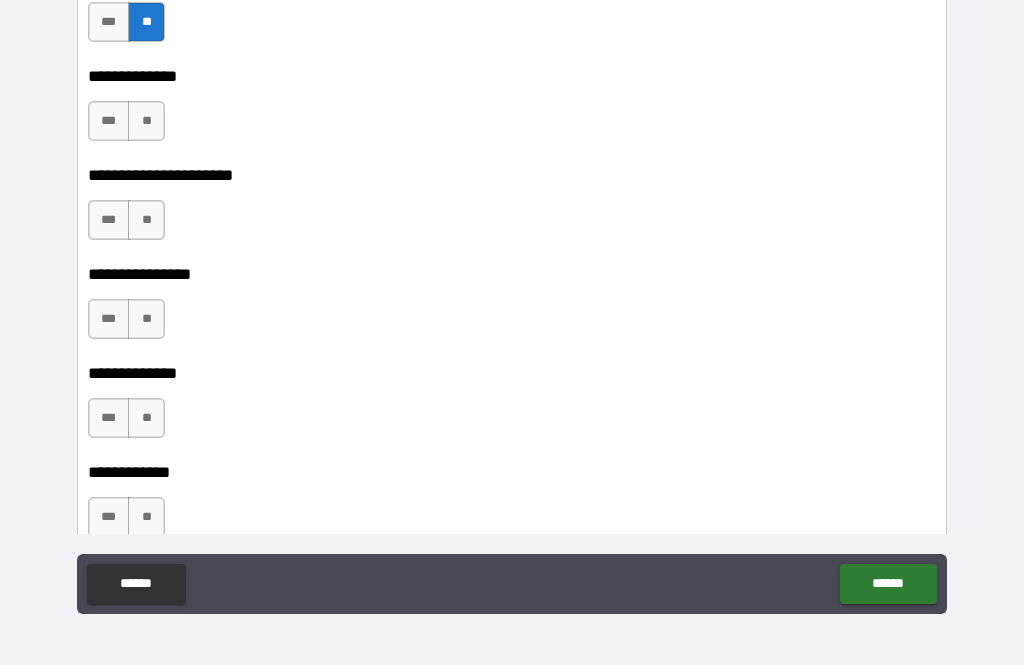 click on "**" at bounding box center (146, 121) 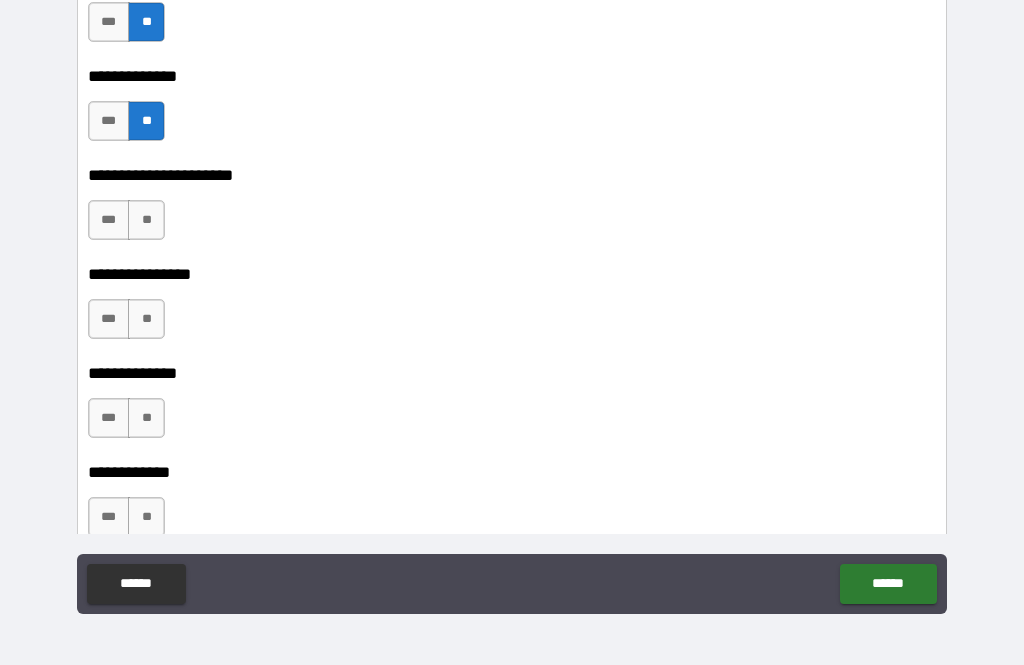 click on "**" at bounding box center [146, 220] 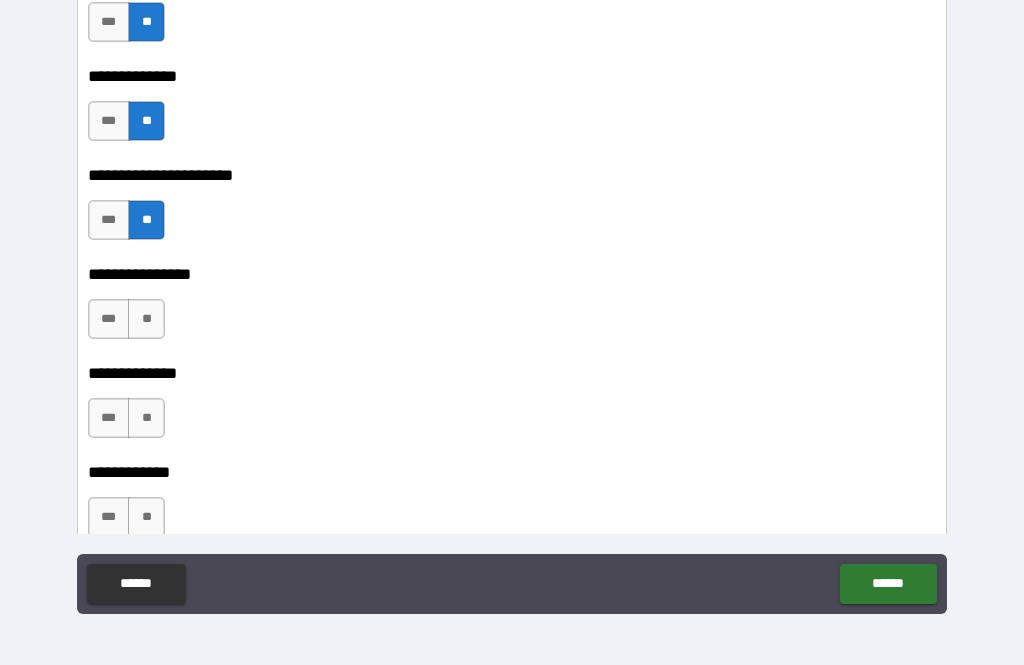 click on "**" at bounding box center [146, 319] 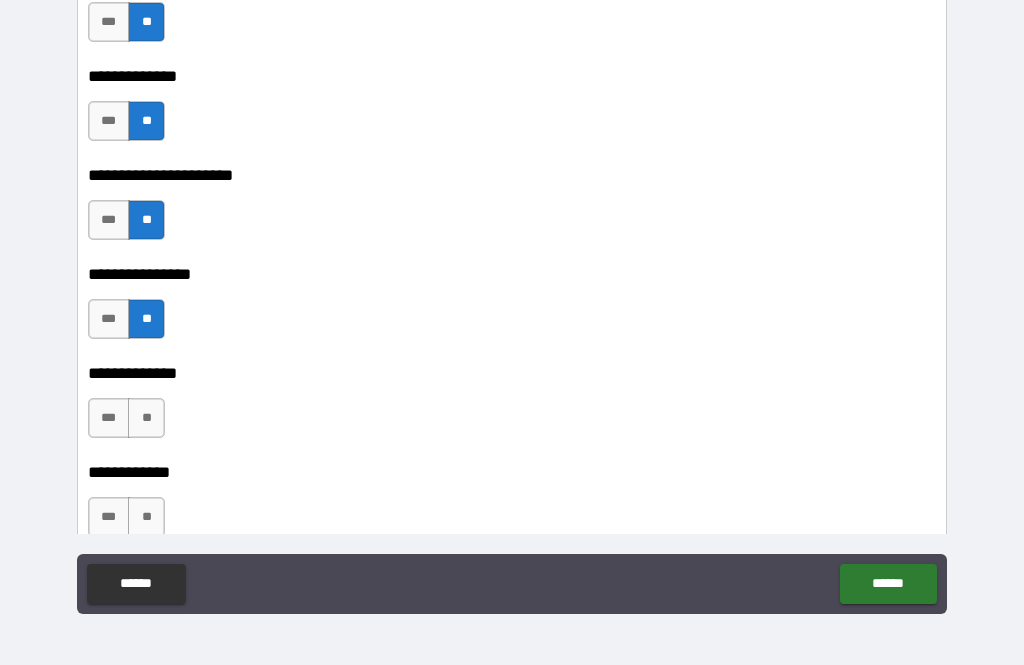 click on "**" at bounding box center (146, 418) 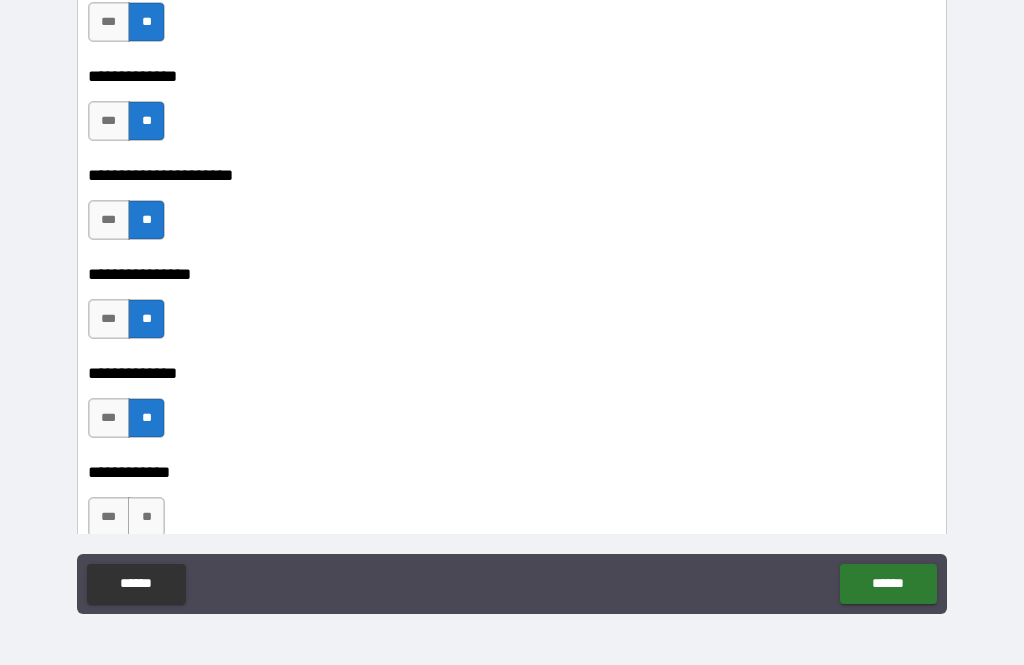 scroll, scrollTop: 7333, scrollLeft: 0, axis: vertical 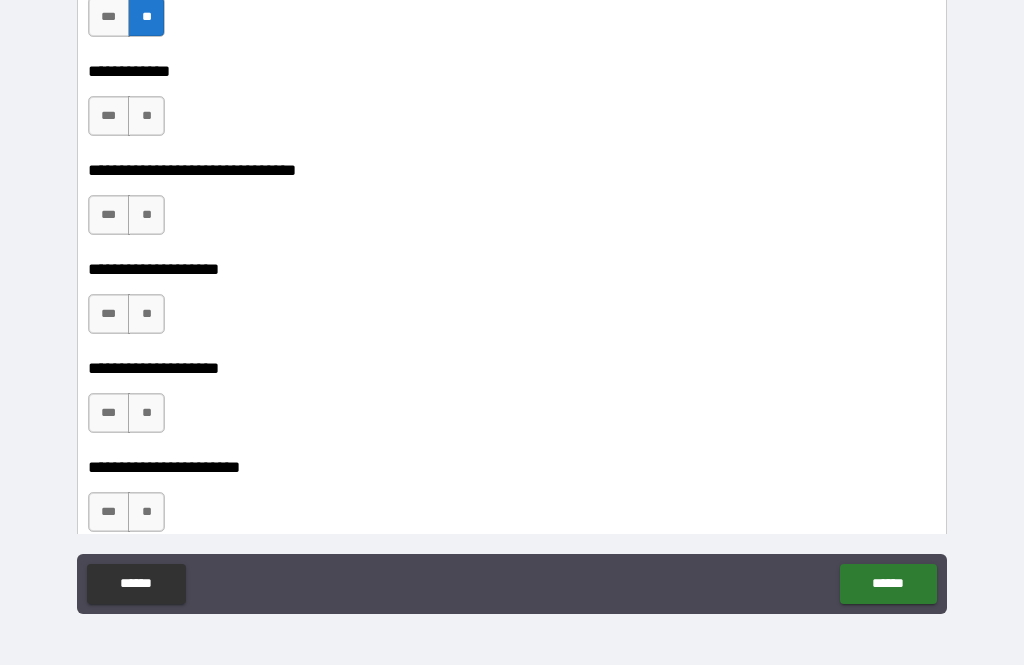 click on "**" at bounding box center [146, 116] 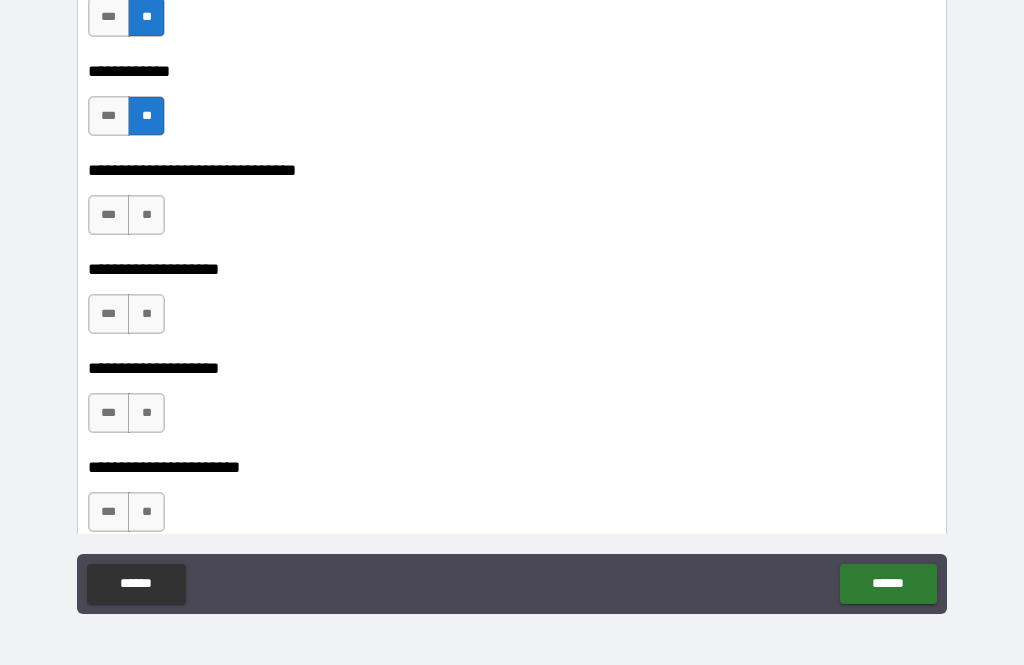 click on "**" at bounding box center [146, 314] 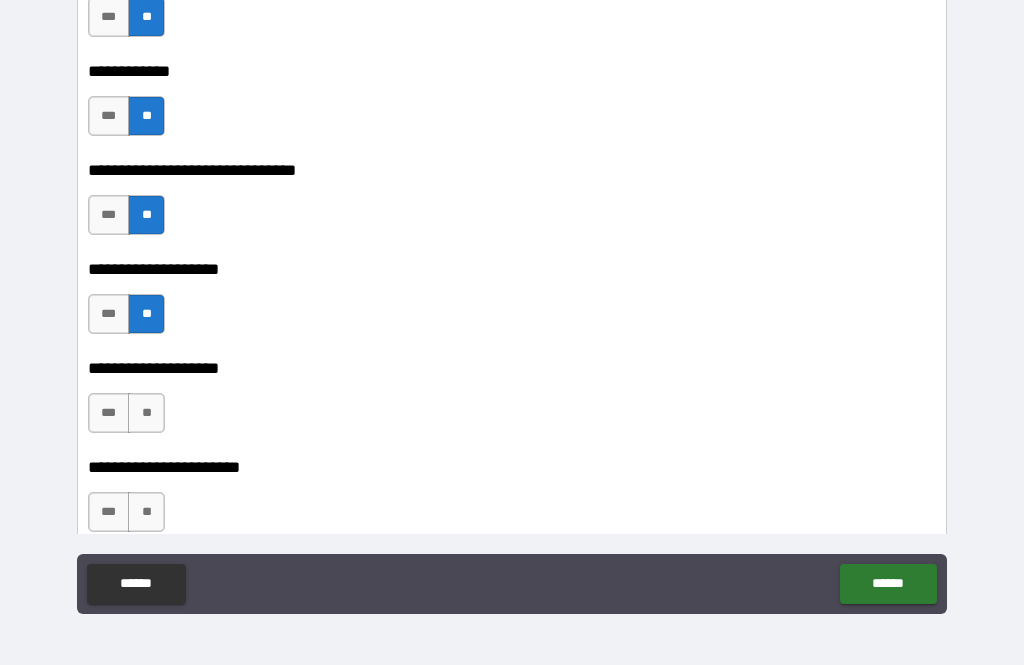 click on "**" at bounding box center [146, 413] 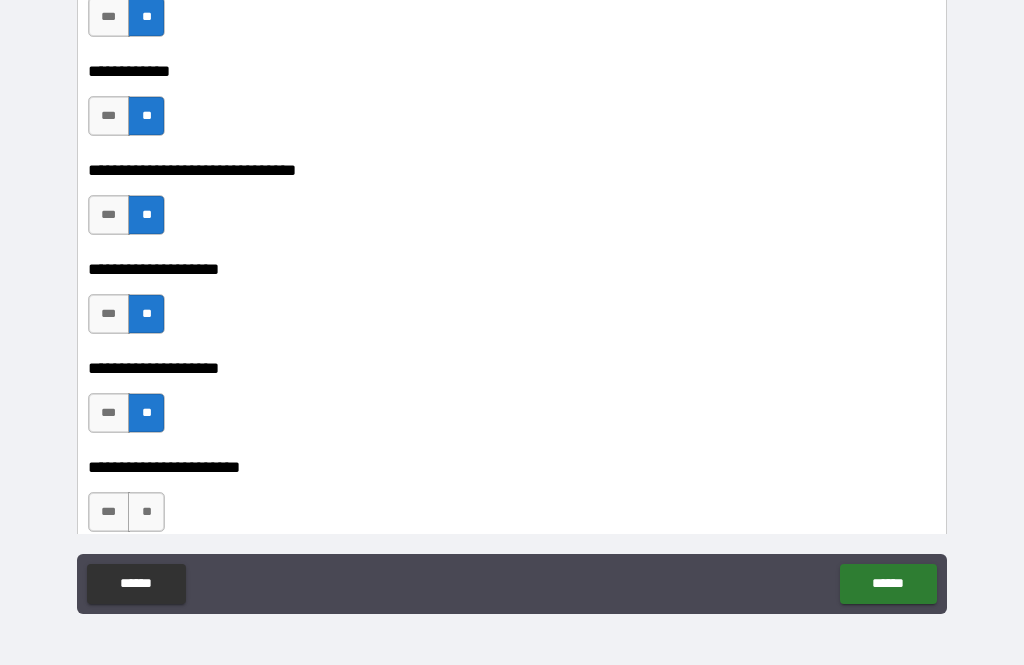 click on "**" at bounding box center (146, 512) 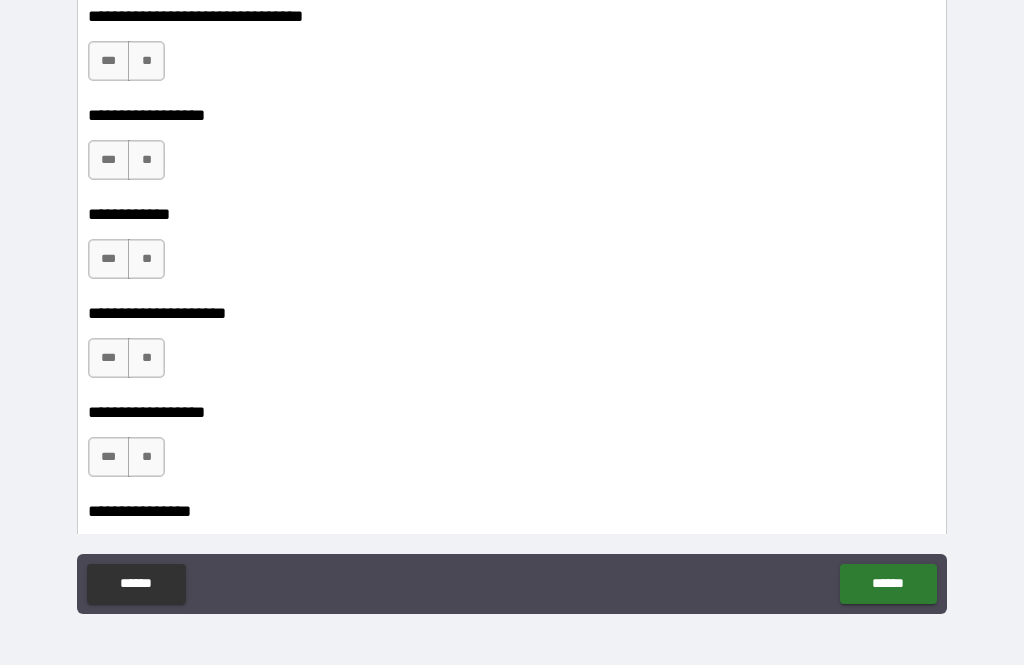 scroll, scrollTop: 7882, scrollLeft: 0, axis: vertical 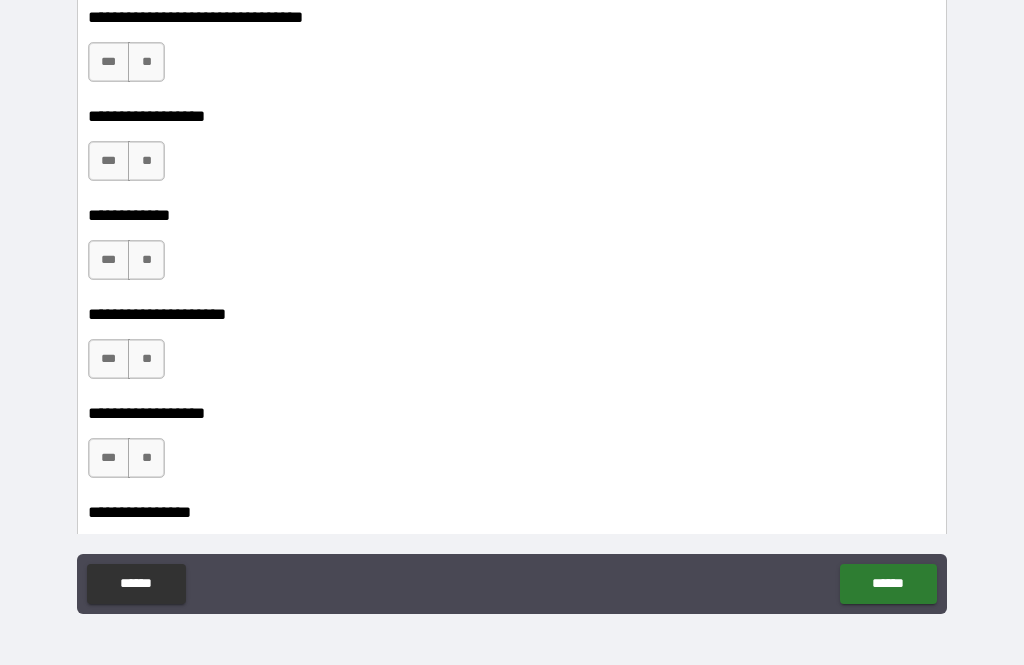 click on "**" at bounding box center (146, 62) 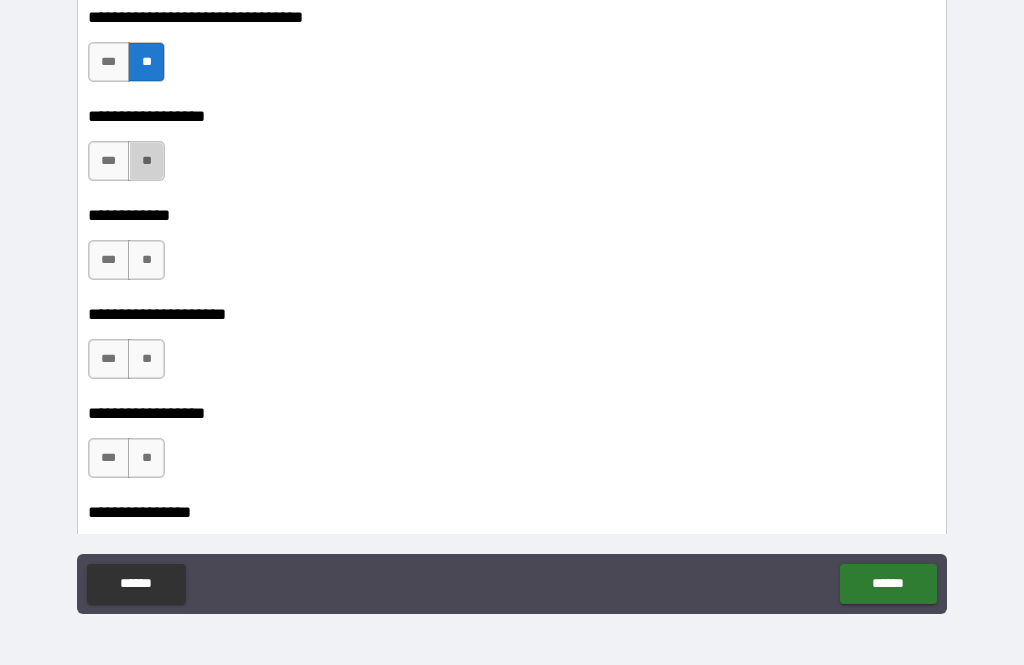 click on "**" at bounding box center [146, 161] 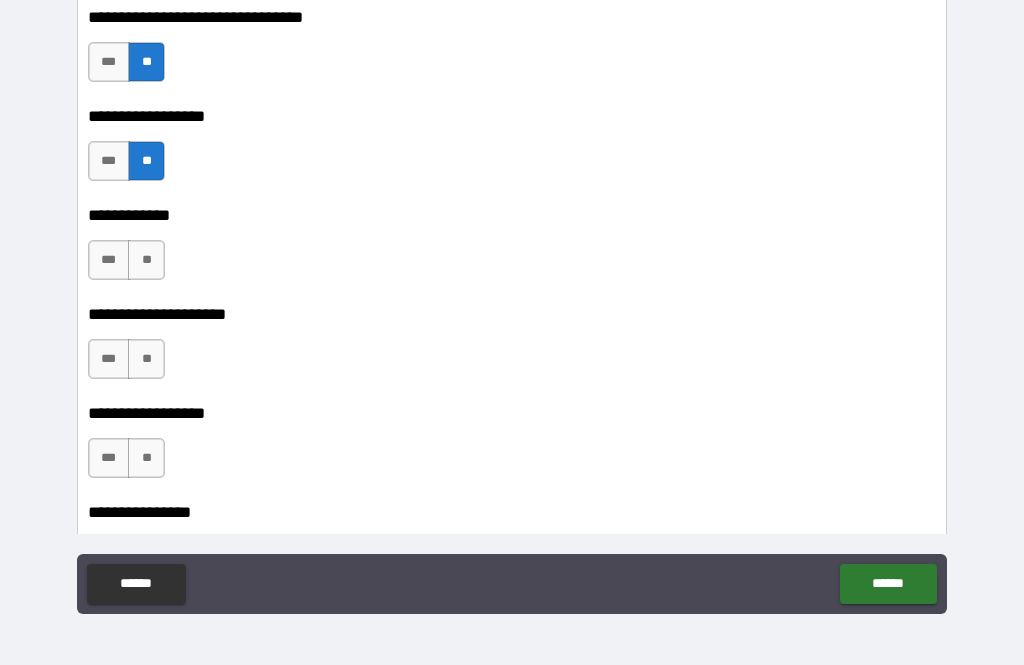 click on "**" at bounding box center (146, 260) 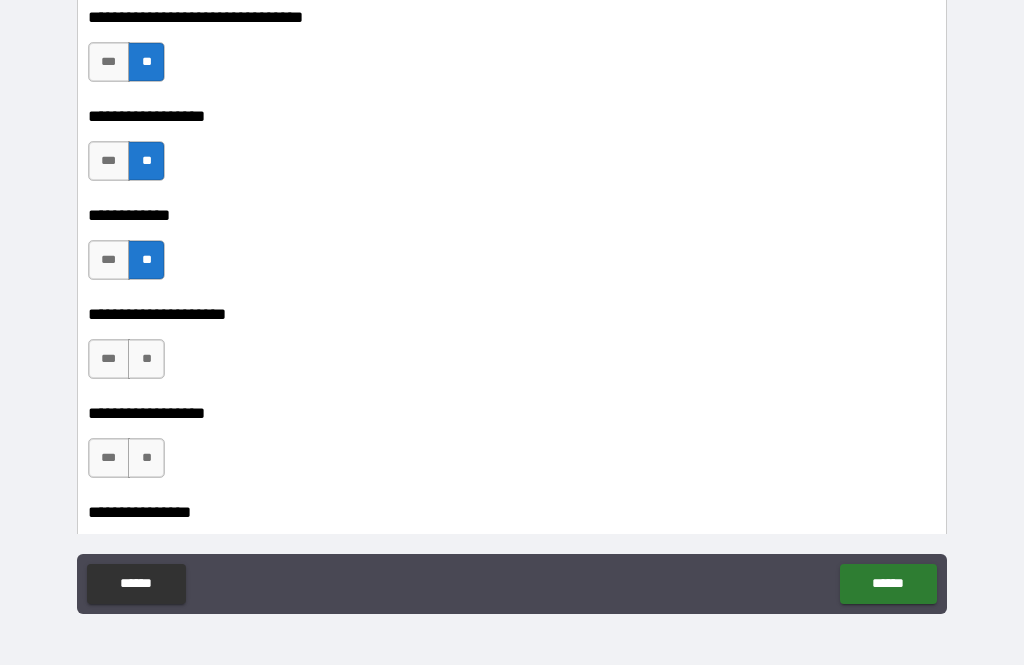 click on "**" at bounding box center [146, 359] 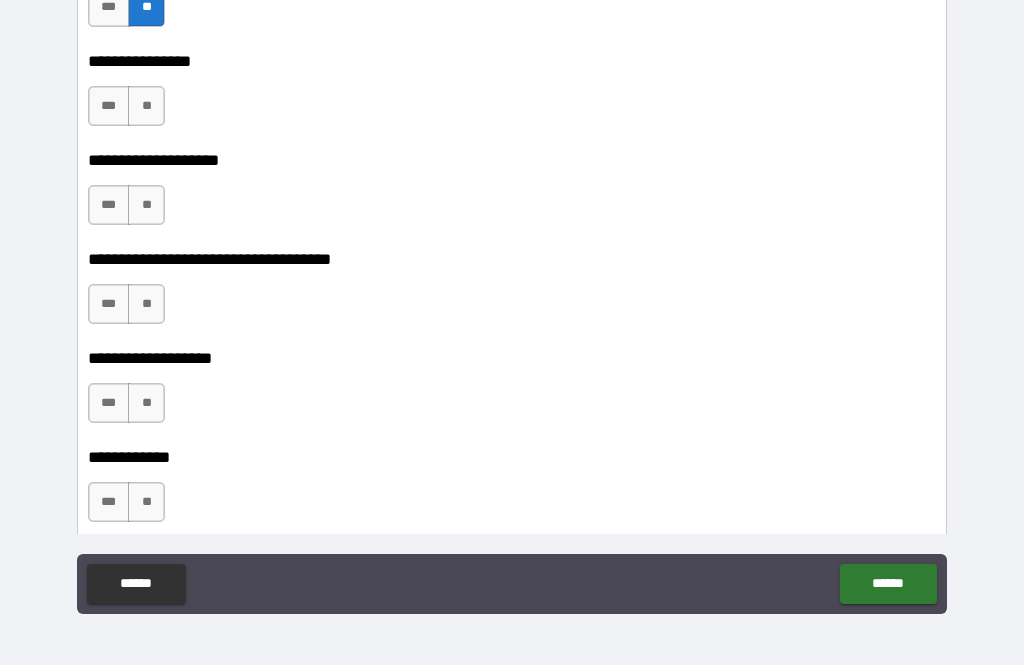 scroll, scrollTop: 8337, scrollLeft: 0, axis: vertical 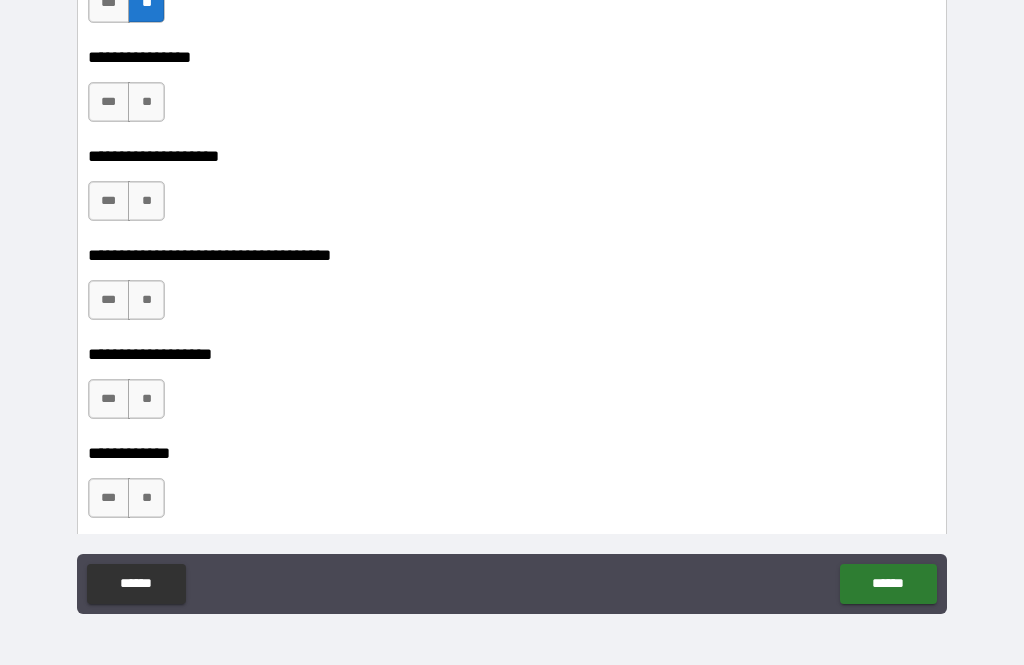 click on "**" at bounding box center (146, 102) 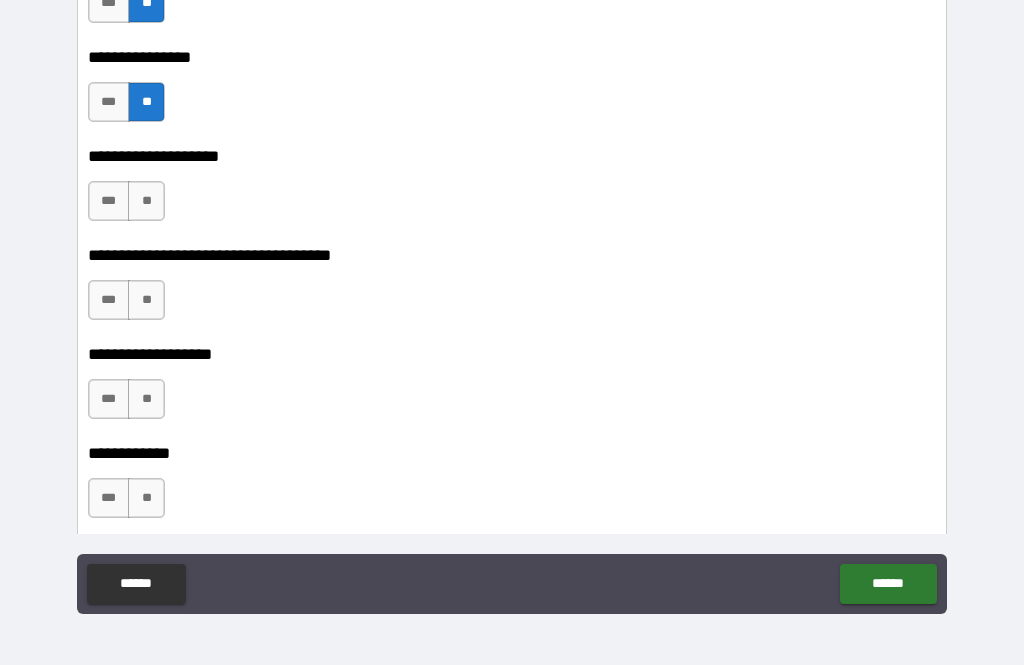 click on "**" at bounding box center (146, 300) 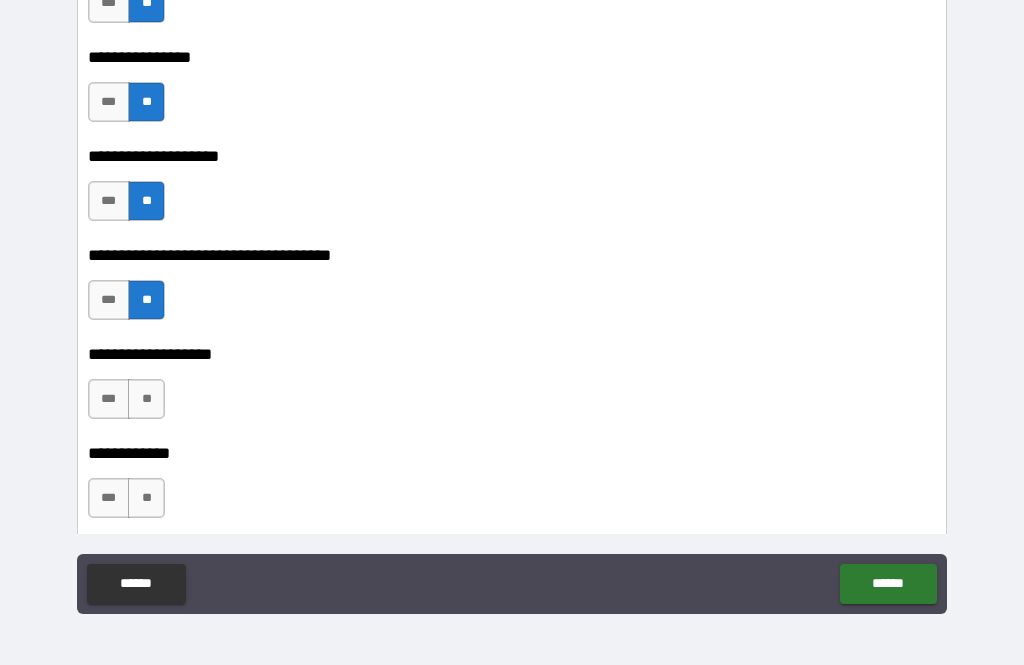 click on "**" at bounding box center [146, 399] 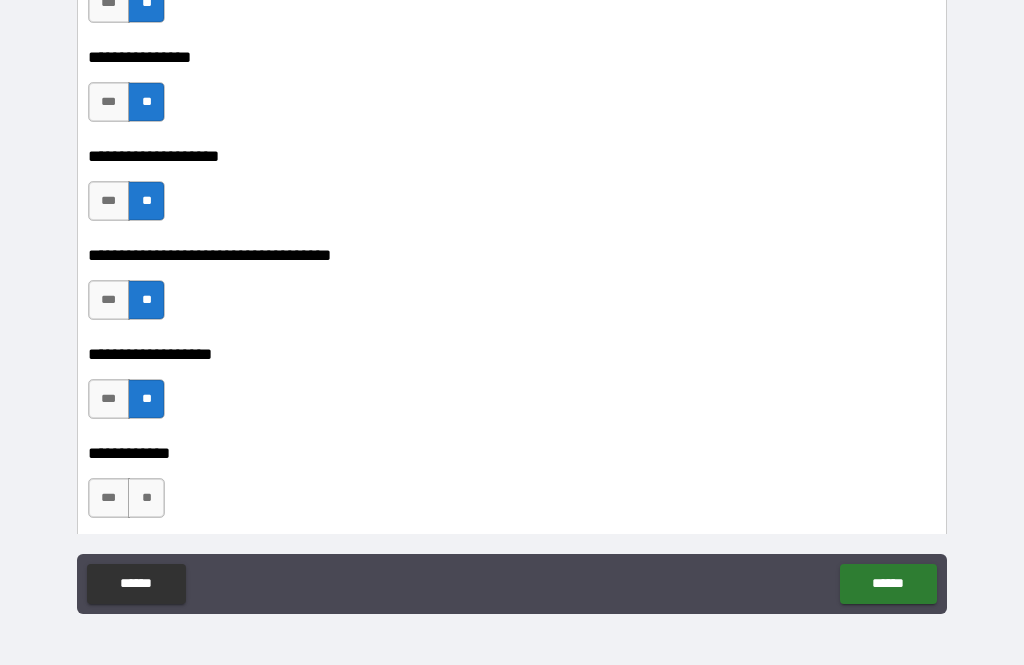 click on "**" at bounding box center (146, 498) 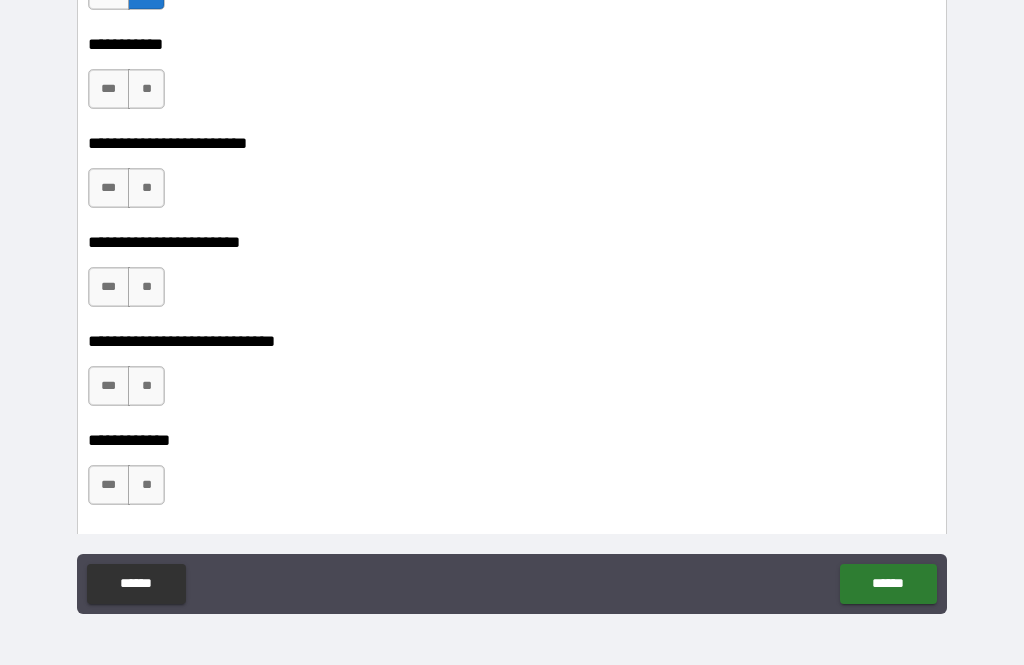 scroll, scrollTop: 8865, scrollLeft: 0, axis: vertical 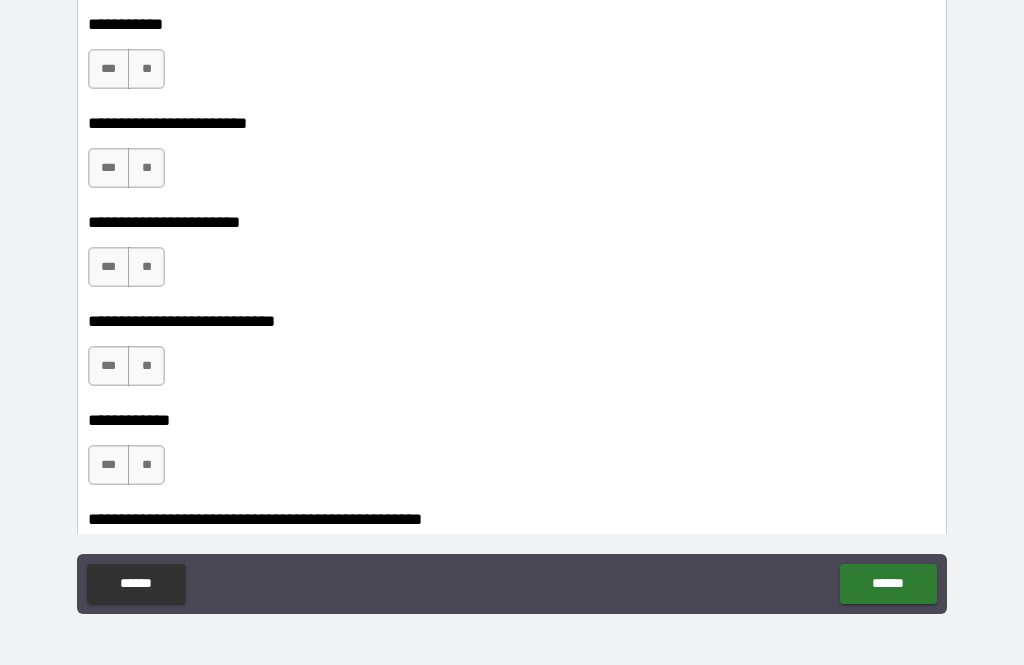 click on "**" at bounding box center (146, 69) 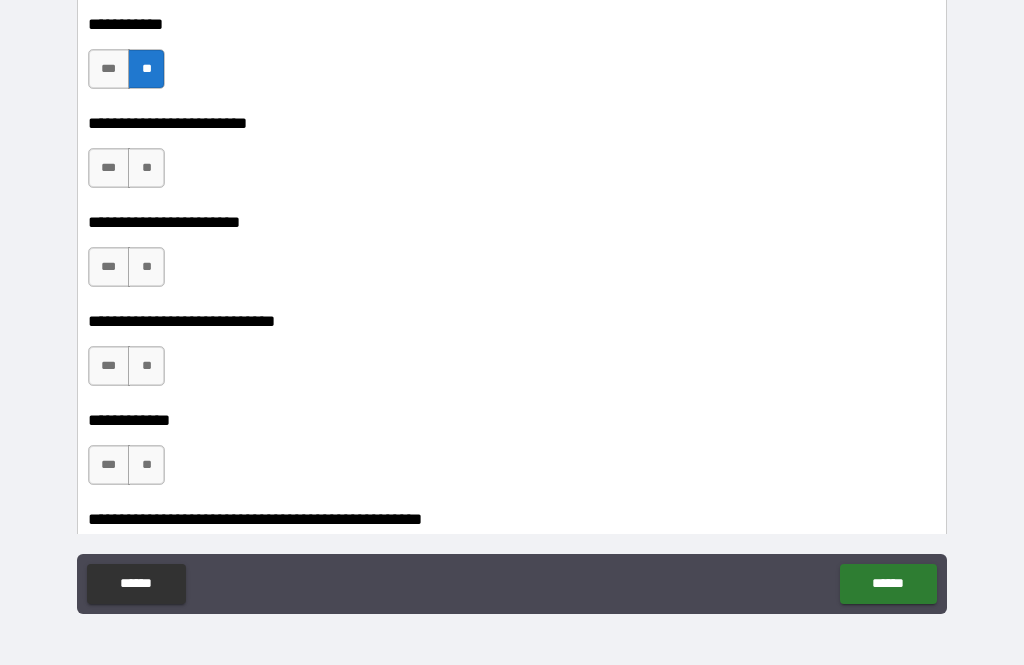 click on "**" at bounding box center (146, 168) 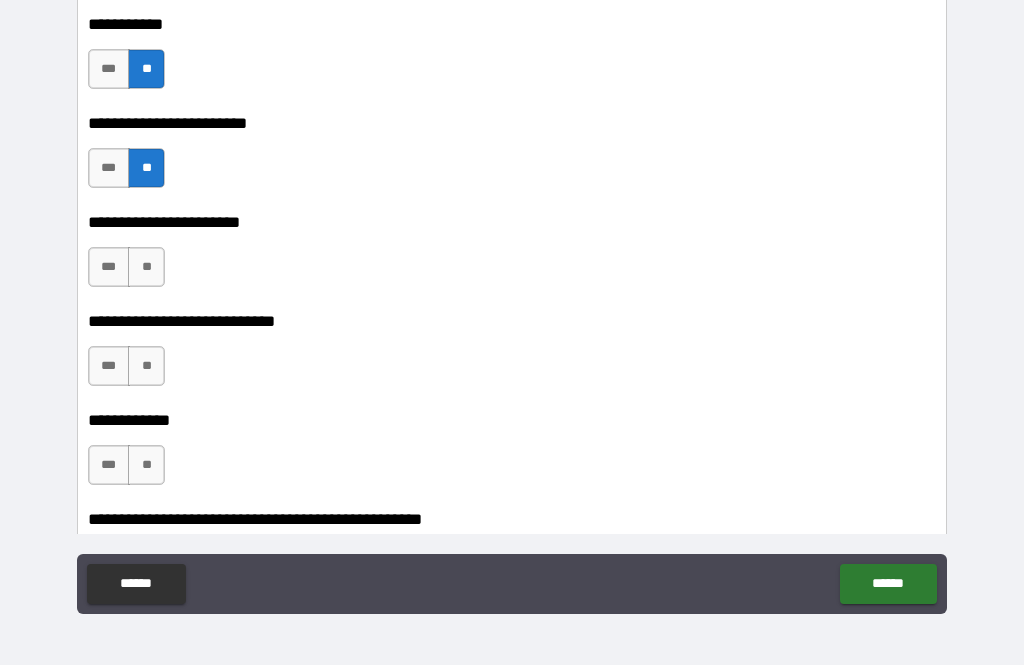 click on "**" at bounding box center (146, 267) 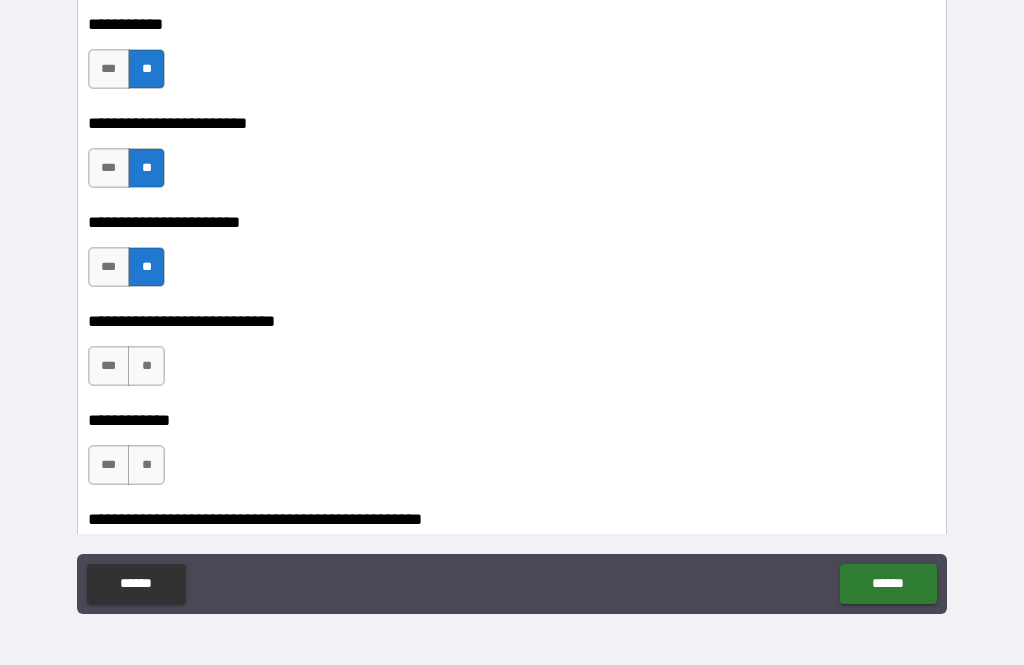 click on "**" at bounding box center (146, 366) 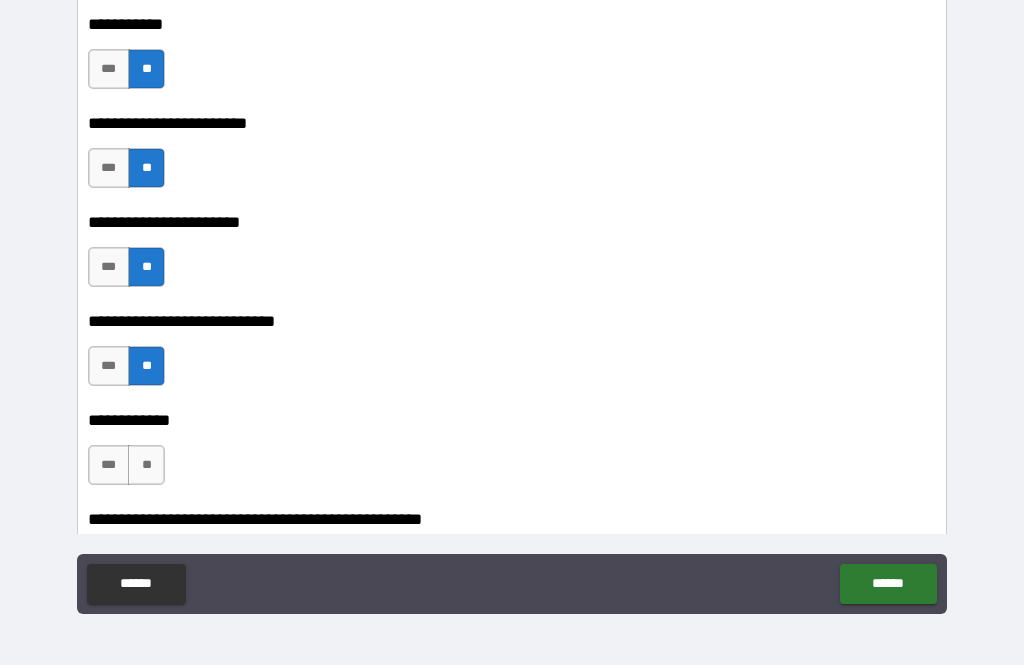 click on "***" at bounding box center (109, 366) 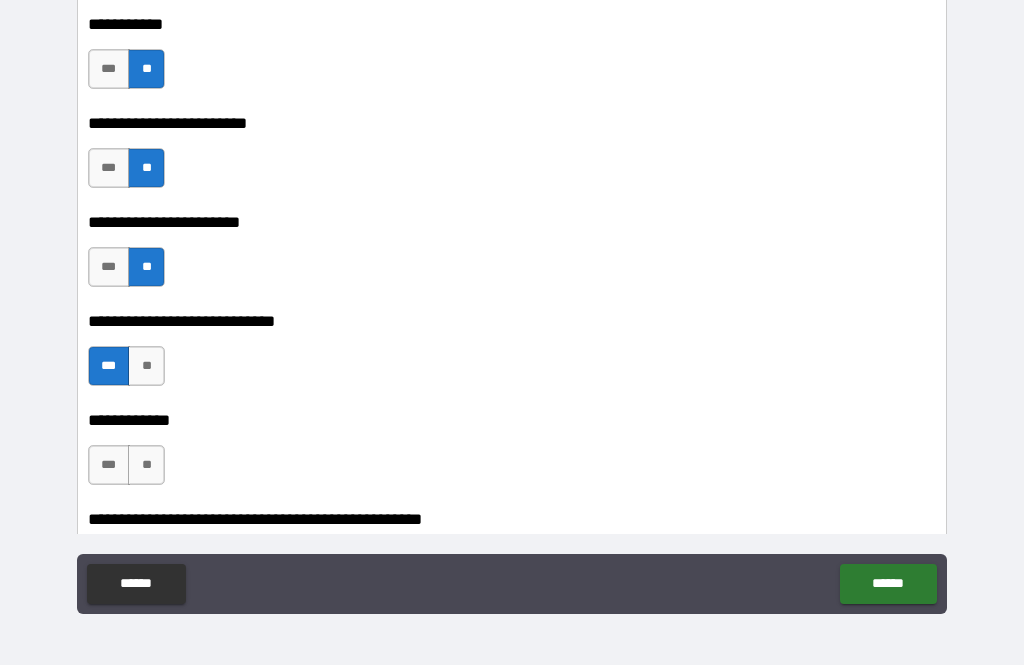 click on "**" at bounding box center [146, 465] 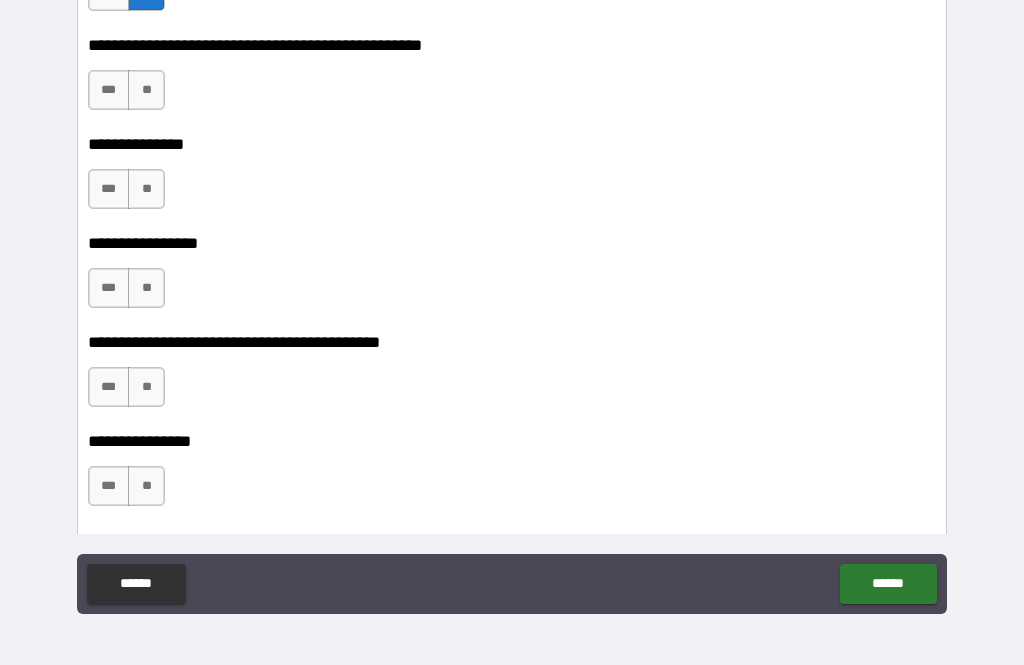 scroll, scrollTop: 9338, scrollLeft: 0, axis: vertical 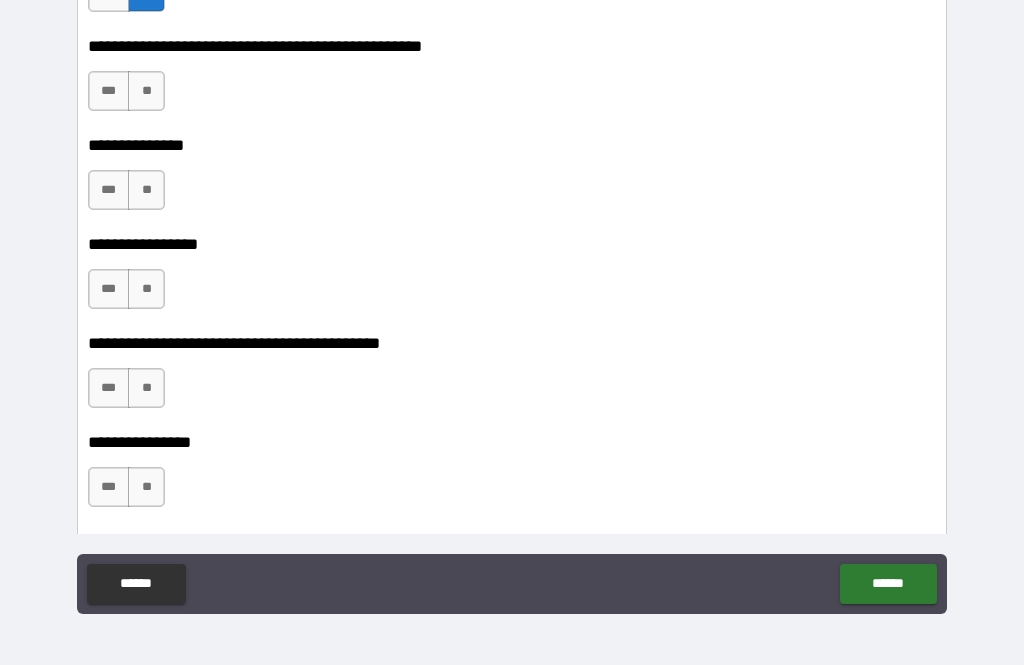 click on "**" at bounding box center (146, 91) 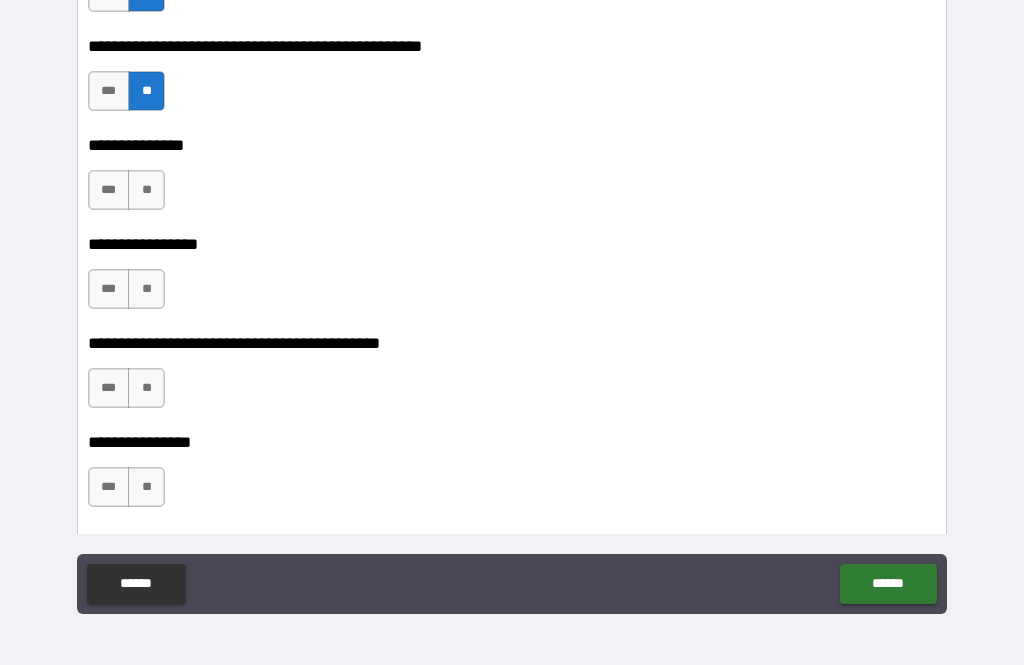 click on "**" at bounding box center (146, 190) 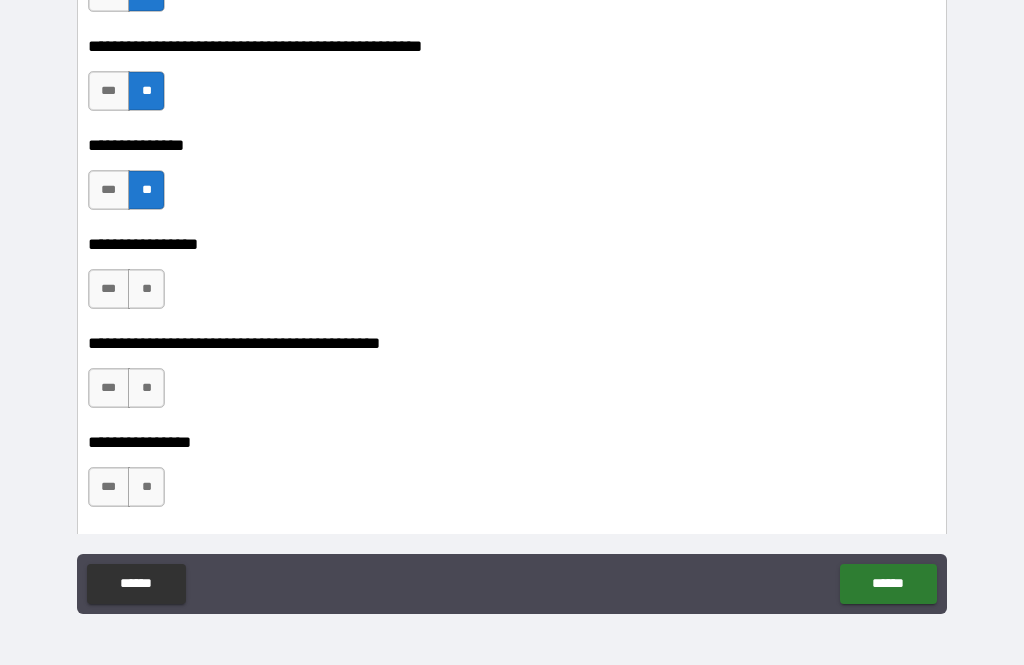 click on "**" at bounding box center [146, 289] 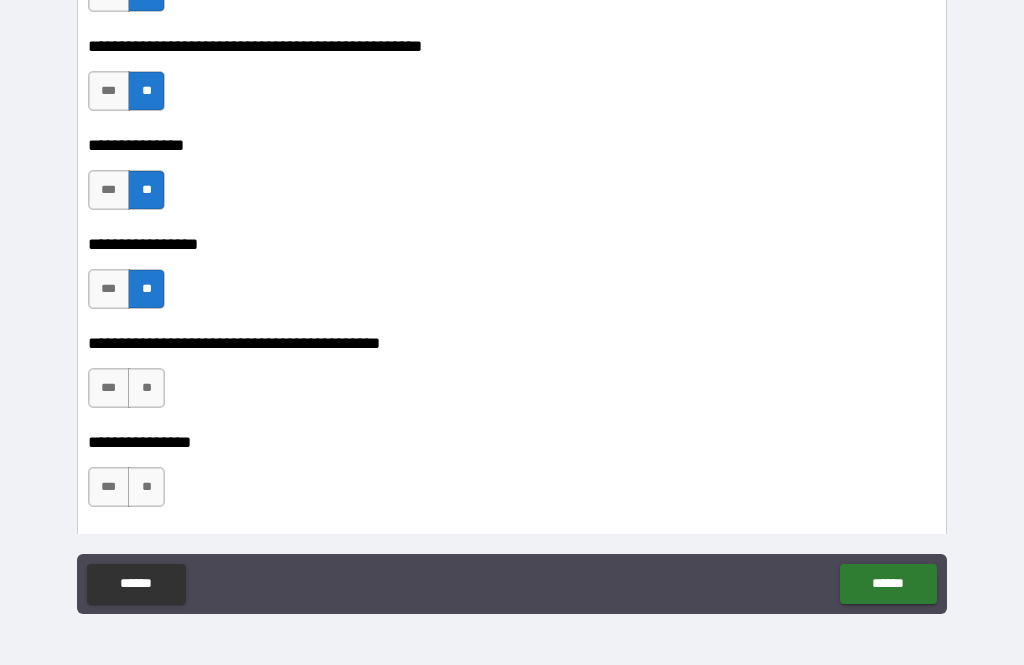 click on "**" at bounding box center [146, 388] 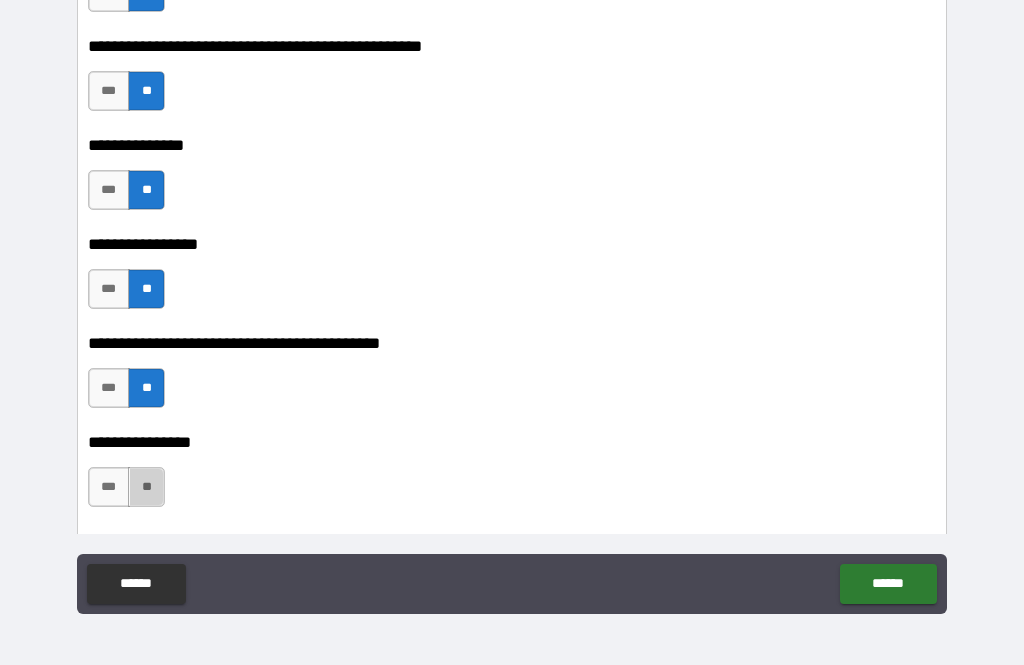 click on "**" at bounding box center (146, 487) 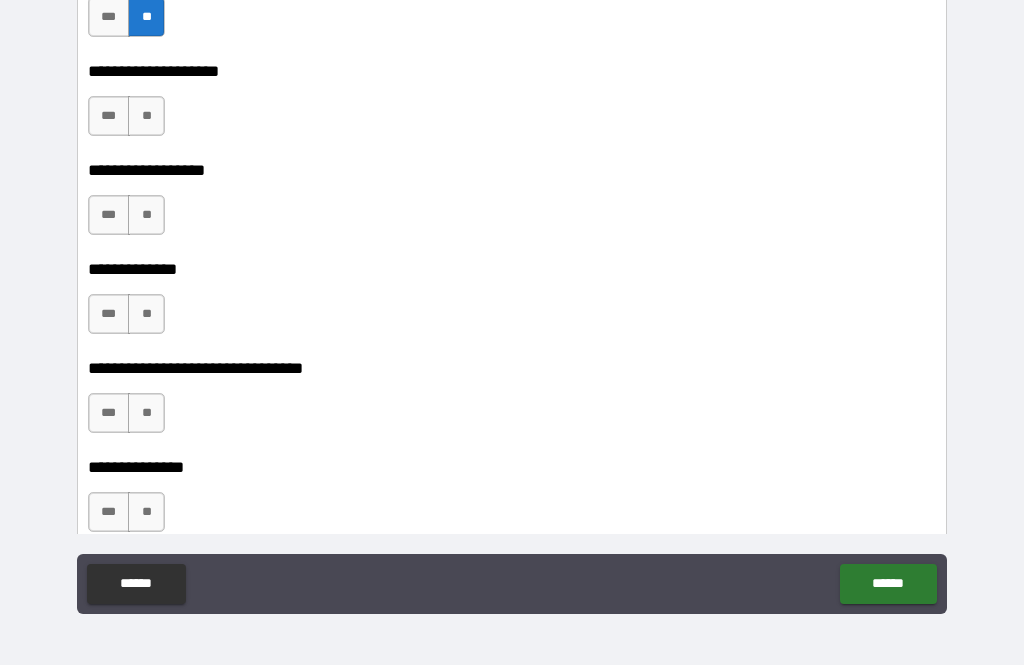 scroll, scrollTop: 9834, scrollLeft: 0, axis: vertical 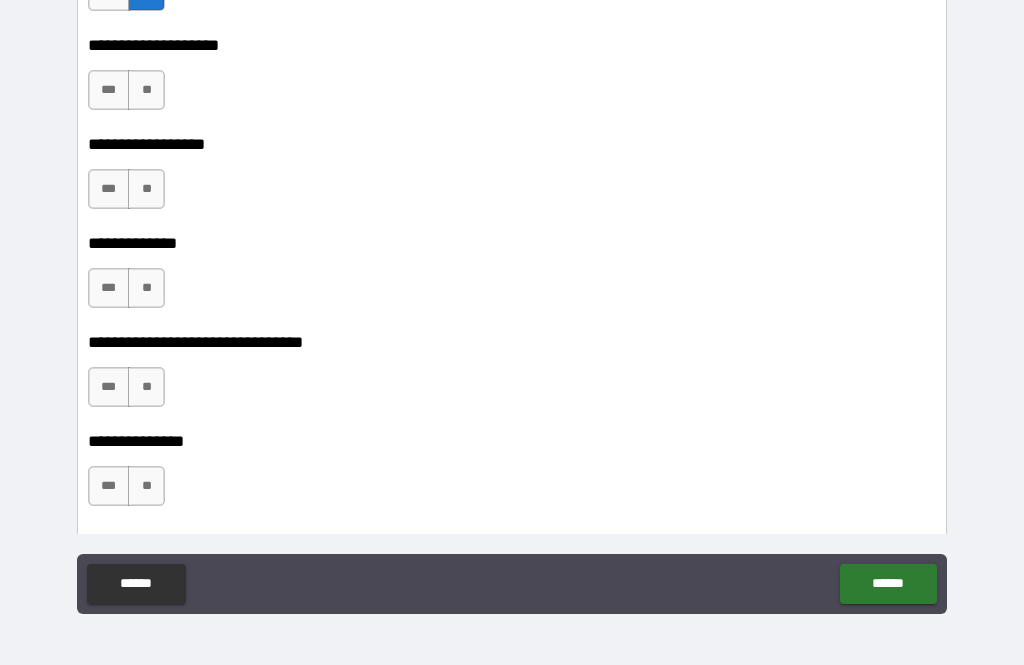 click on "**" at bounding box center (146, 90) 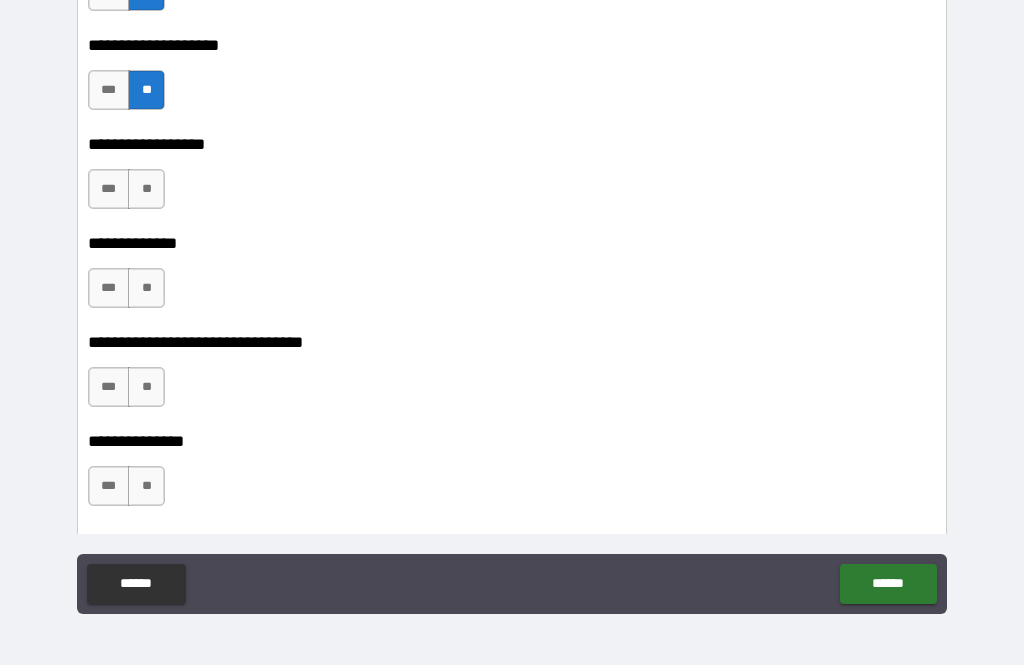 click on "**" at bounding box center [146, 189] 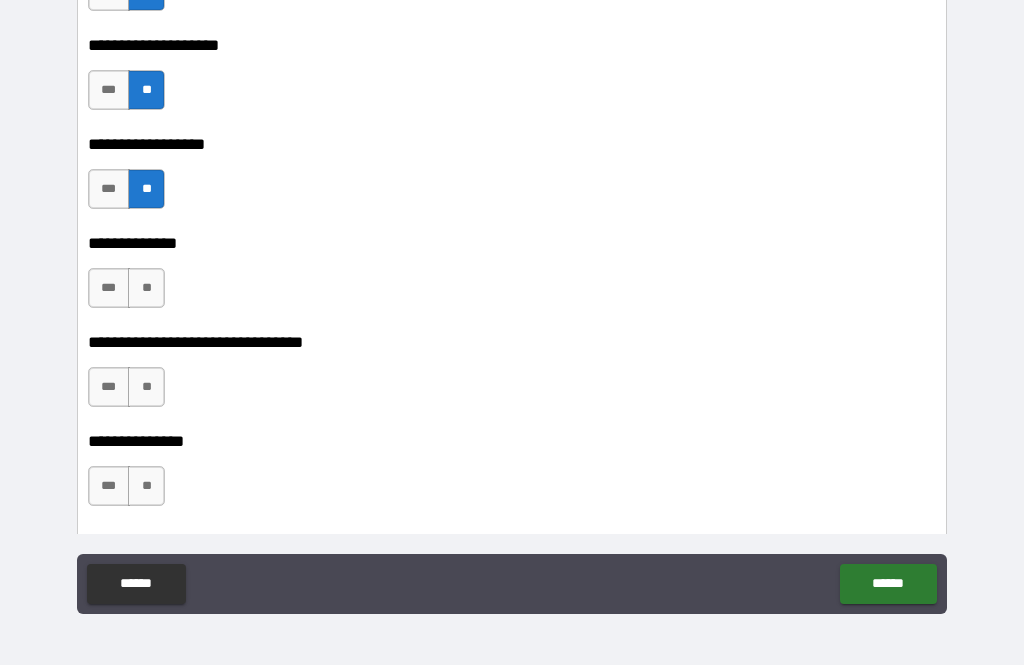 click on "**" at bounding box center [146, 288] 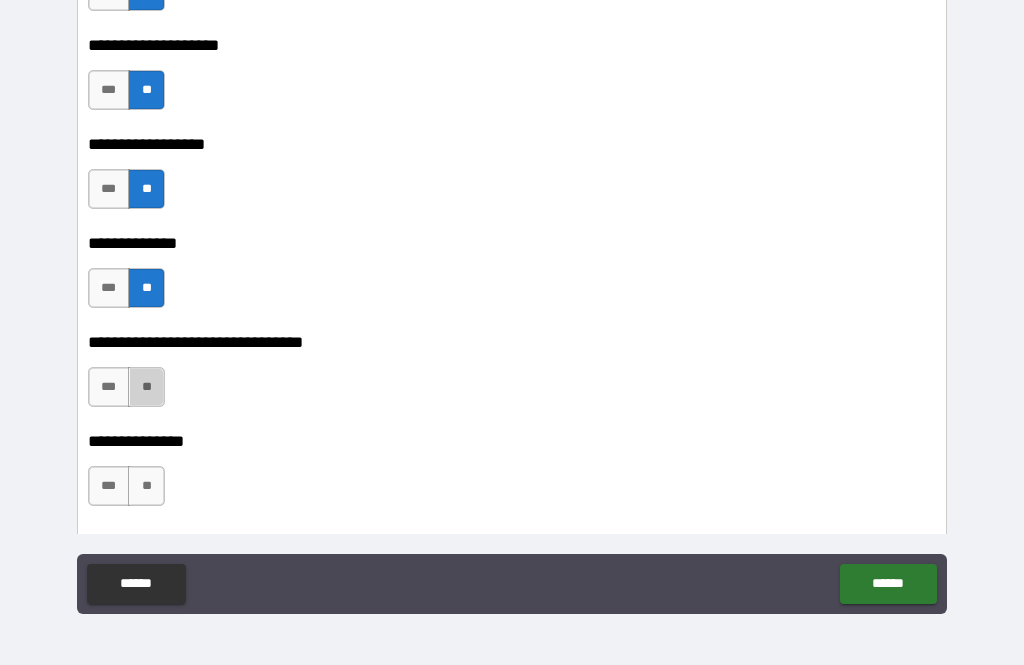 click on "**" at bounding box center [146, 387] 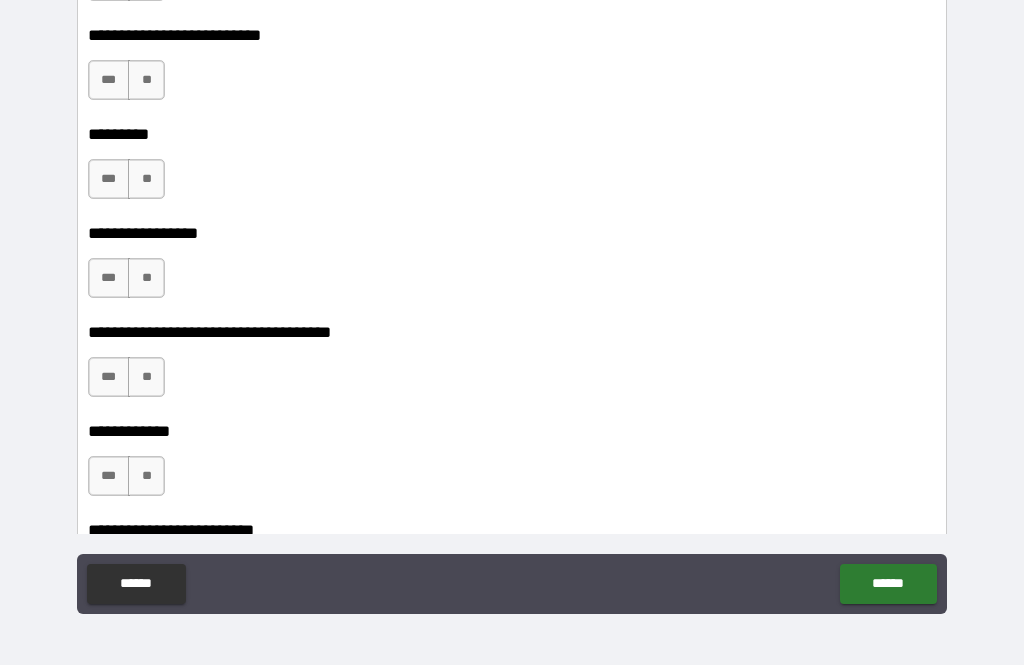 scroll, scrollTop: 10338, scrollLeft: 0, axis: vertical 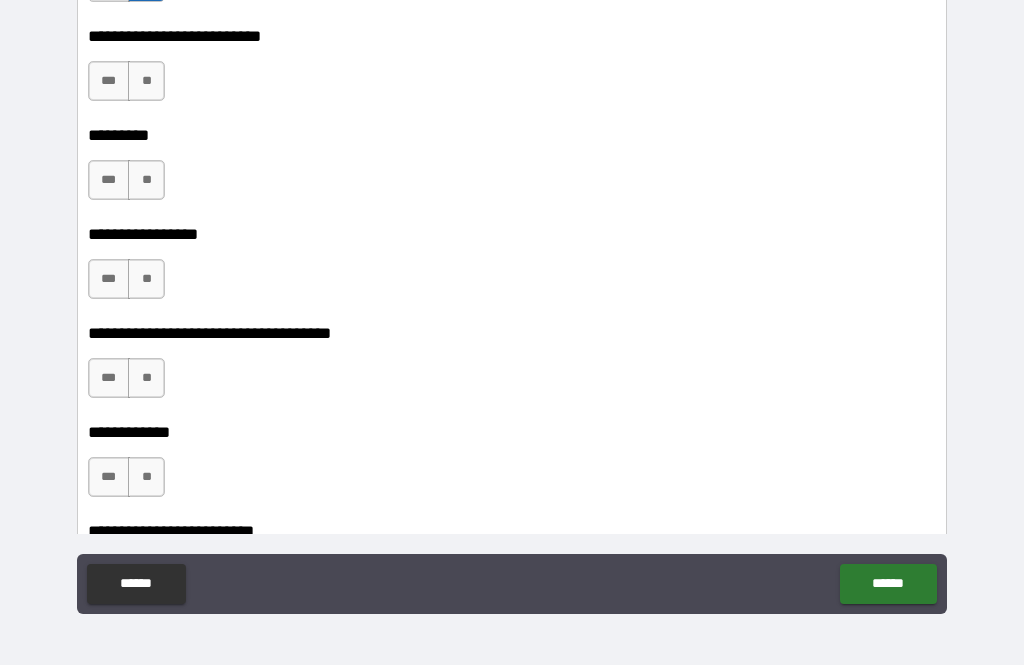 click on "**" at bounding box center [146, 81] 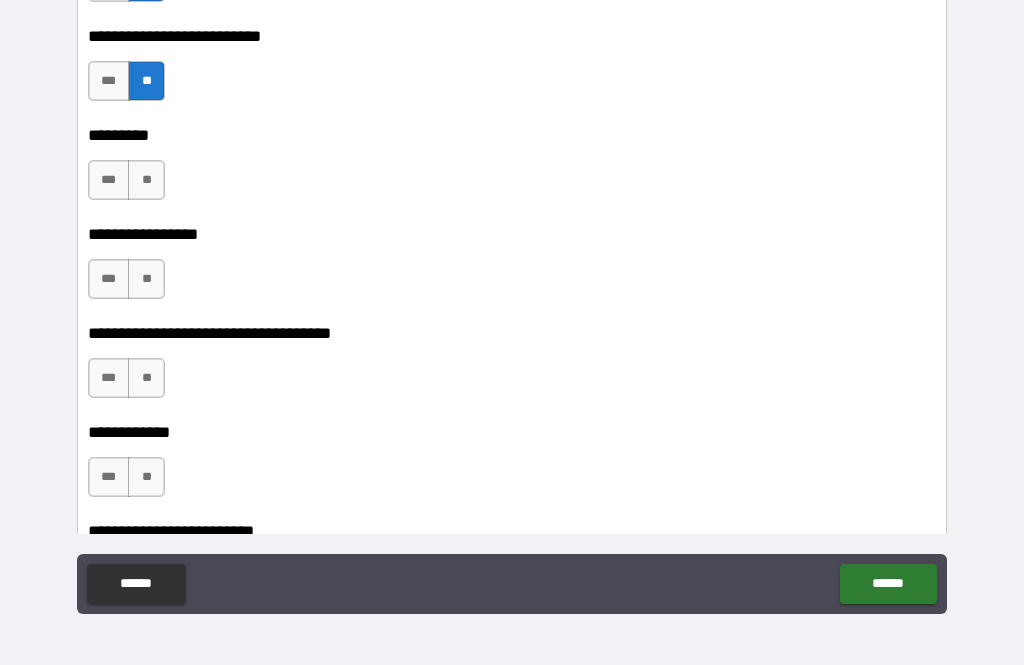 click on "**" at bounding box center (146, 180) 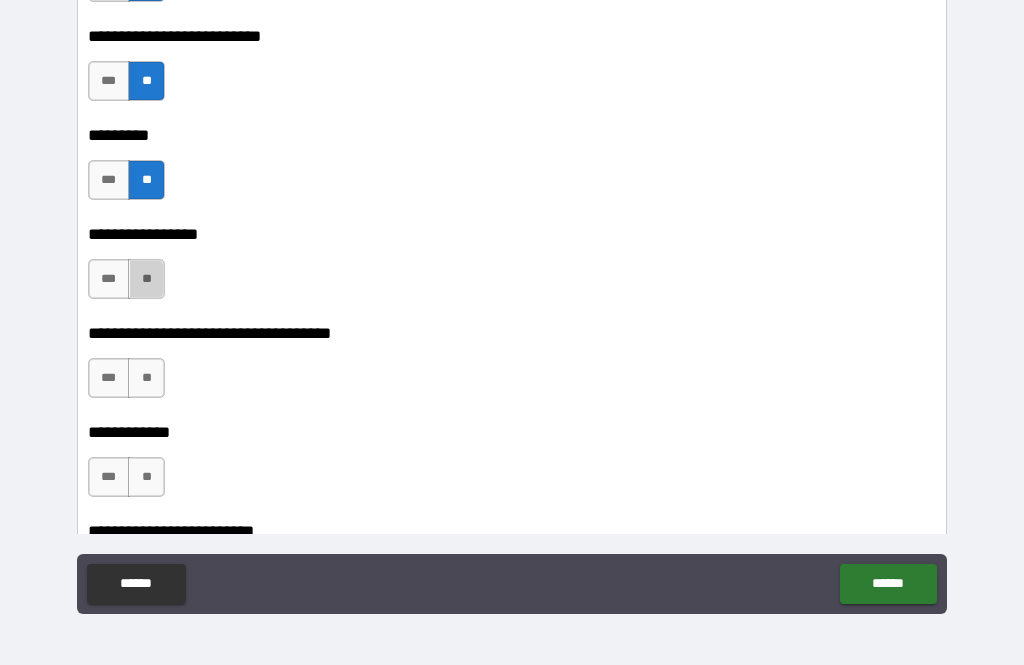 click on "**" at bounding box center [146, 279] 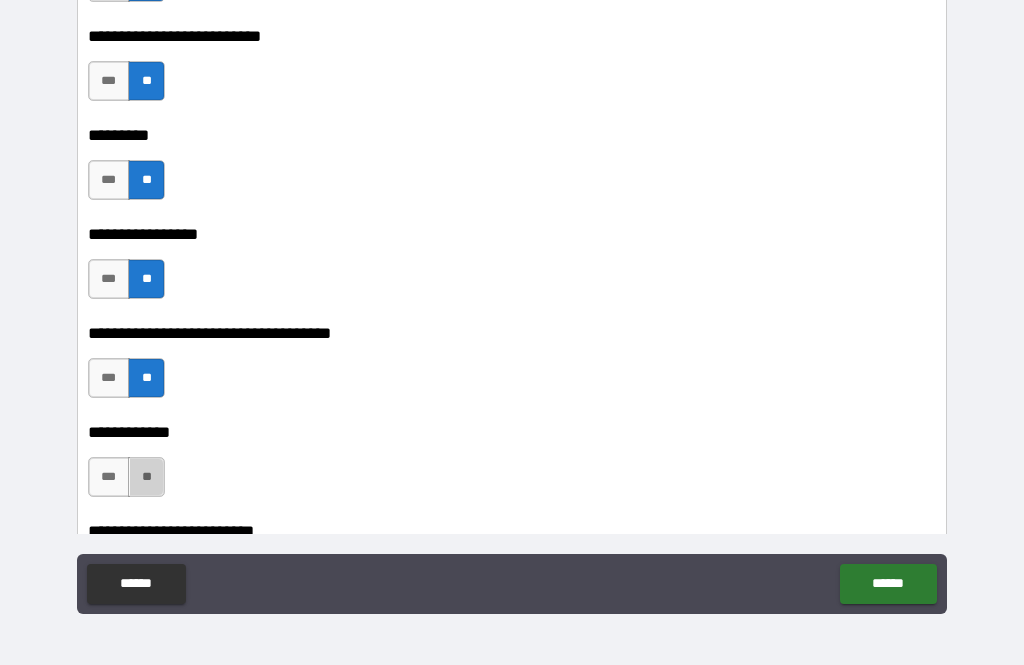 click on "**" at bounding box center (146, 477) 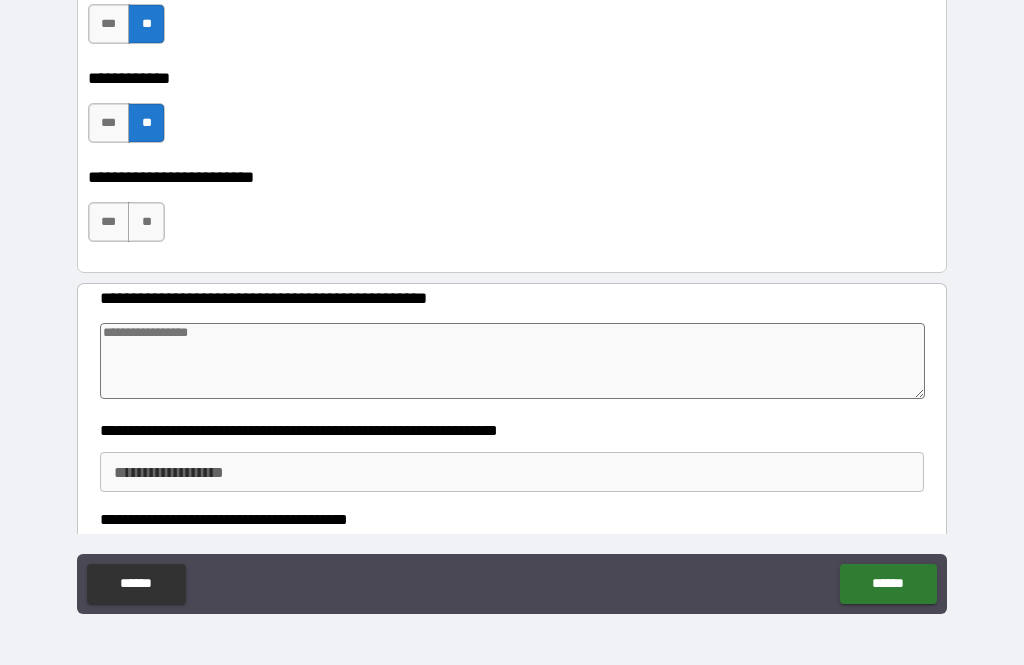 scroll, scrollTop: 10724, scrollLeft: 0, axis: vertical 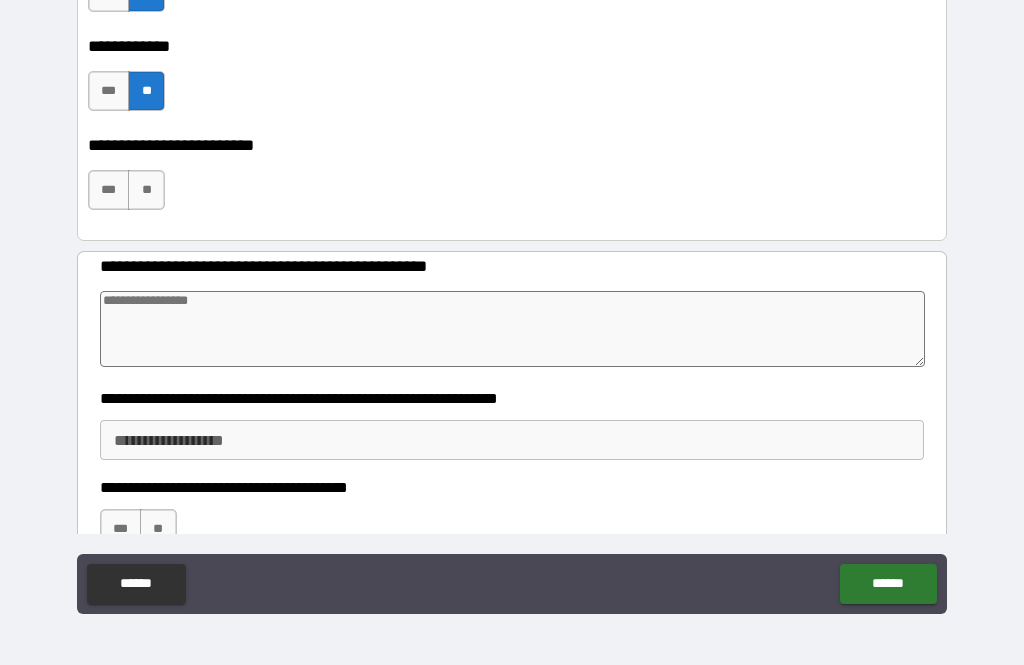 click on "**" at bounding box center [146, 190] 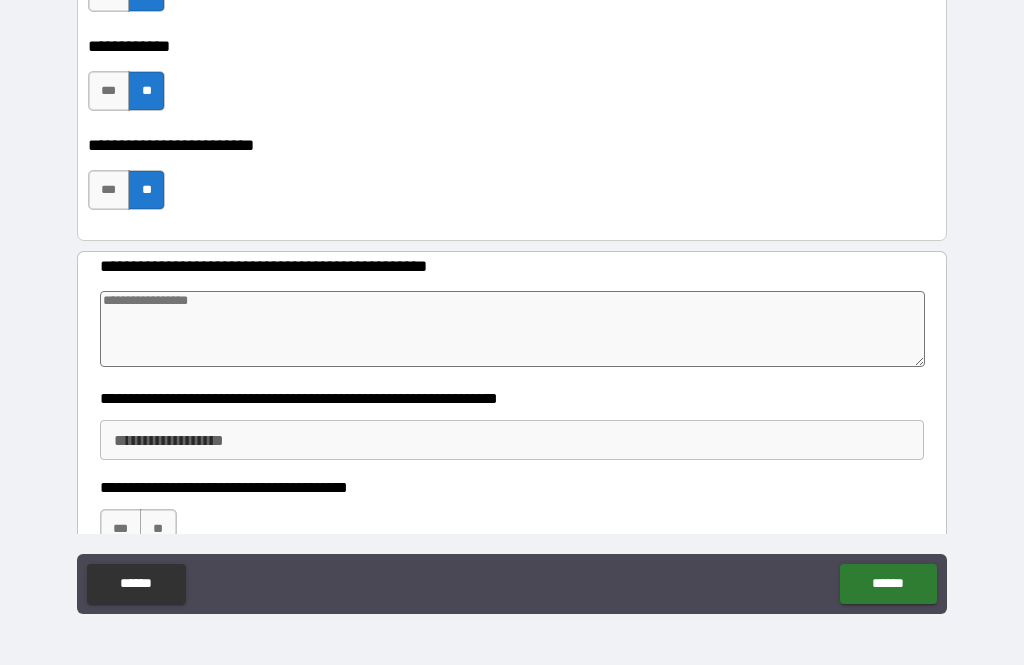 type on "*" 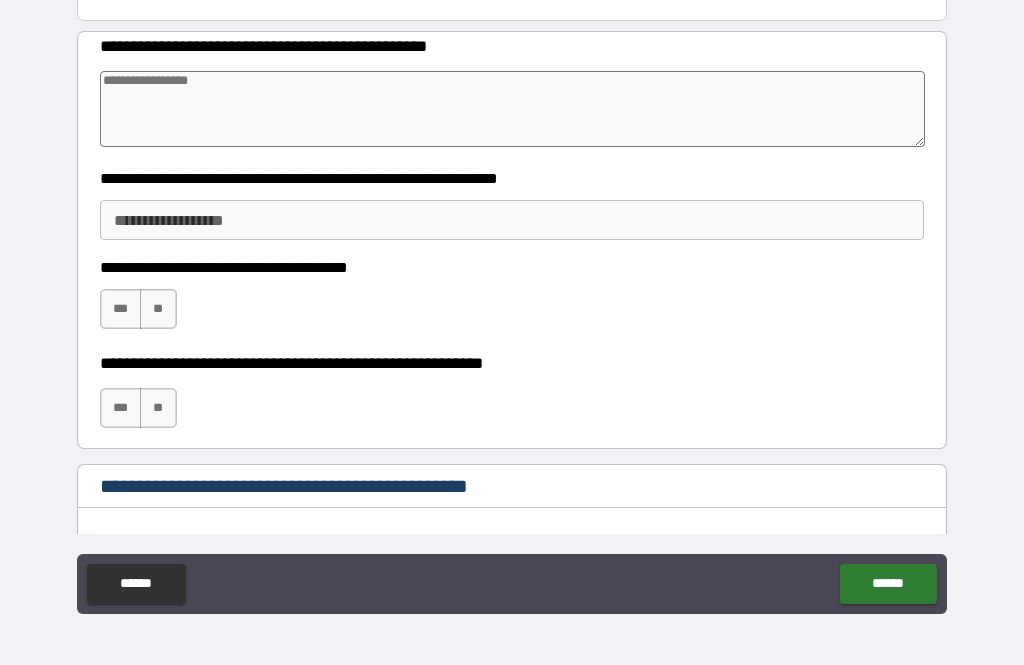 scroll, scrollTop: 10945, scrollLeft: 0, axis: vertical 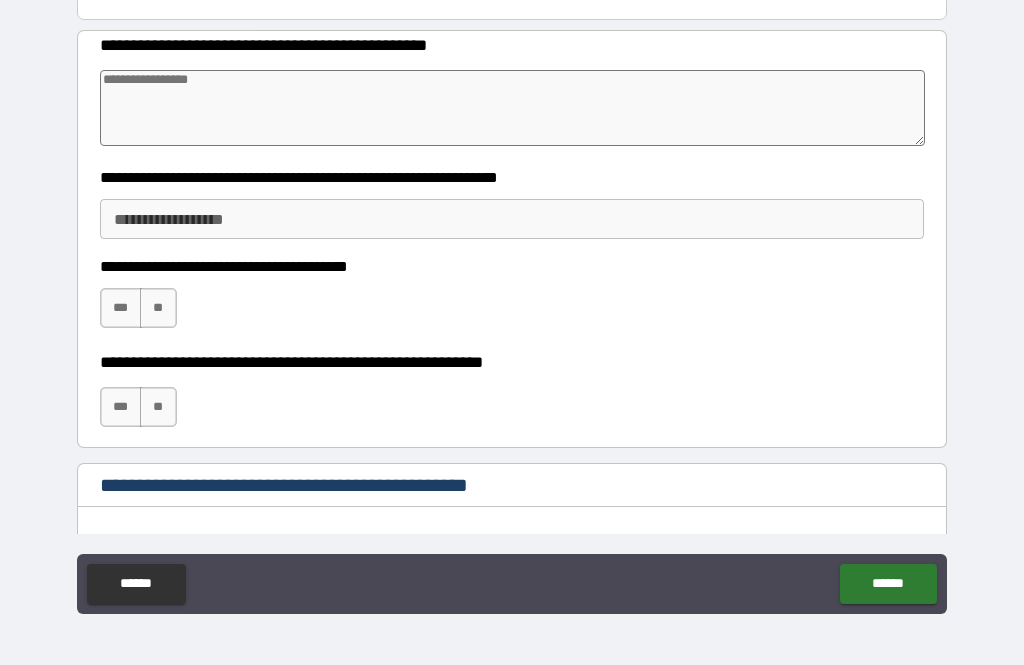 click at bounding box center [513, 108] 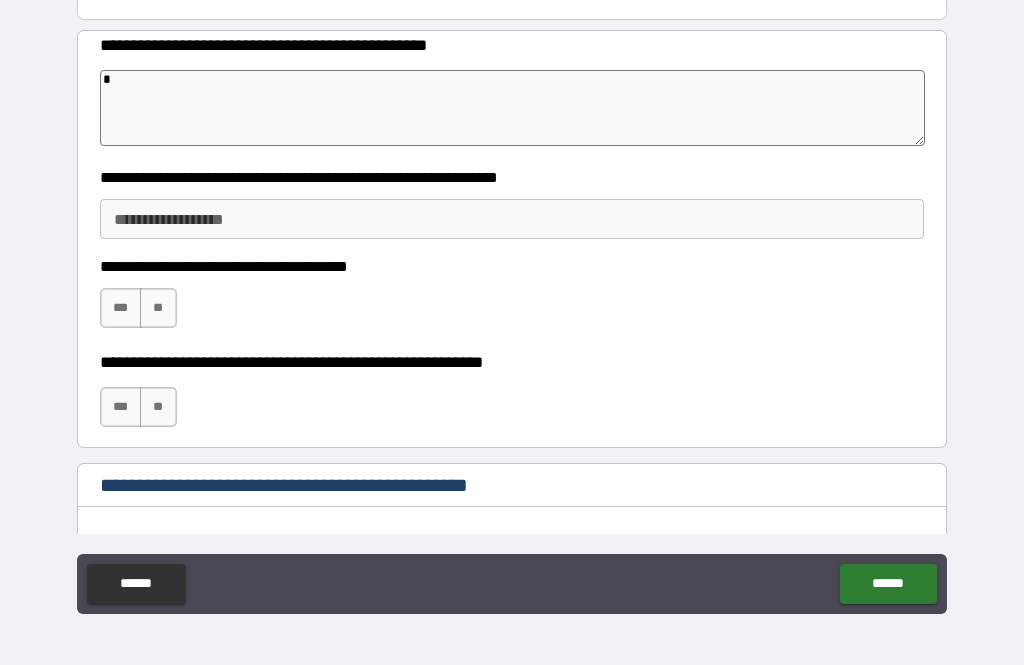 type on "*" 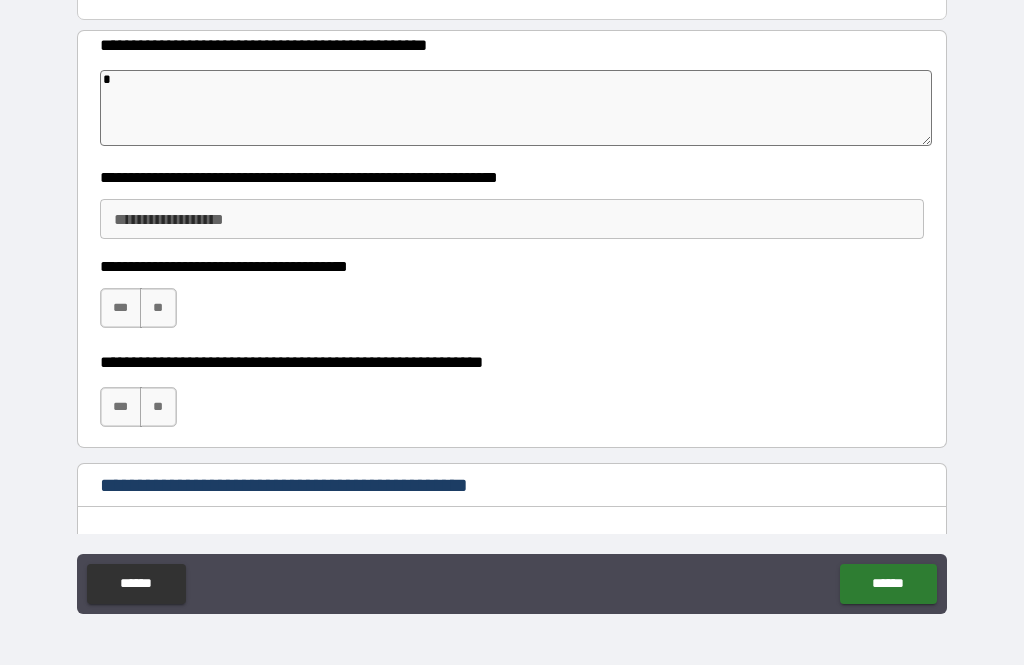 type on "**" 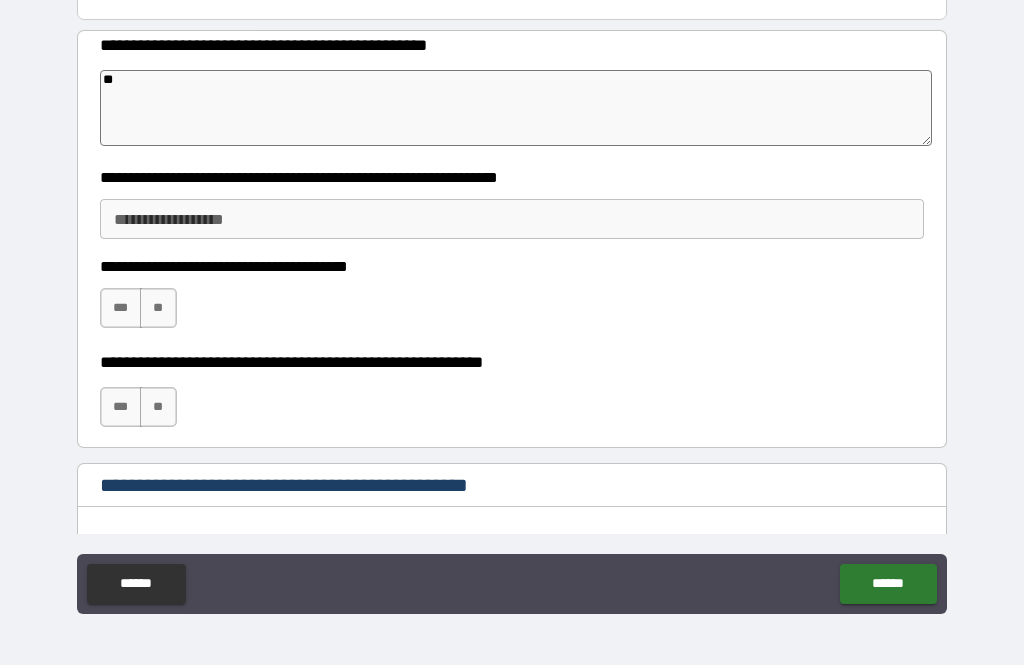 type on "*" 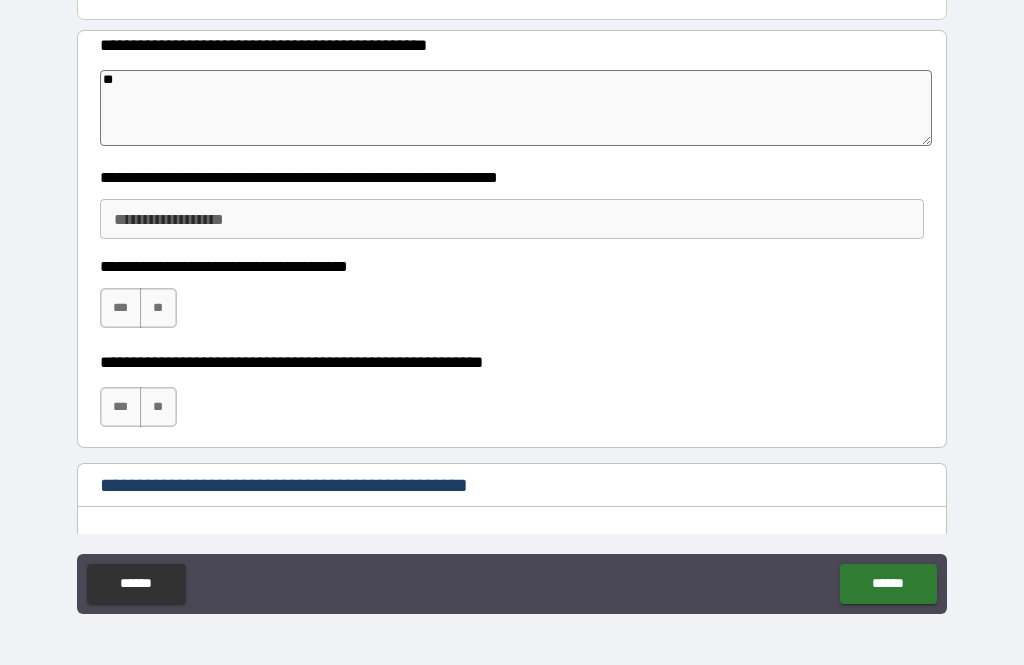 type on "***" 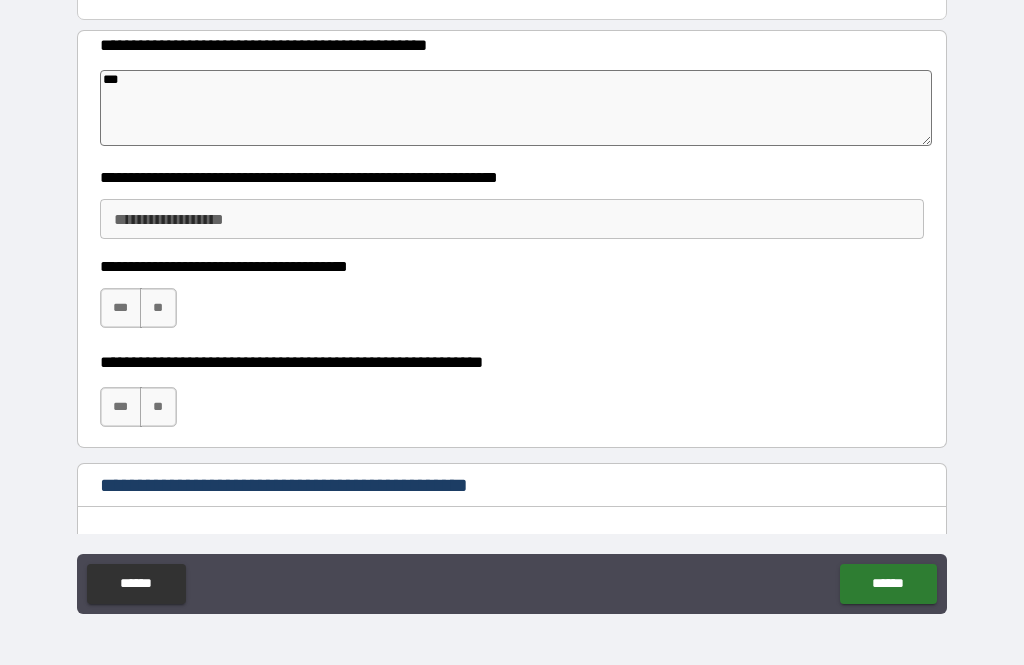 type on "*" 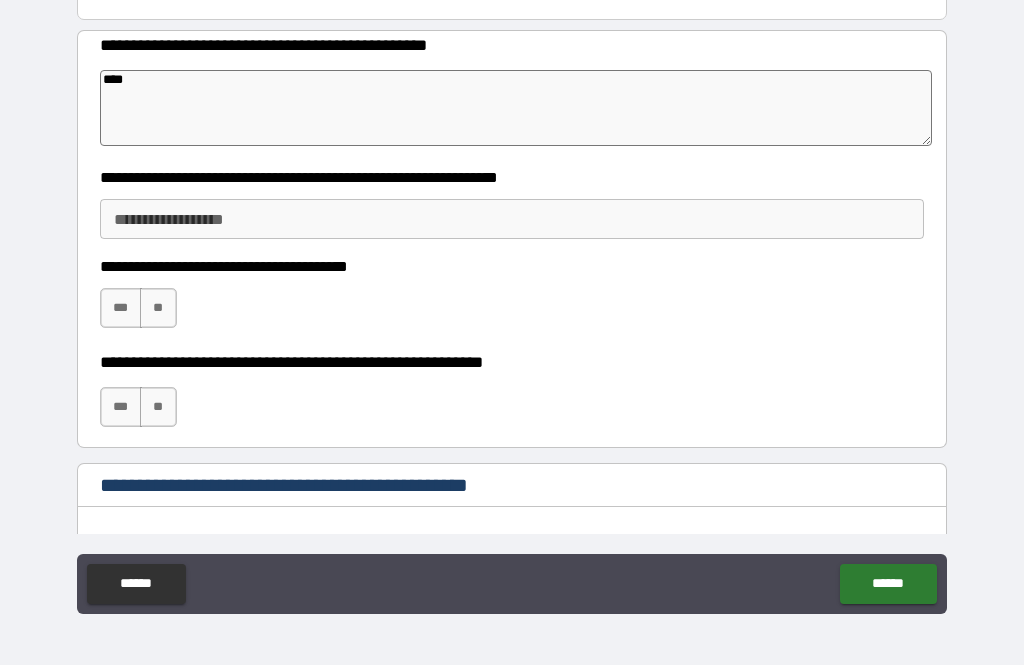 type on "*****" 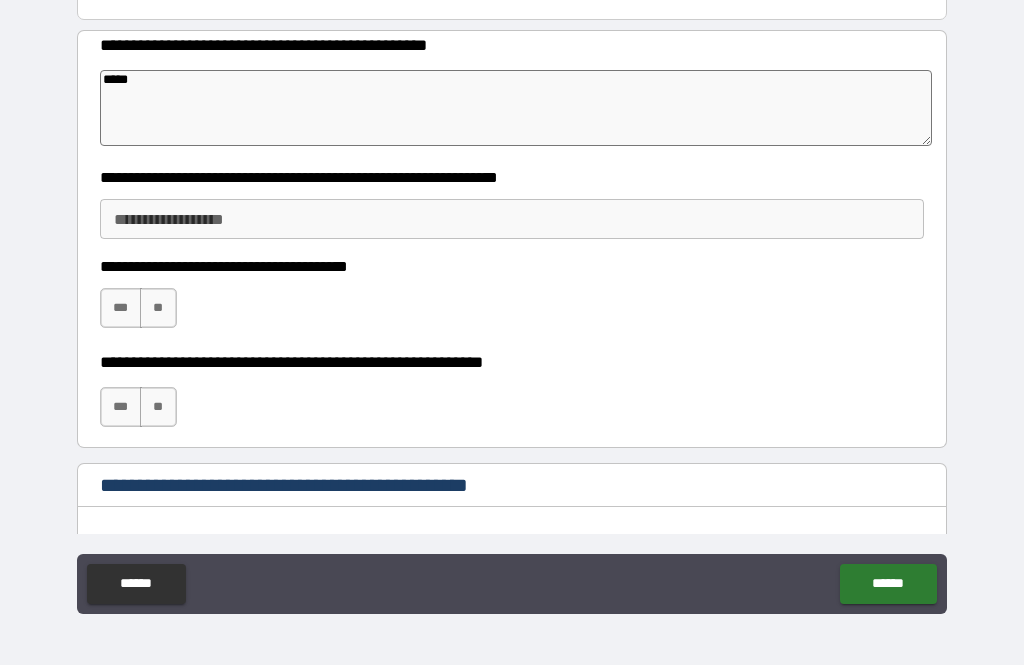 type on "*" 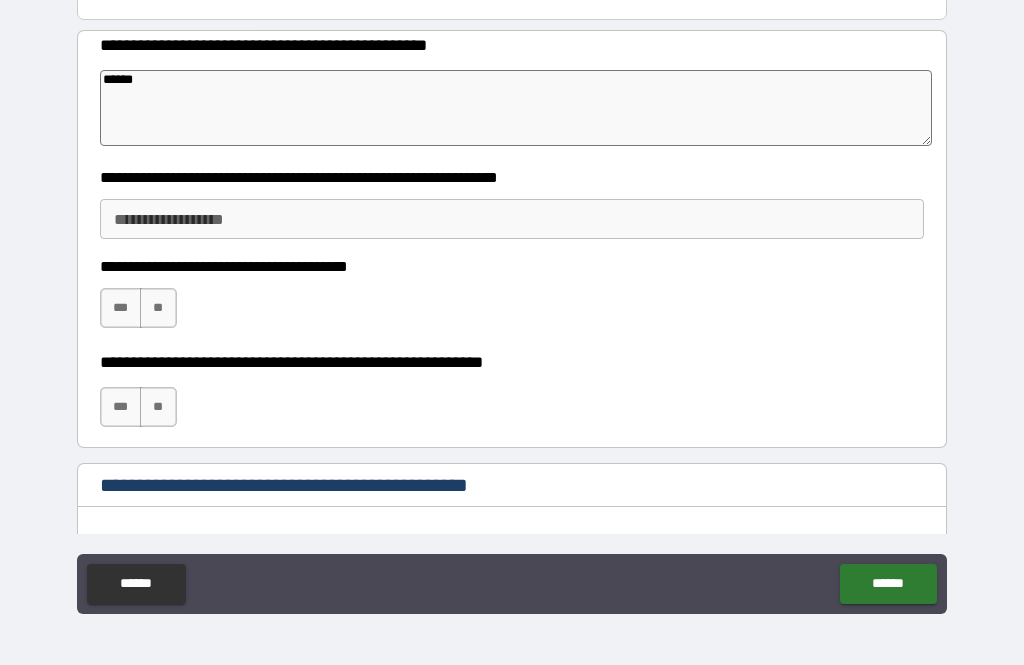 type on "*******" 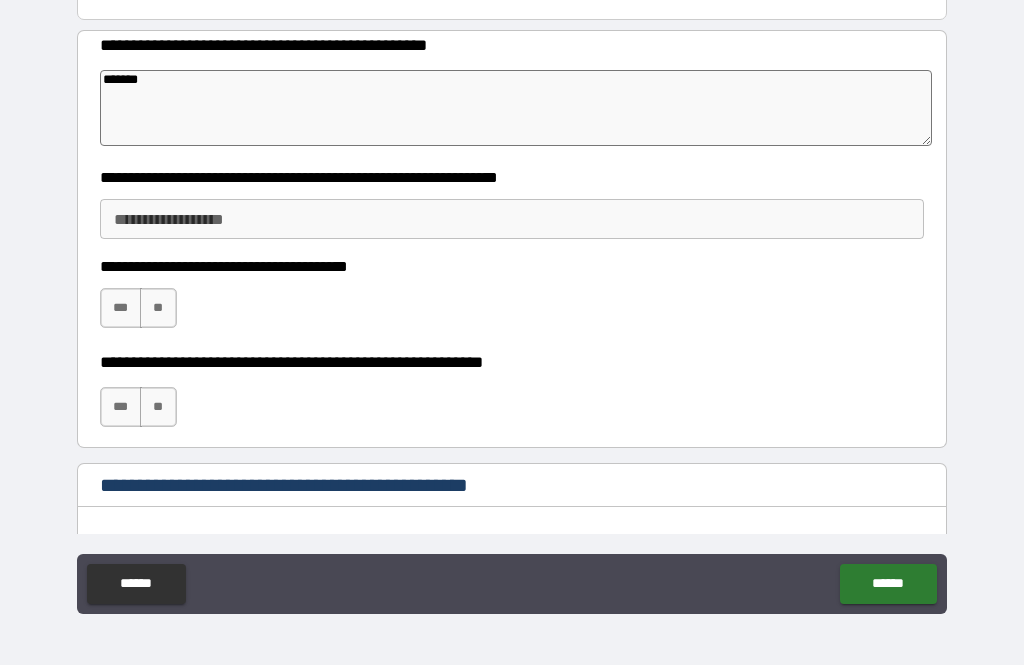 type on "*" 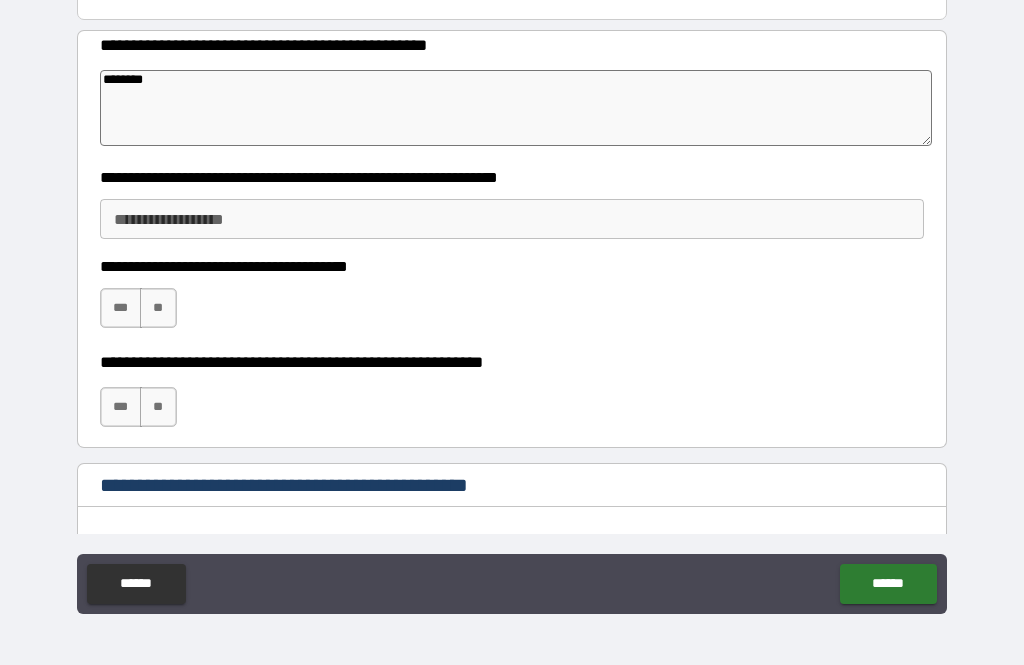 type on "*" 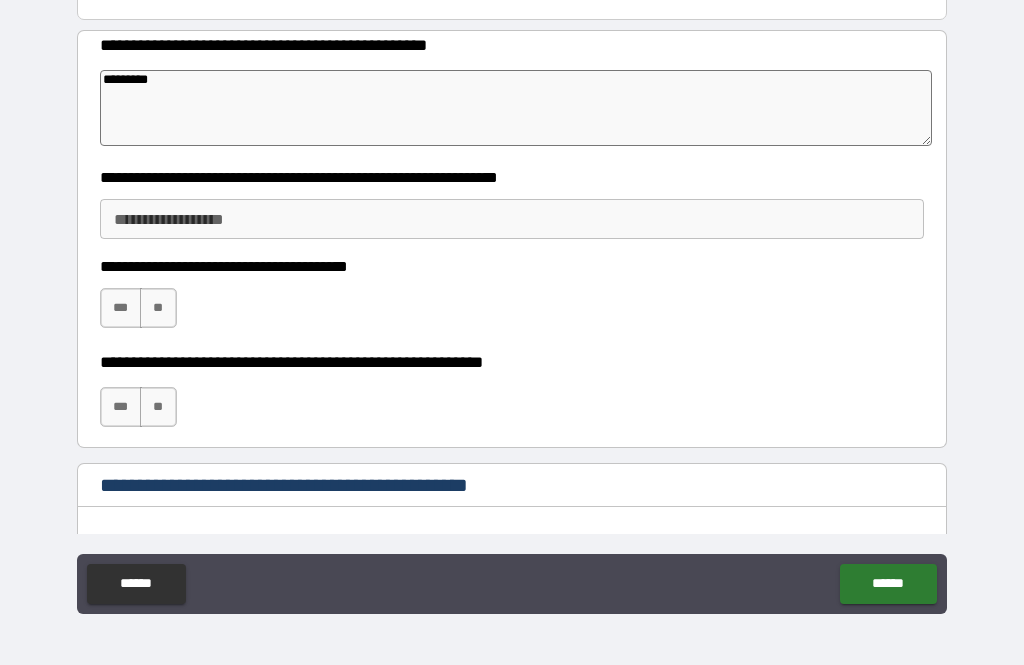 type on "*" 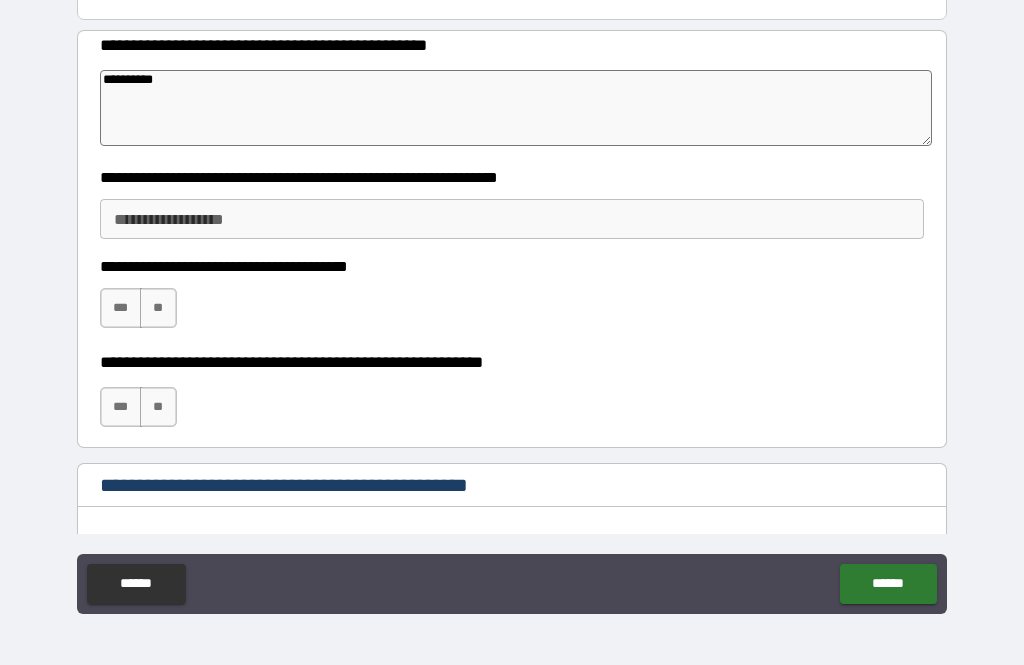 type on "*" 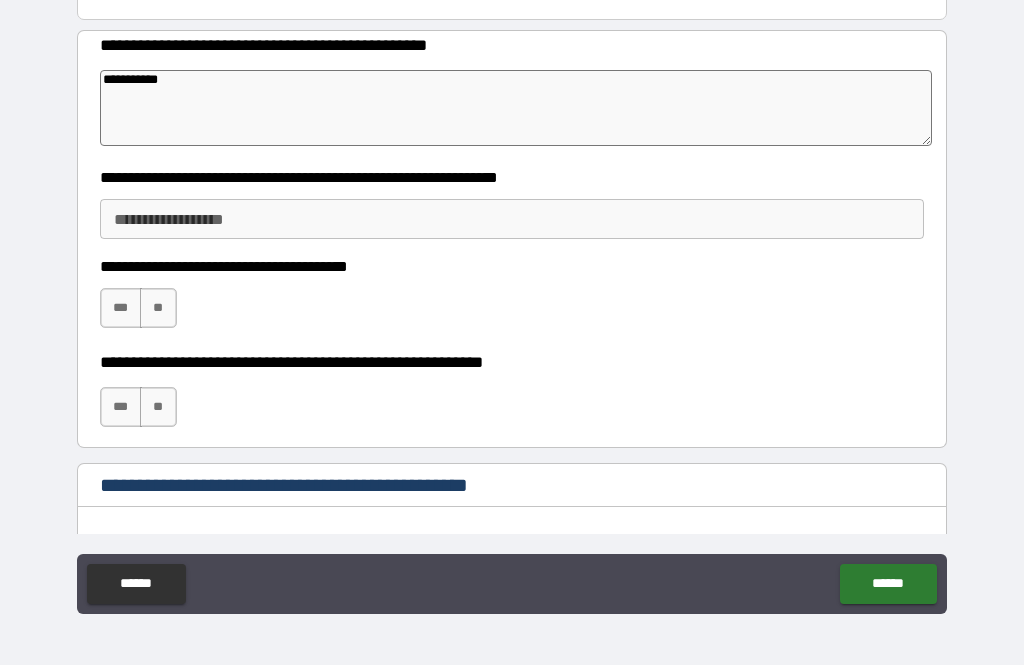 type on "*" 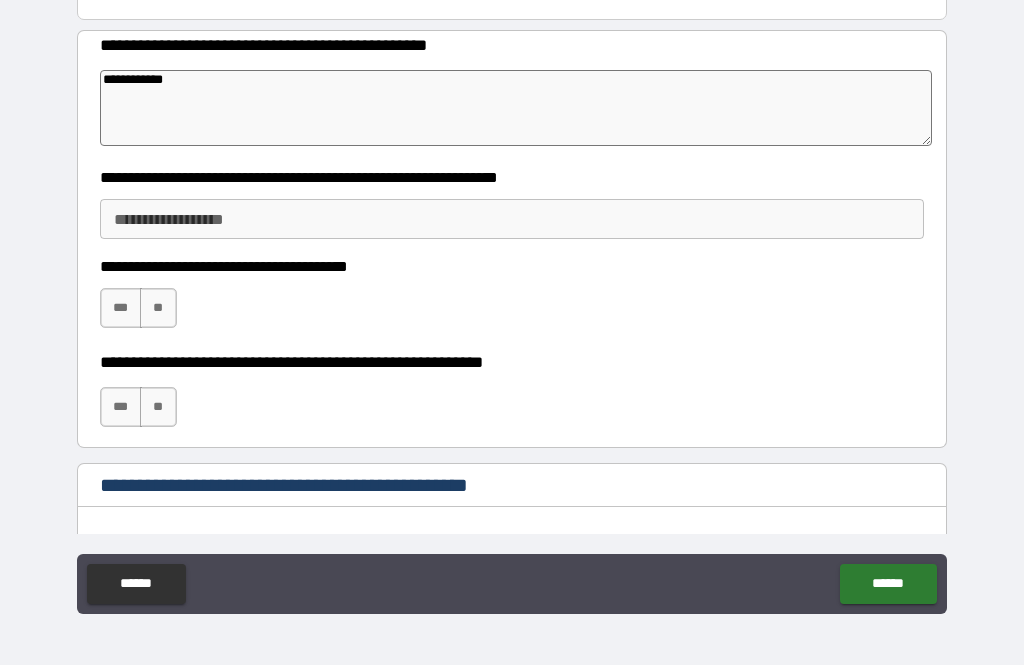 type on "*" 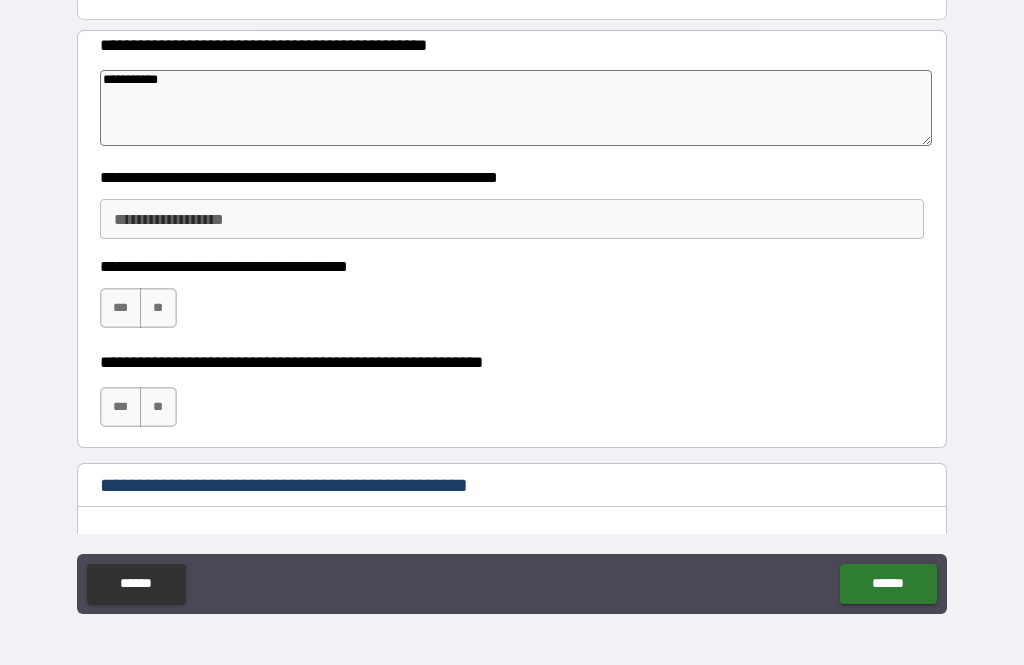 type on "*" 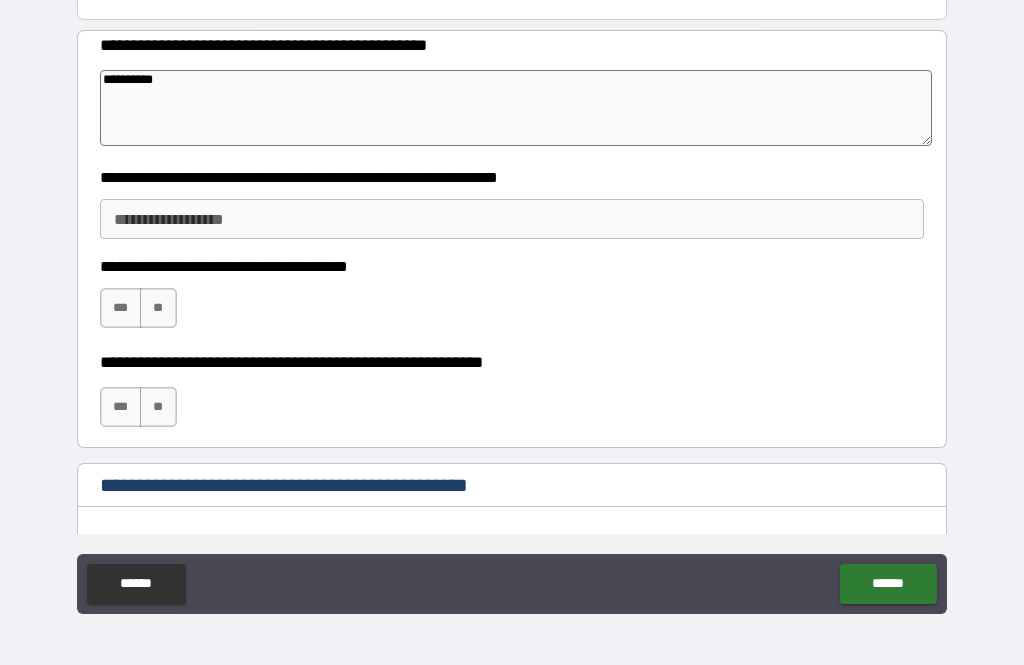 type on "*" 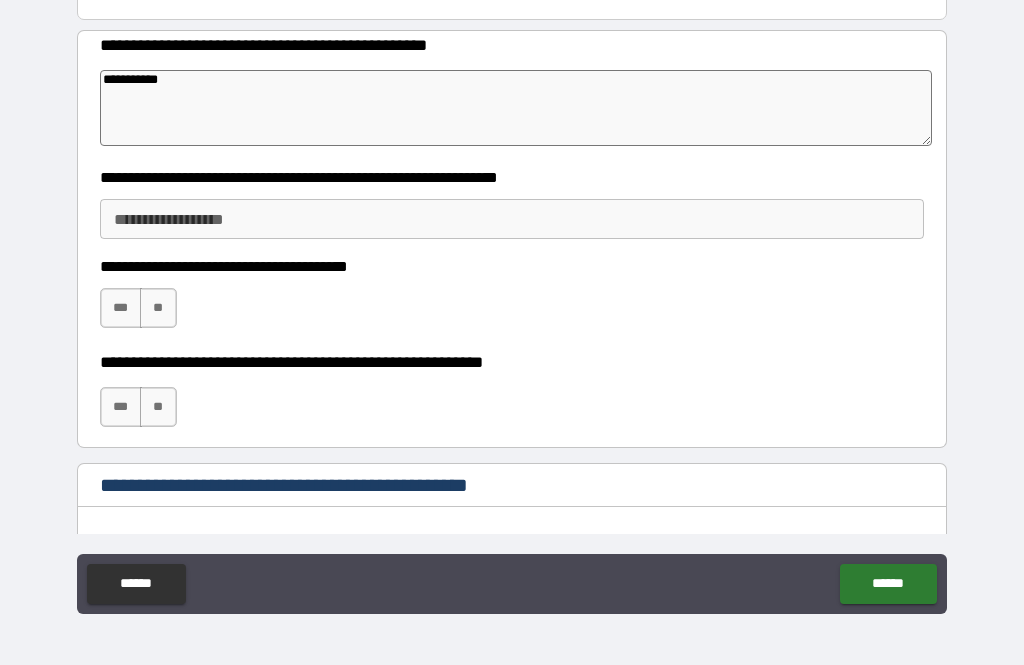 type on "*" 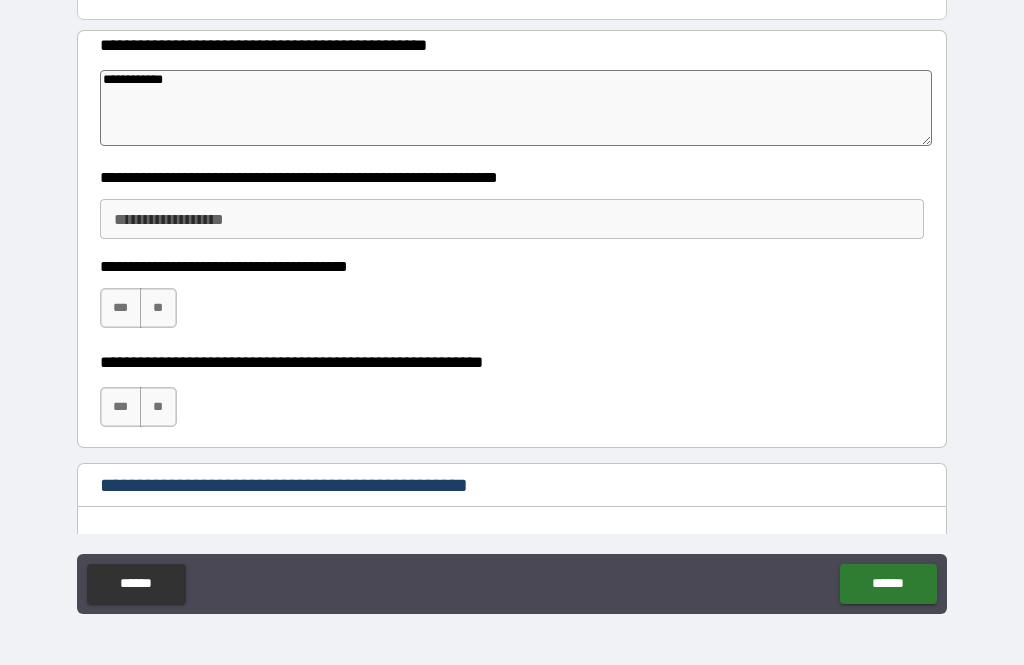type on "*" 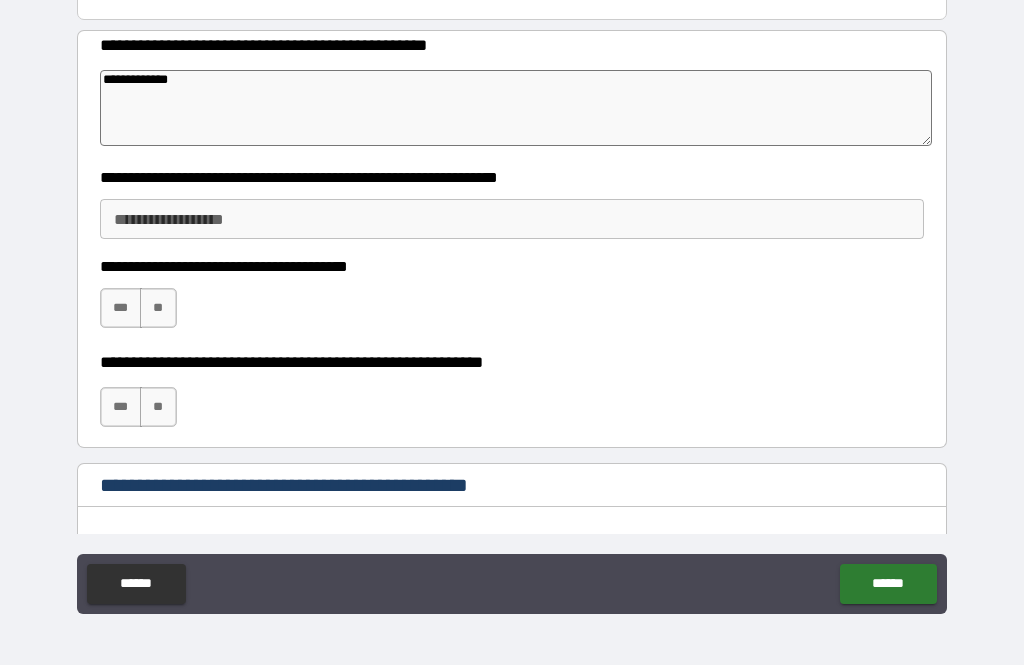 type on "*" 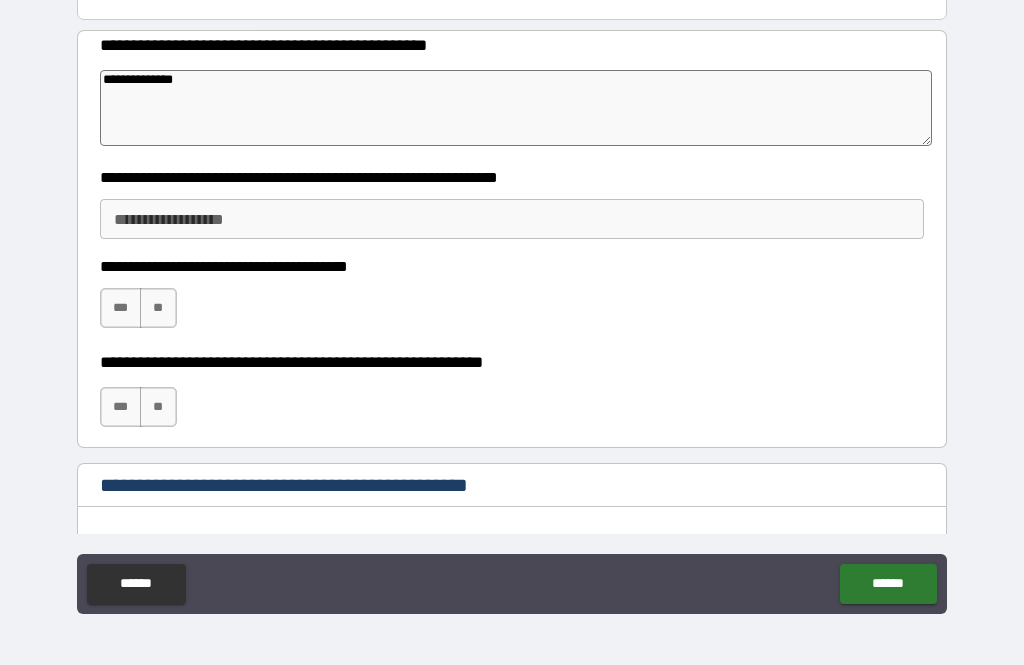 type on "**********" 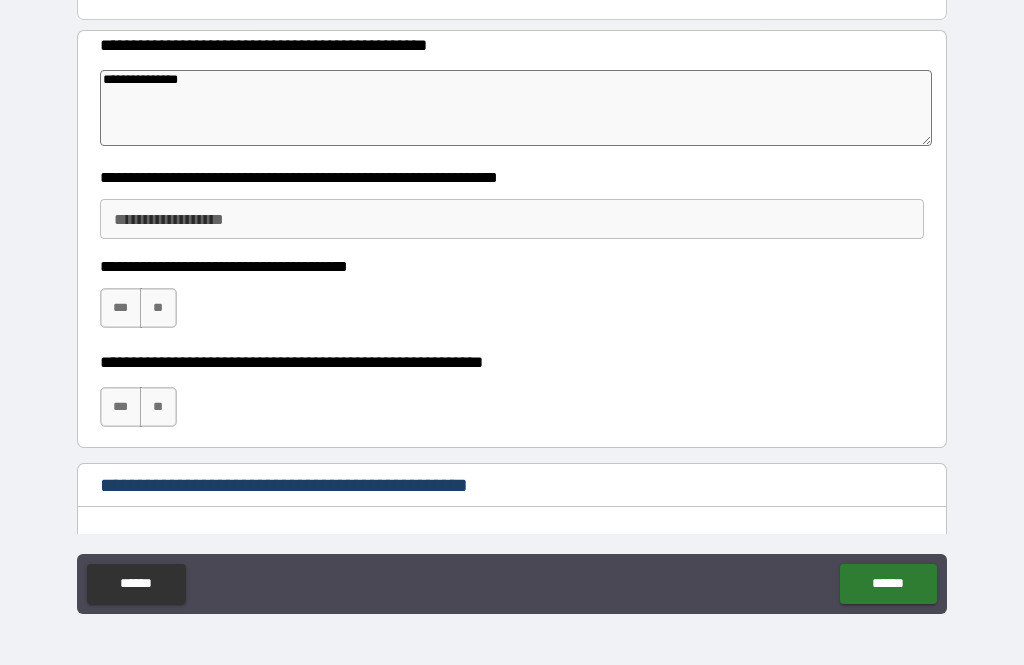 type on "*" 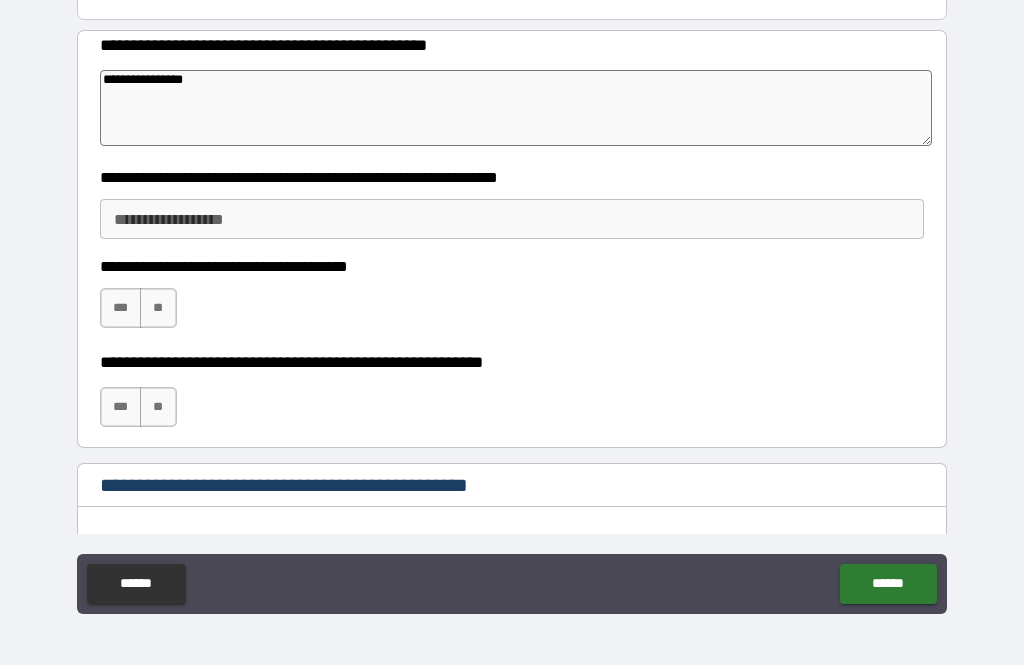 type on "*" 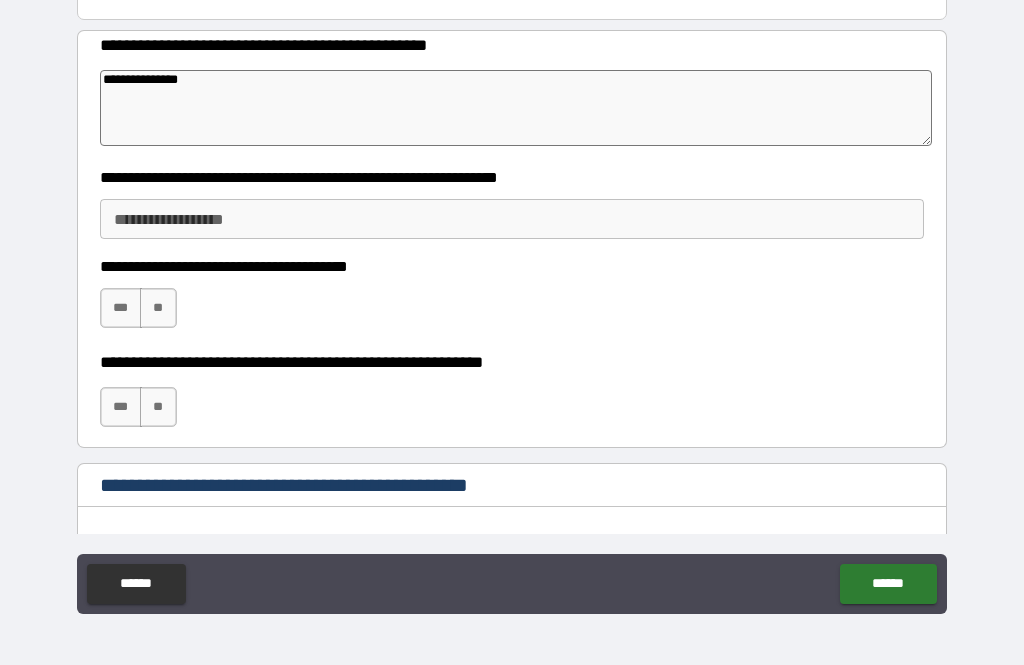 type on "**********" 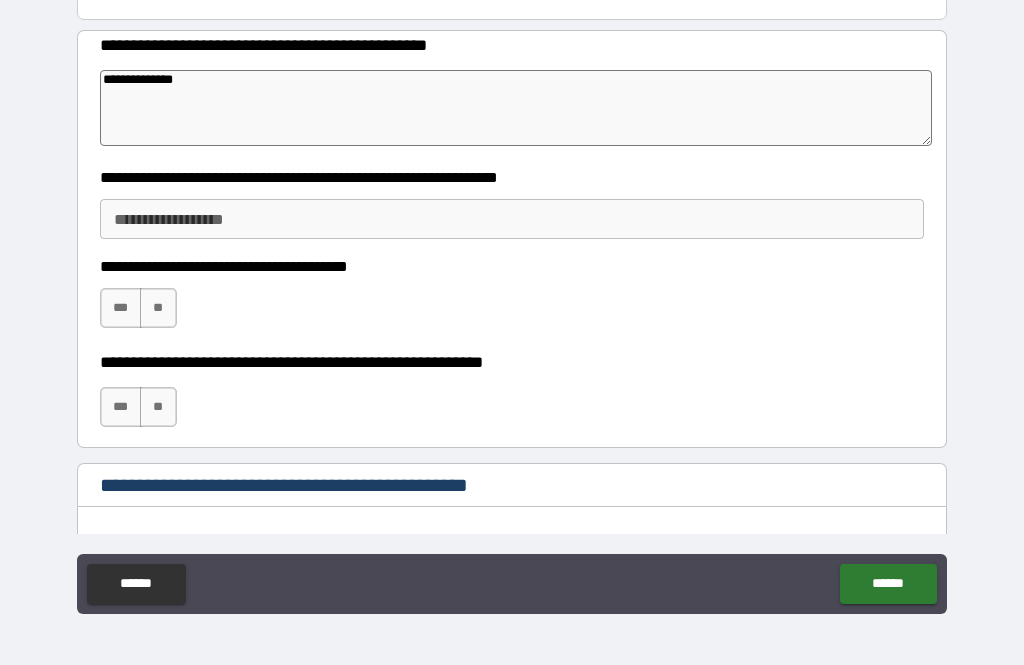 type on "*" 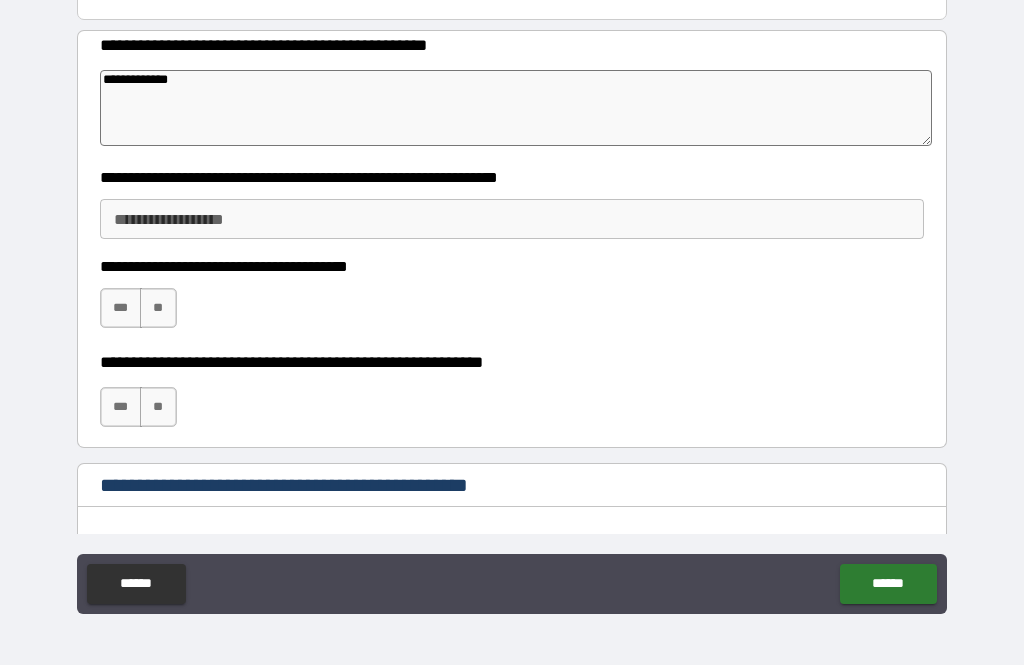 type on "**********" 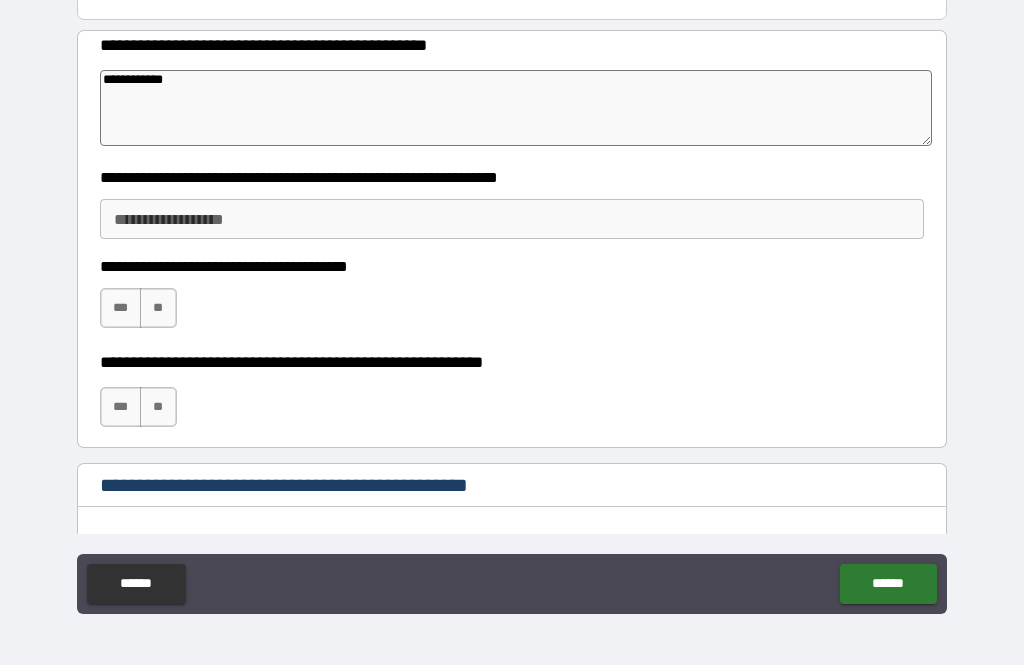 type on "*" 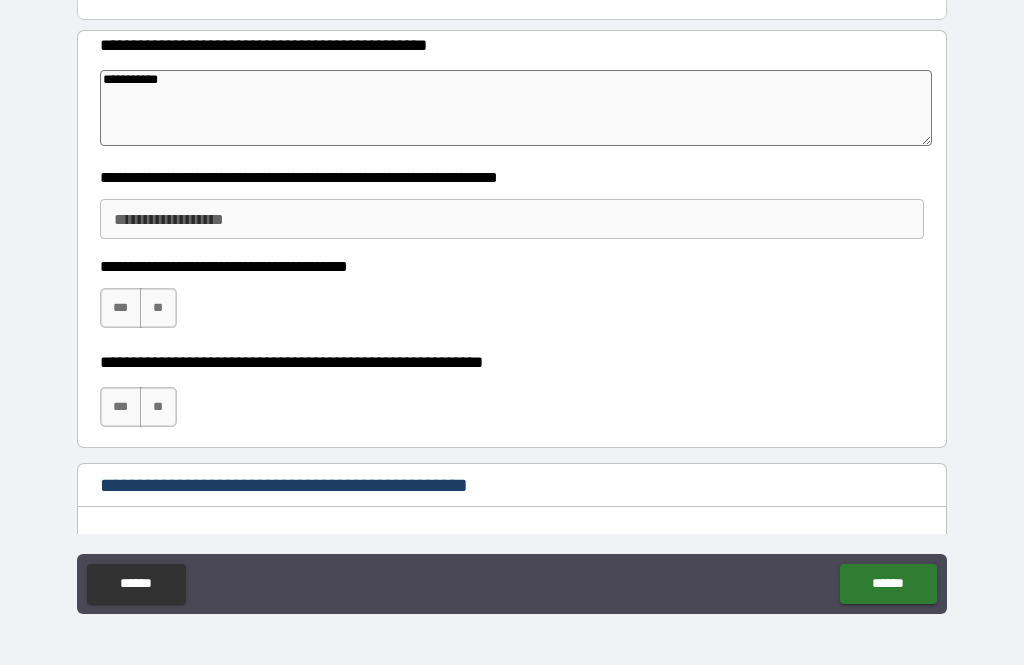 type on "*" 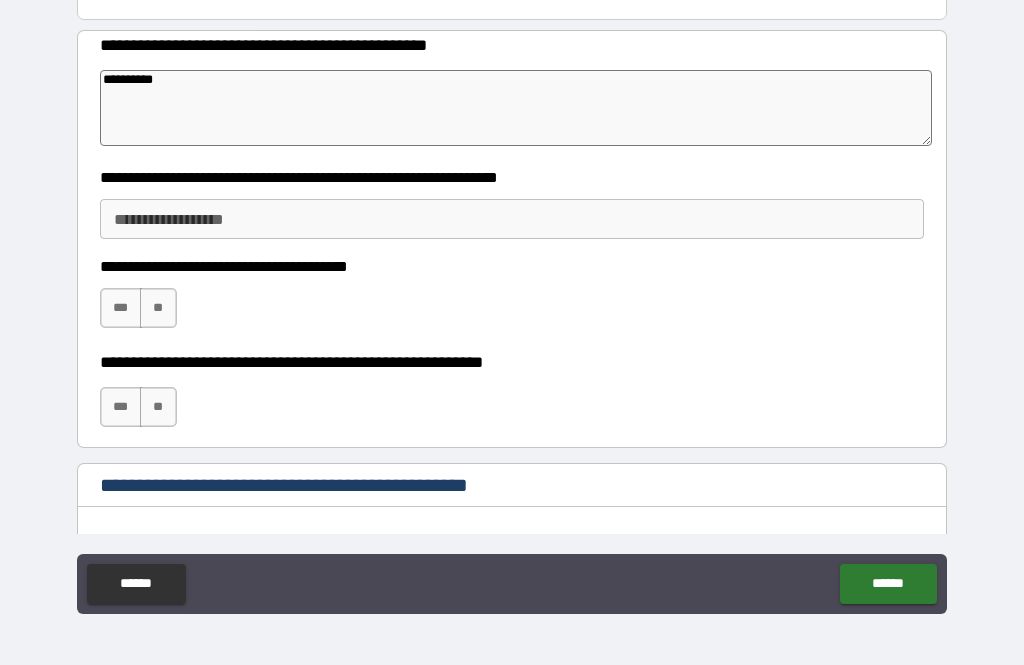 type on "*" 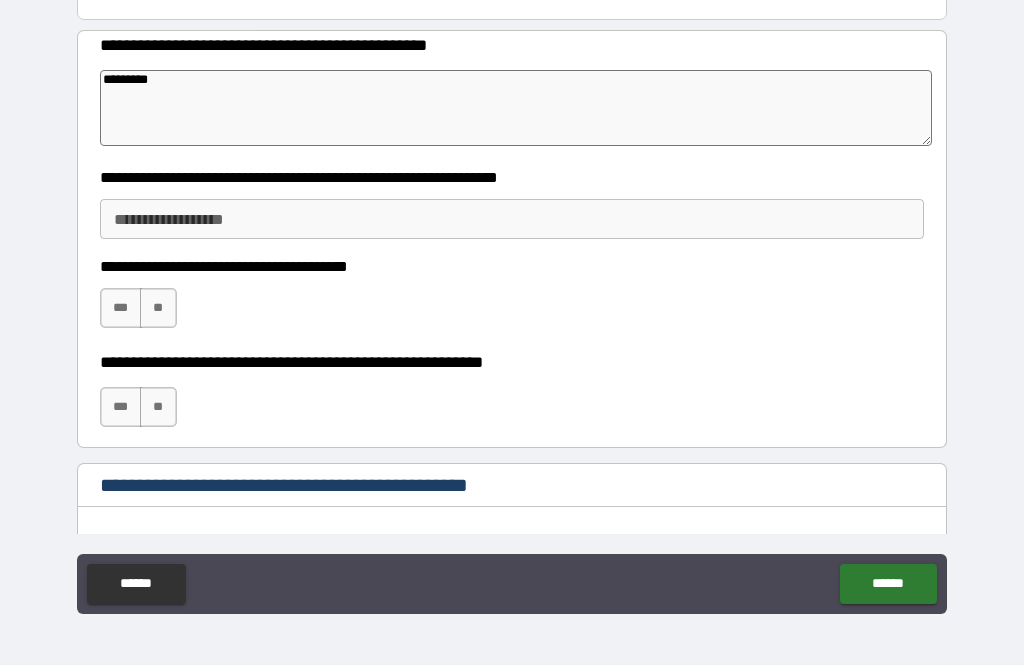 type on "*" 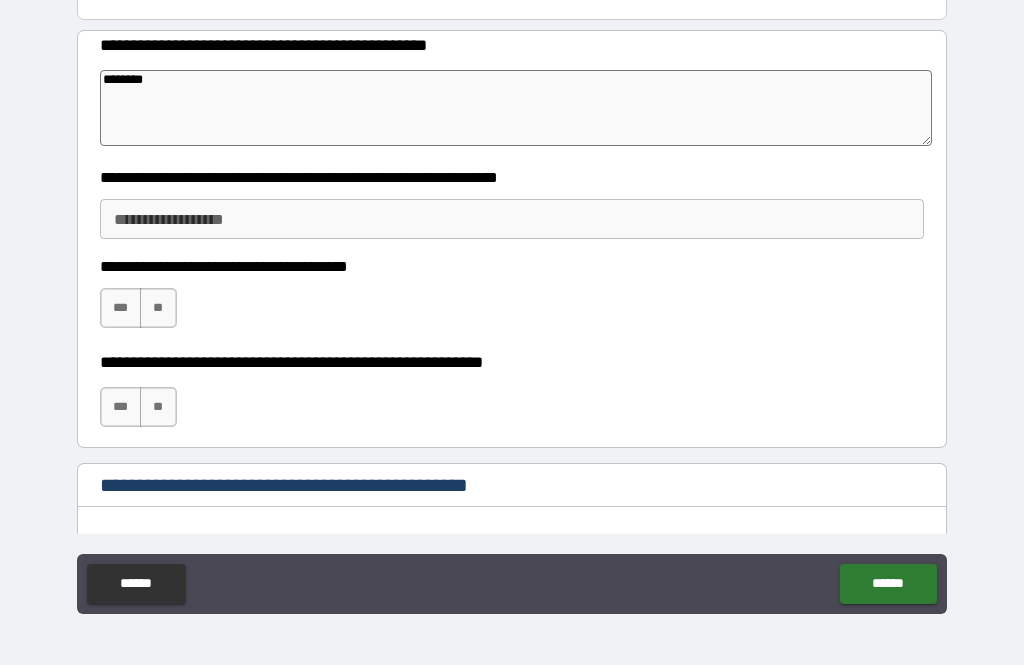 type on "*" 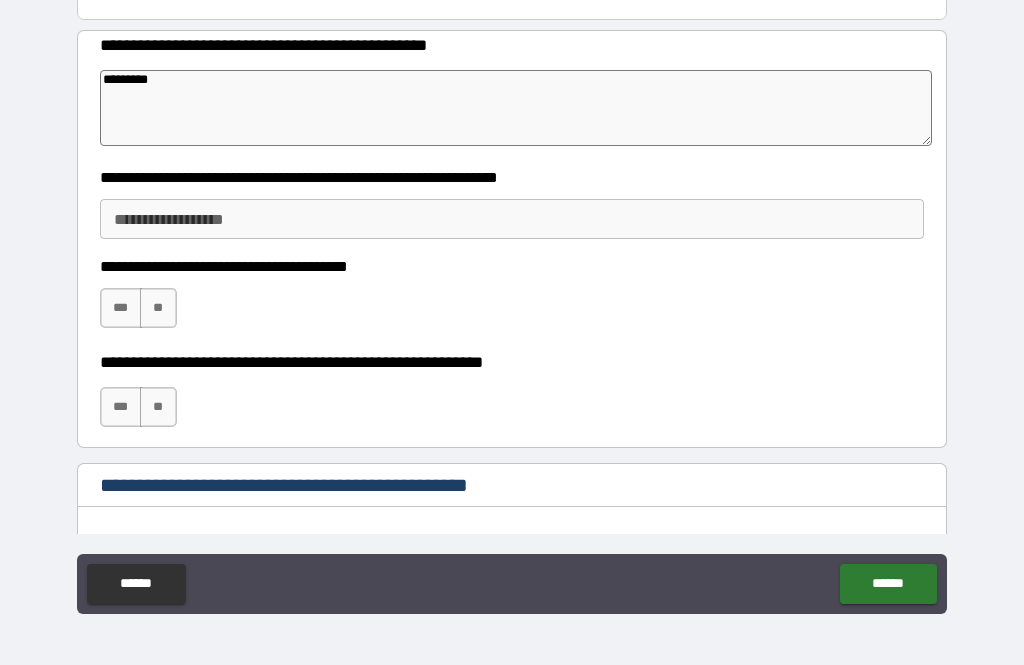 type on "*" 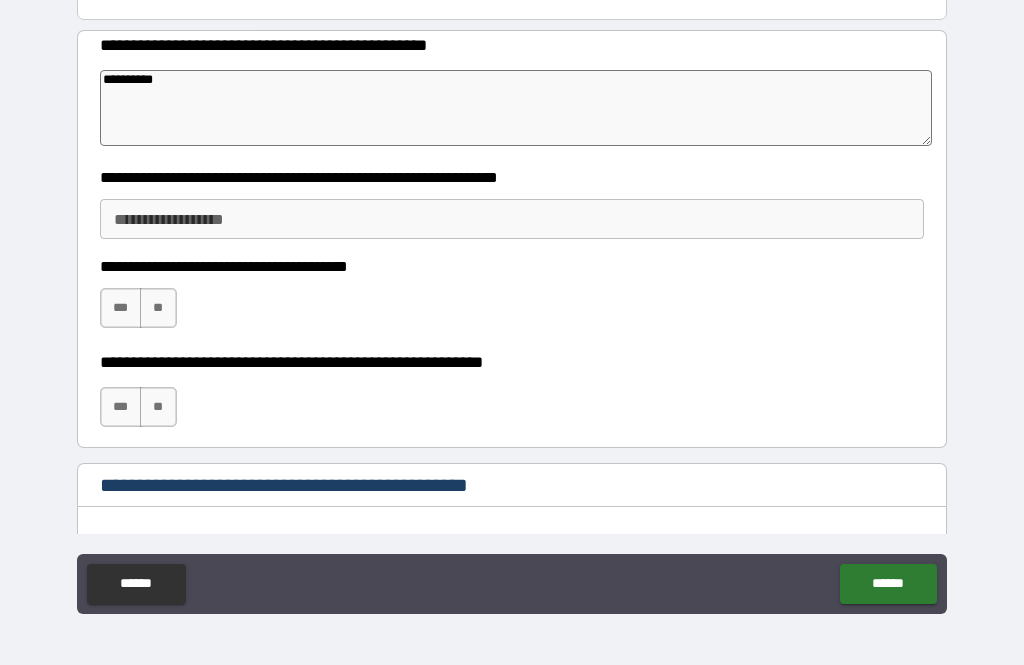 type on "*" 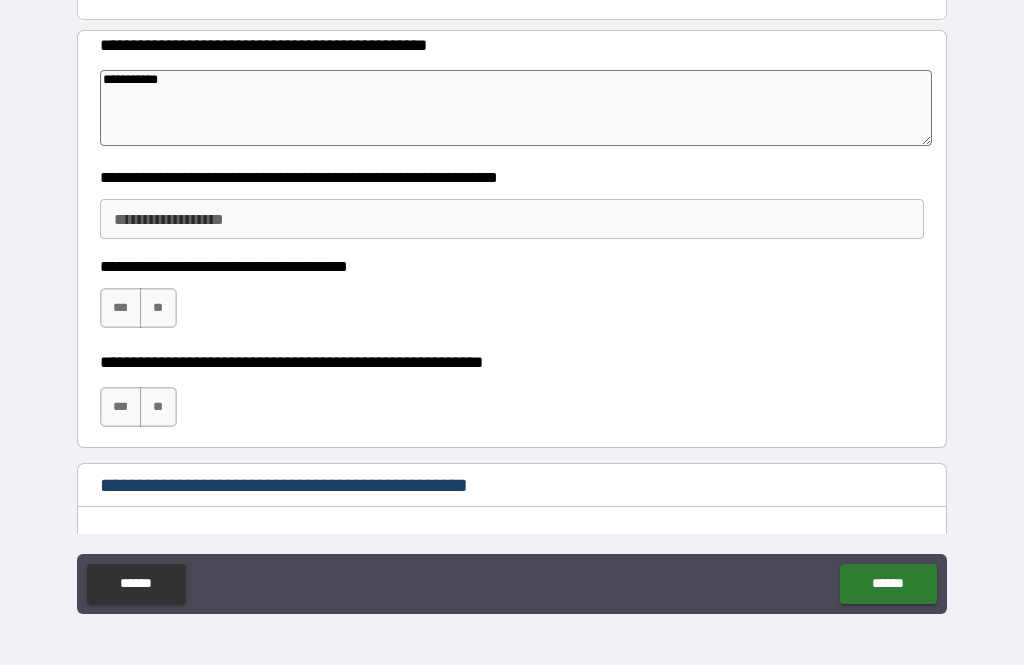 type on "*" 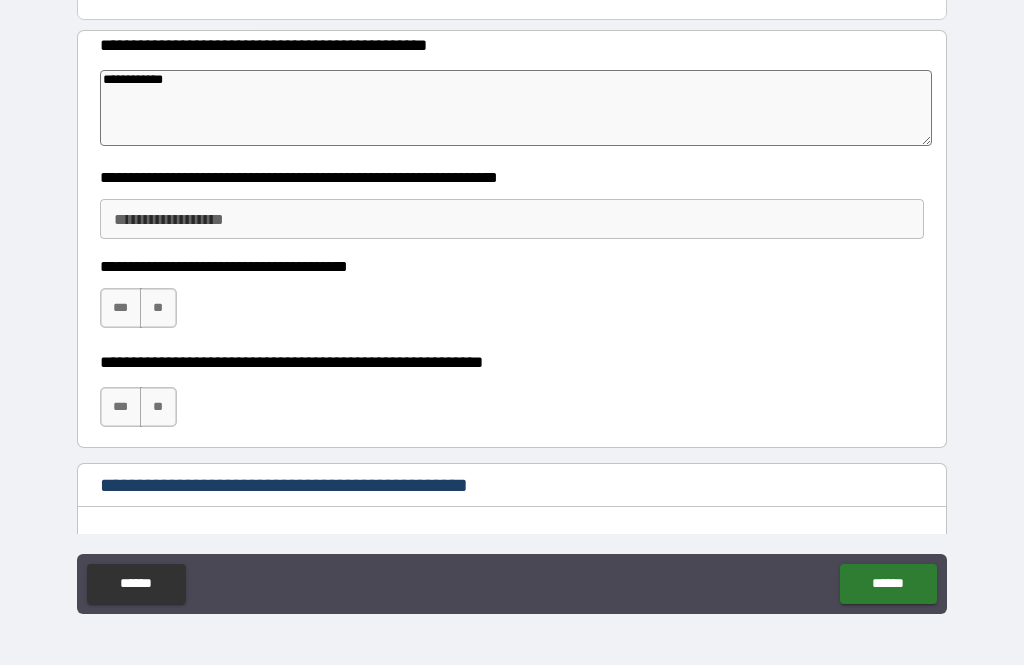type on "*" 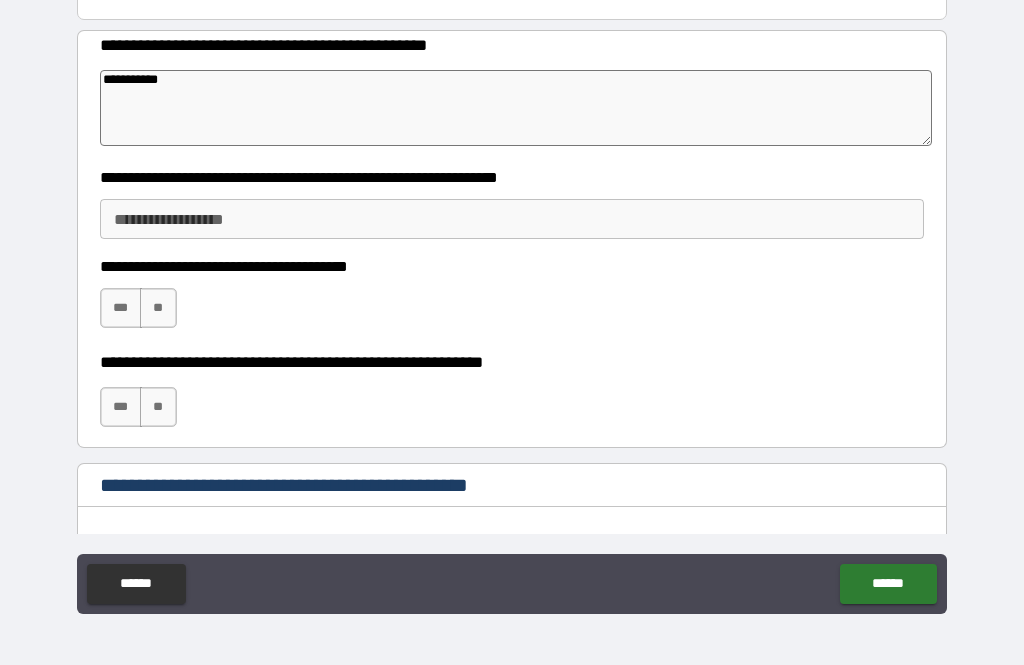 type on "*" 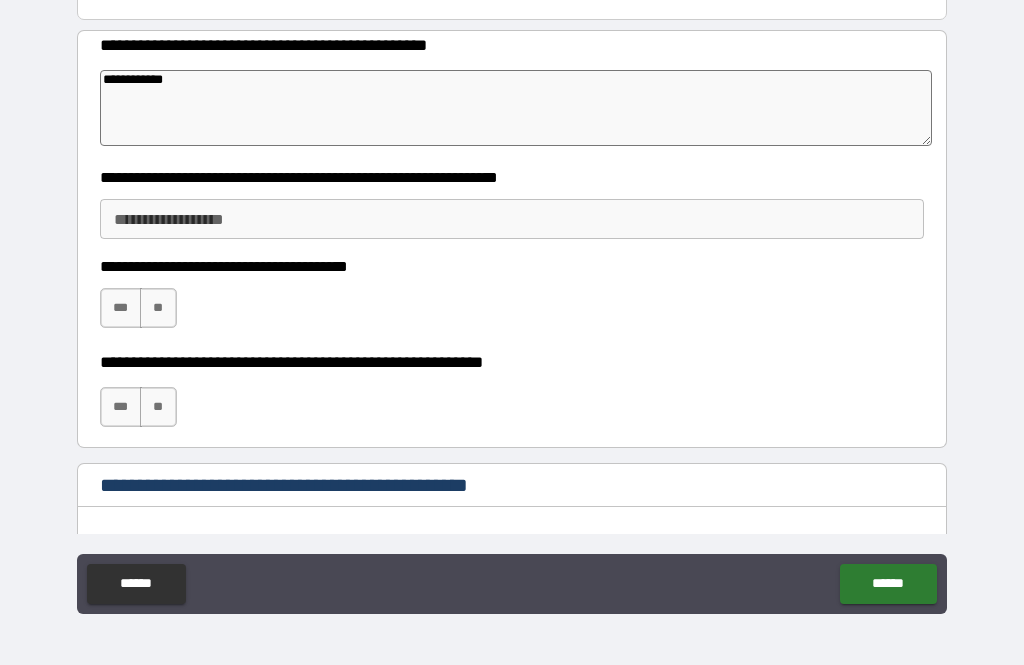 type on "*" 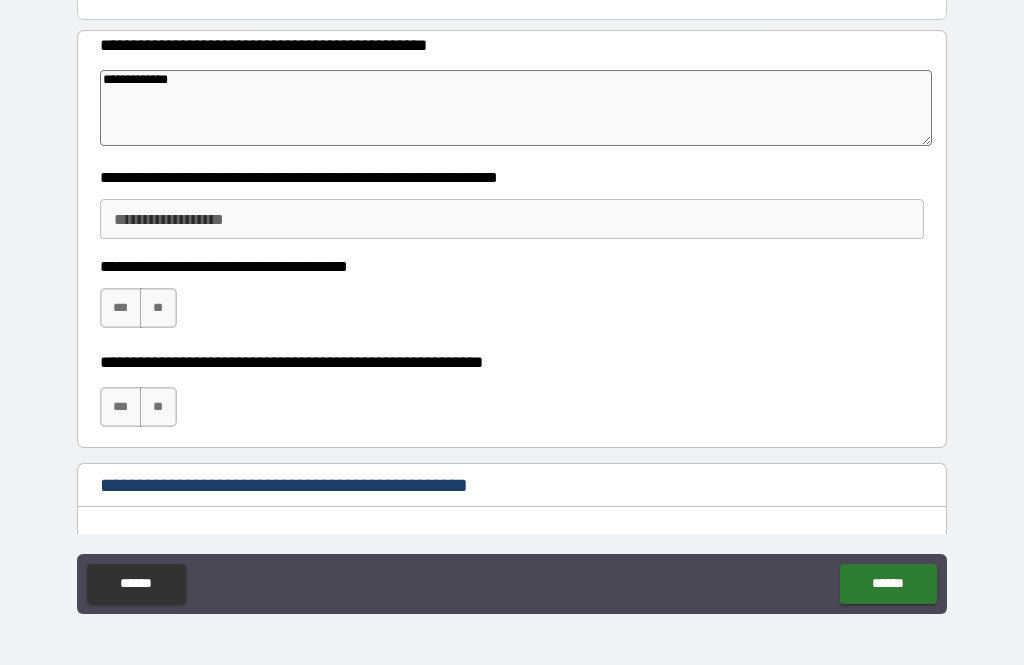 type on "*" 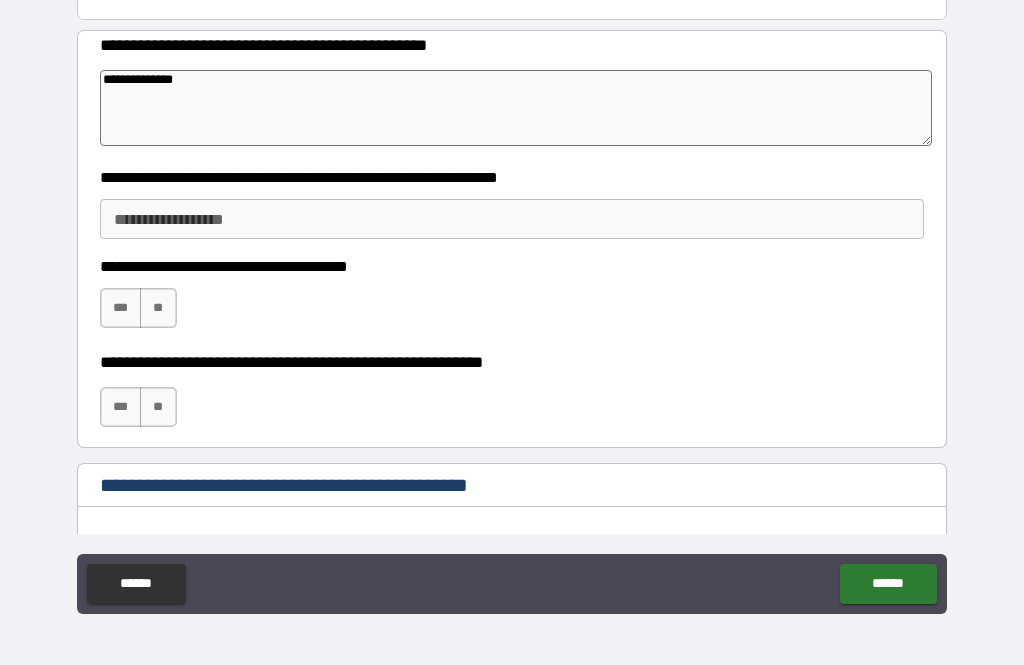 type on "*" 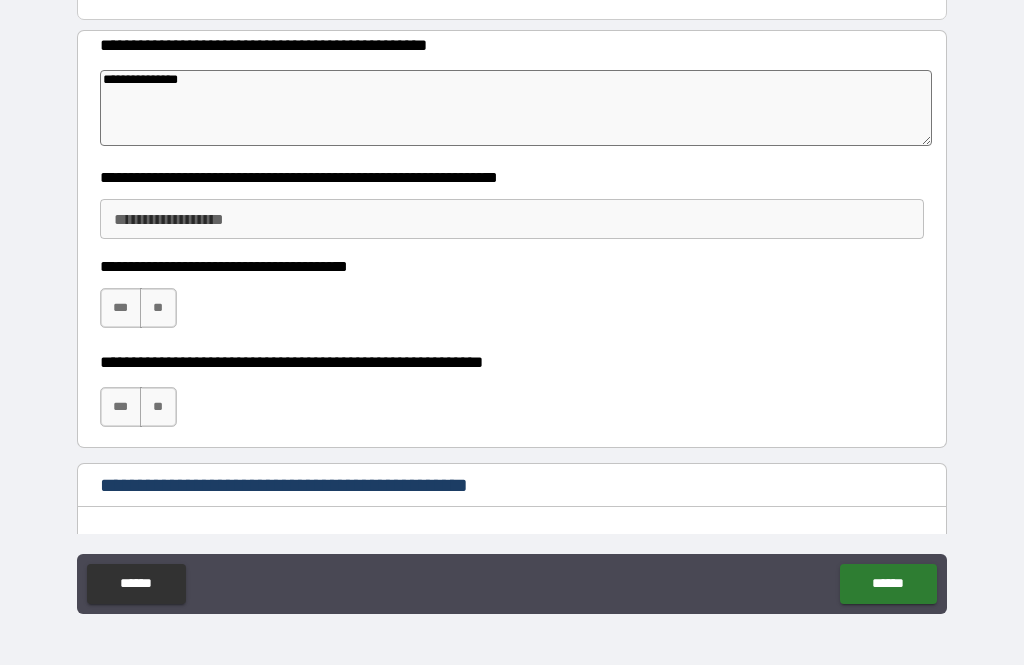 type on "**********" 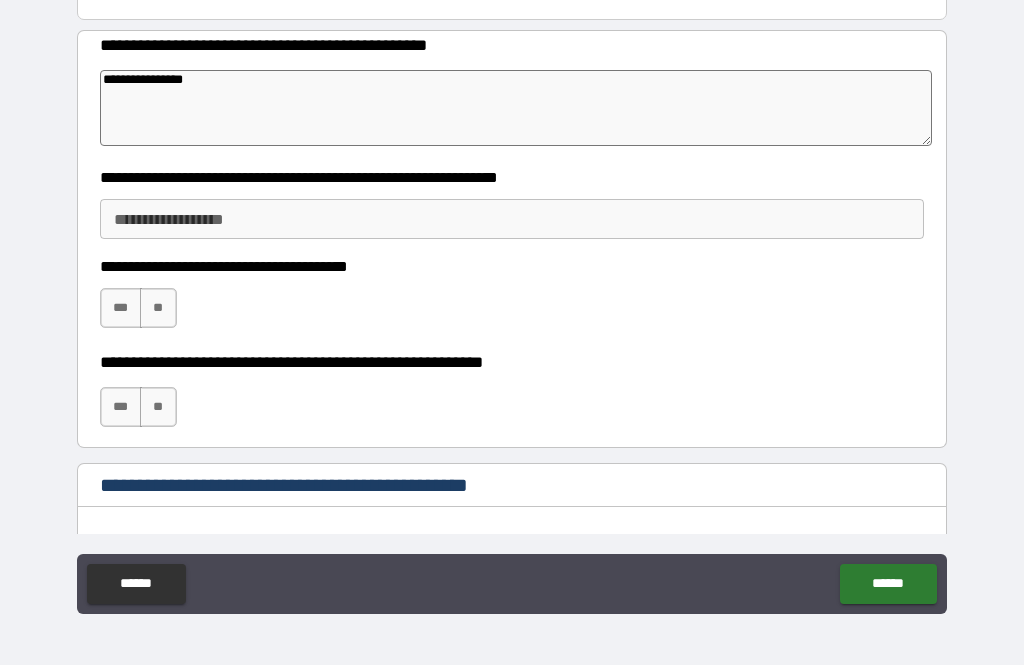 type on "*" 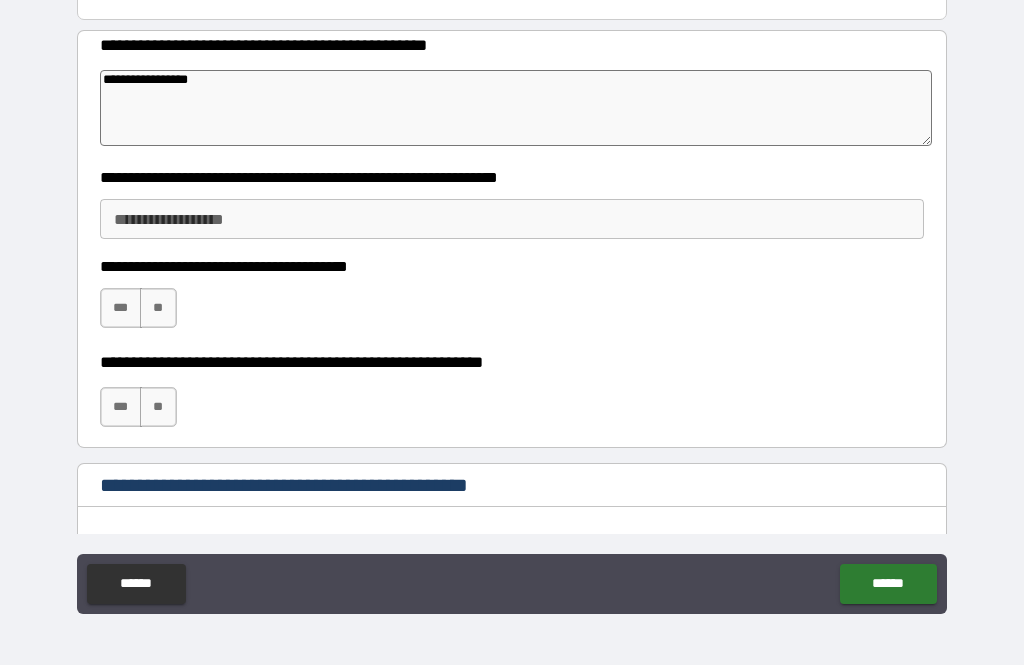 type on "**********" 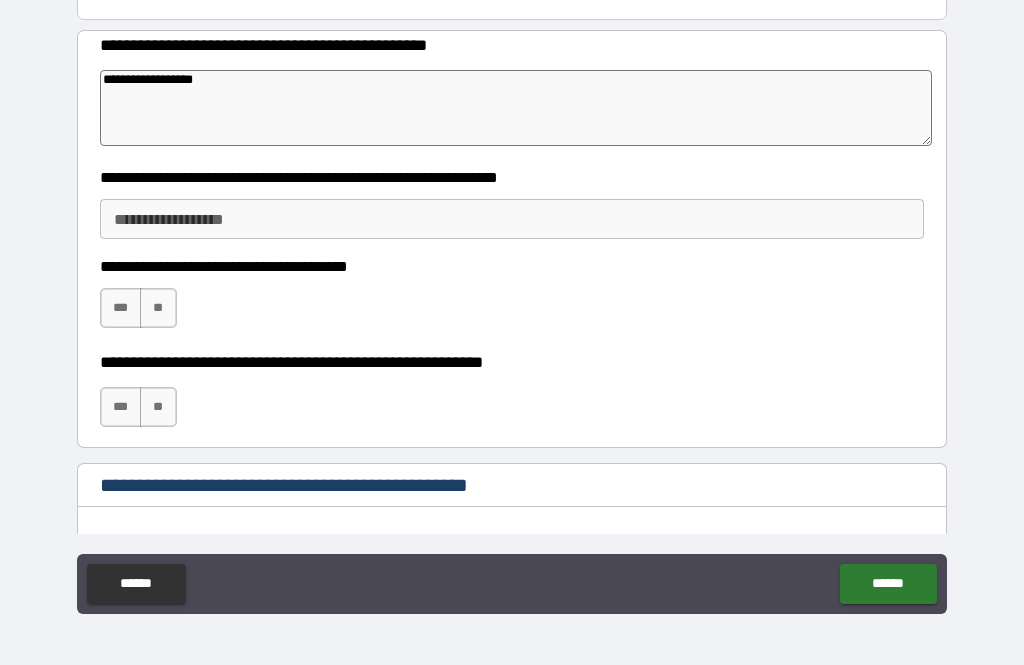 type on "*" 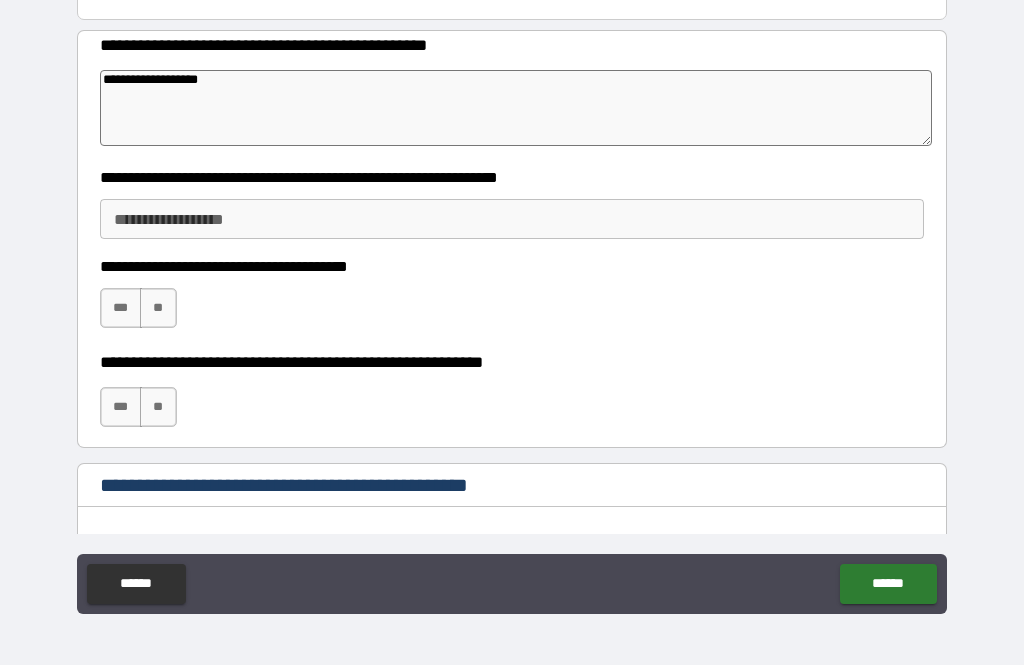 type on "*" 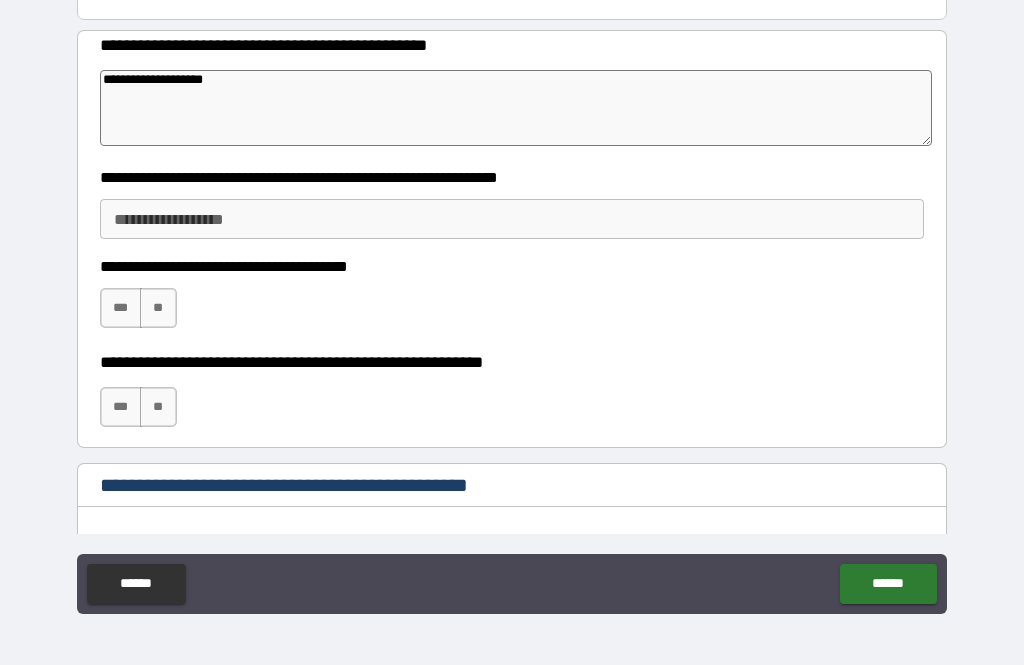type on "*" 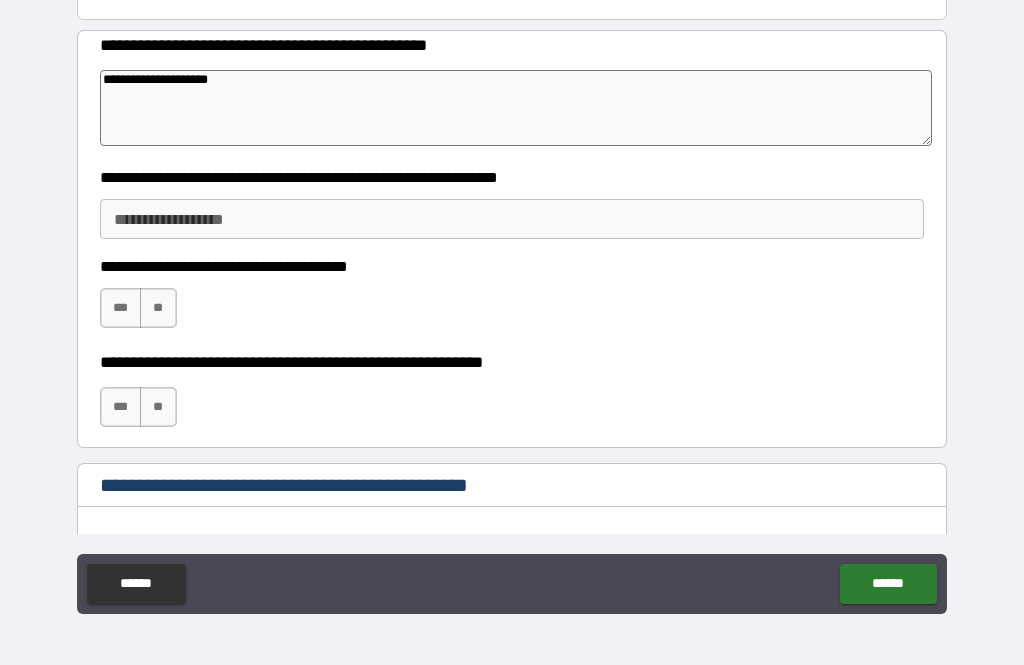 type on "*" 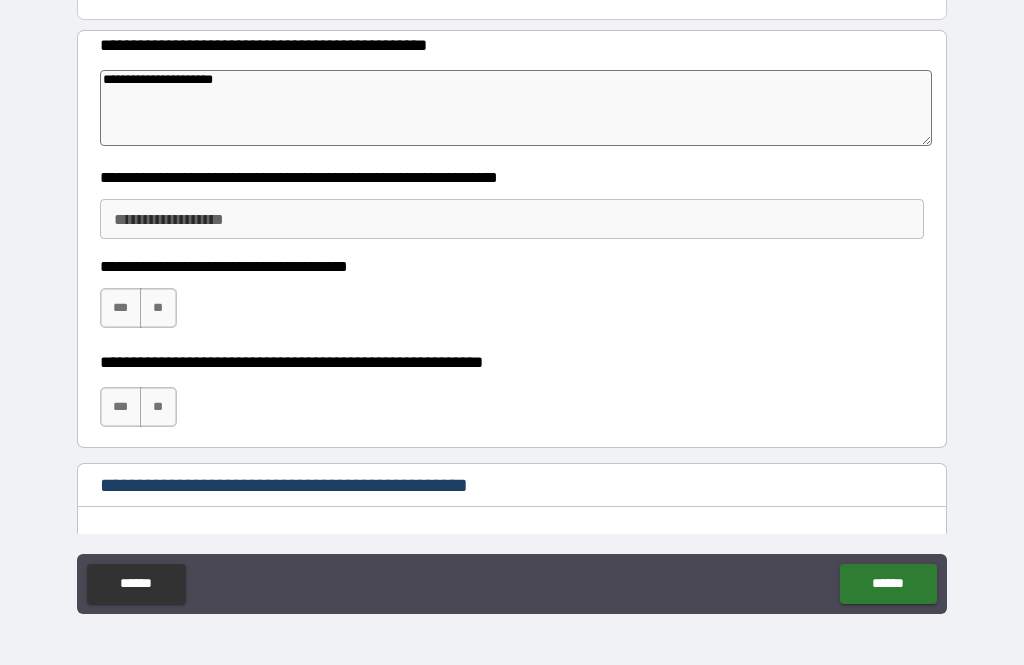 type on "*" 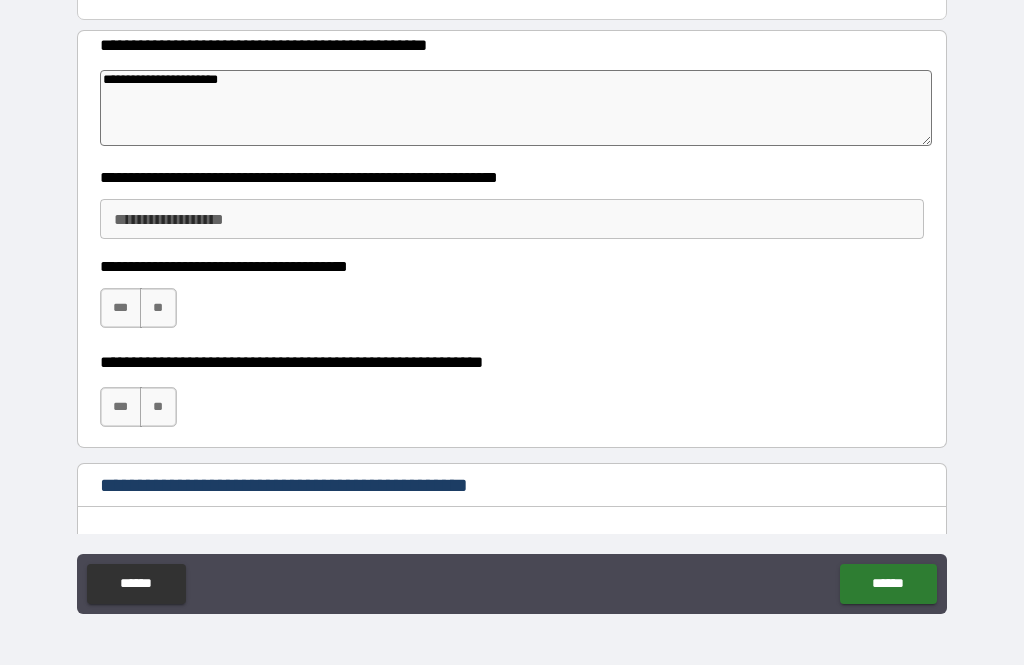 type on "*" 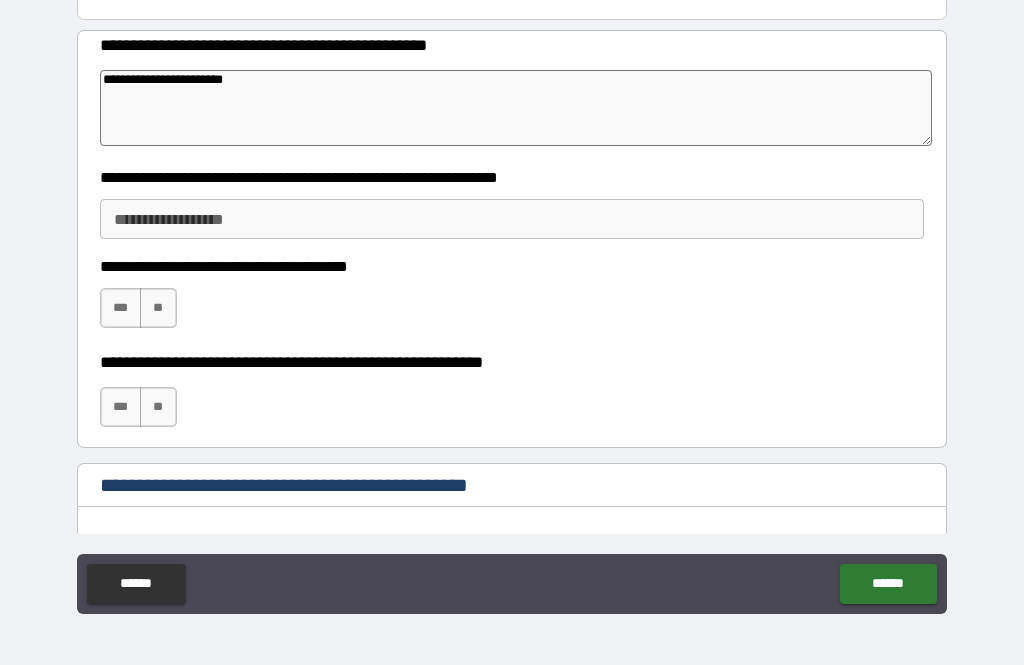 type on "*" 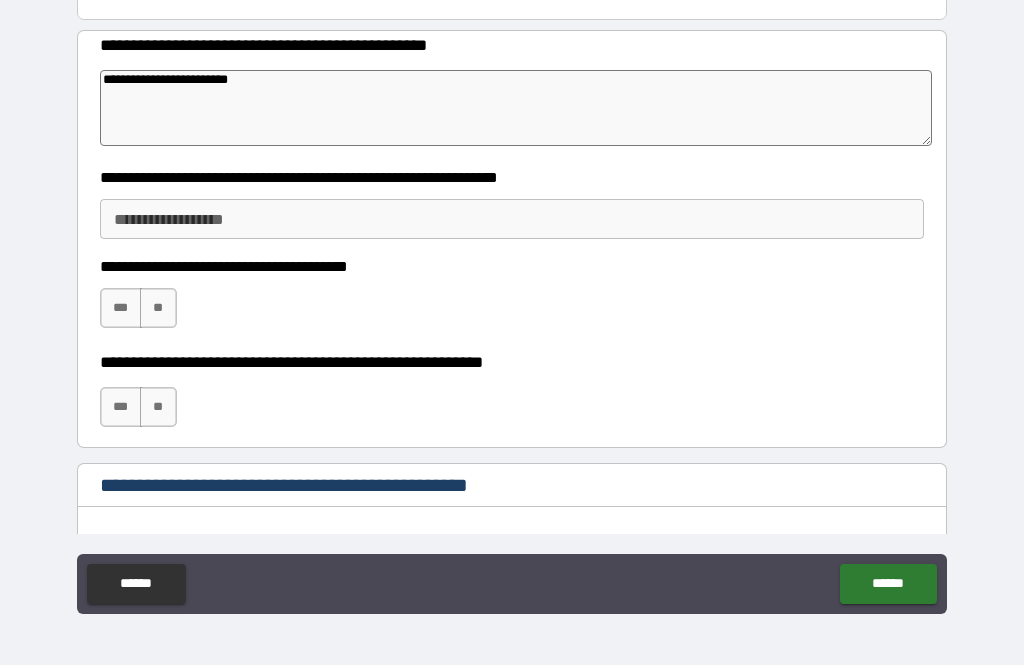 type on "*" 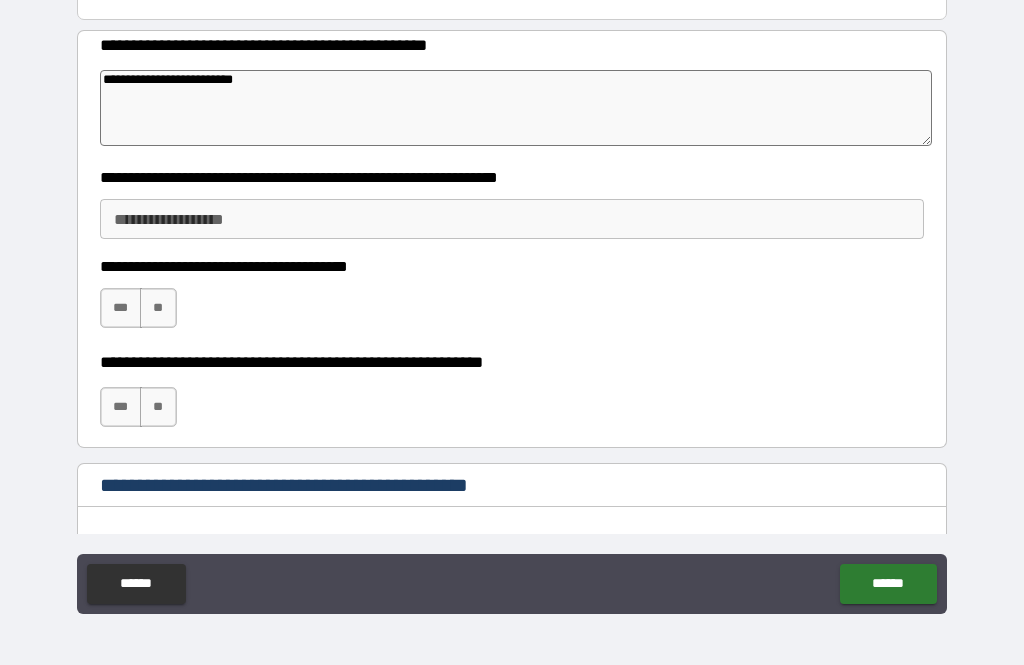 type on "*" 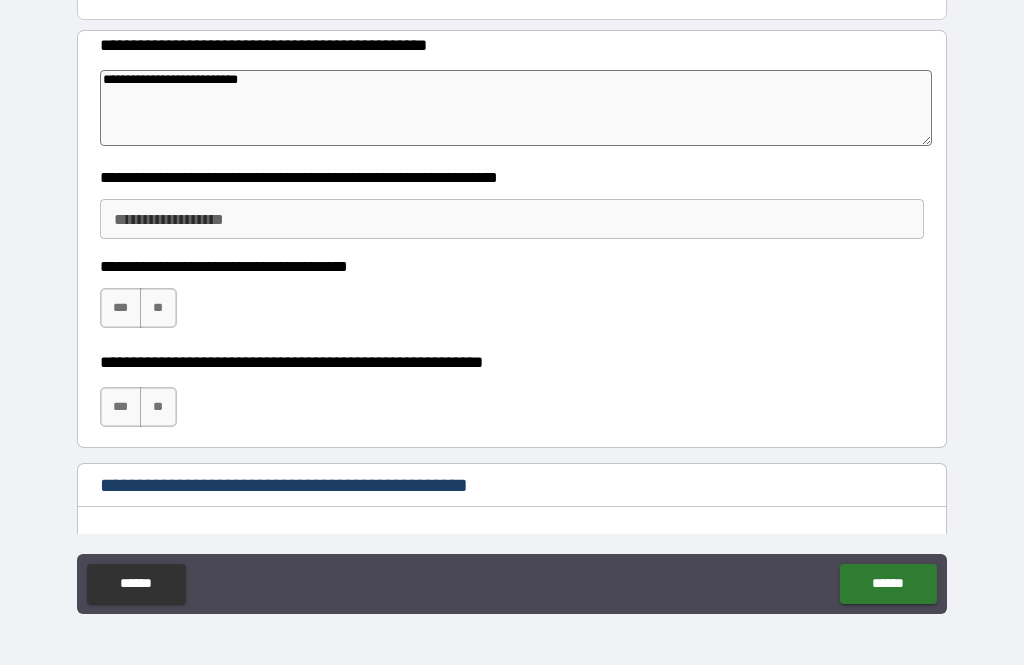 type on "*" 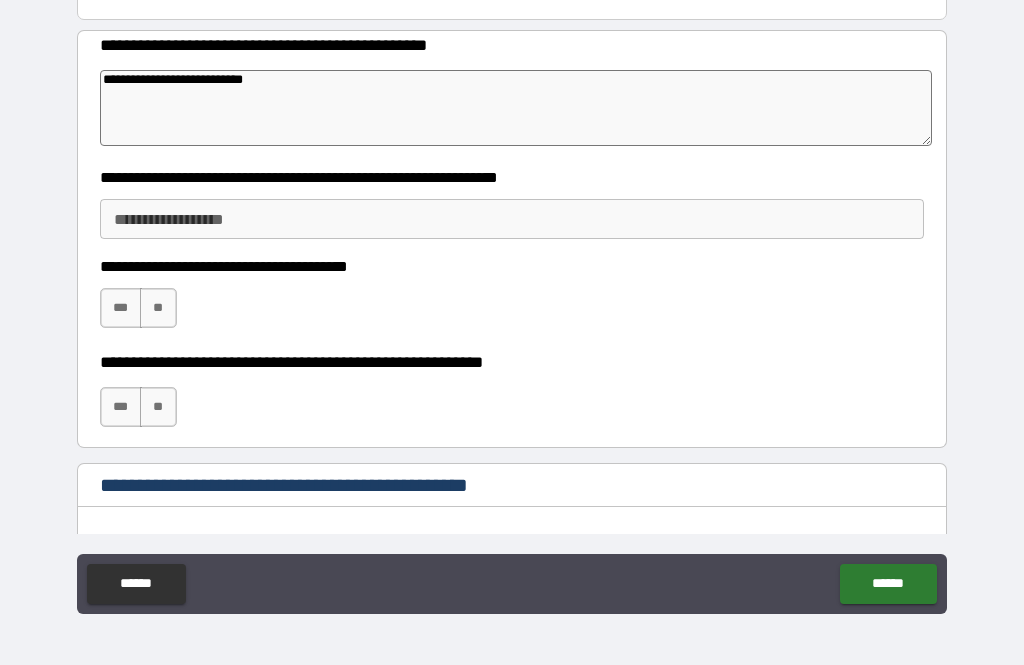 type on "**********" 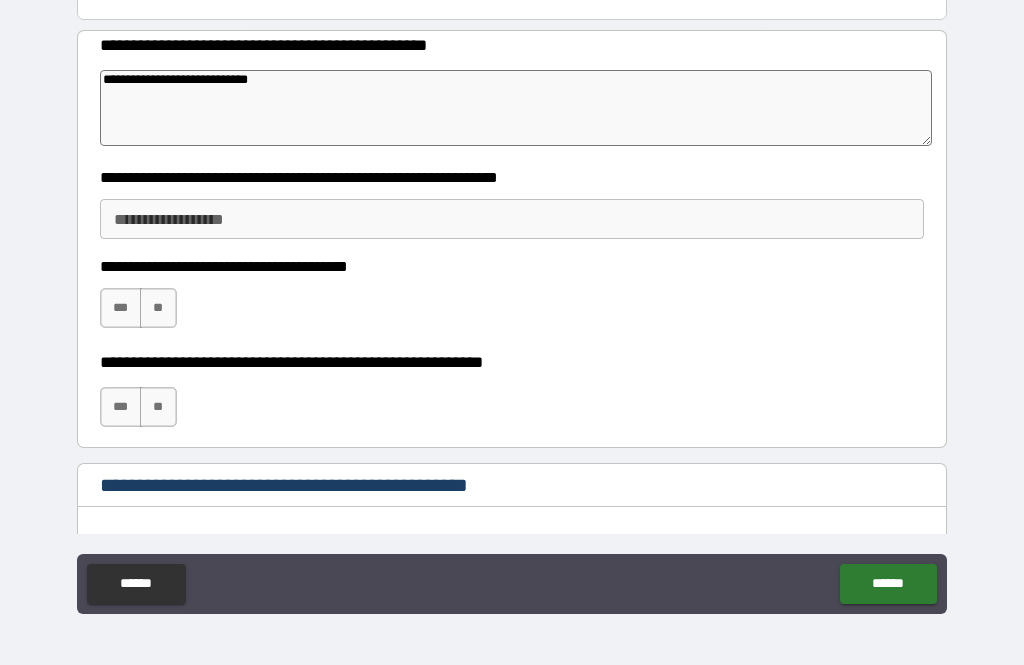 type on "*" 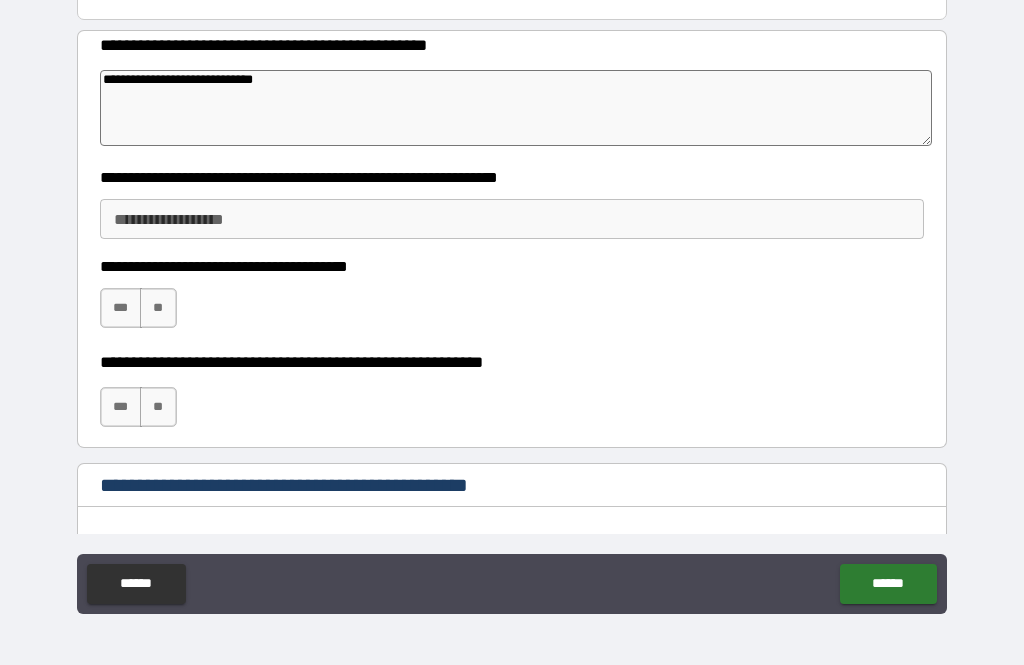 type on "*" 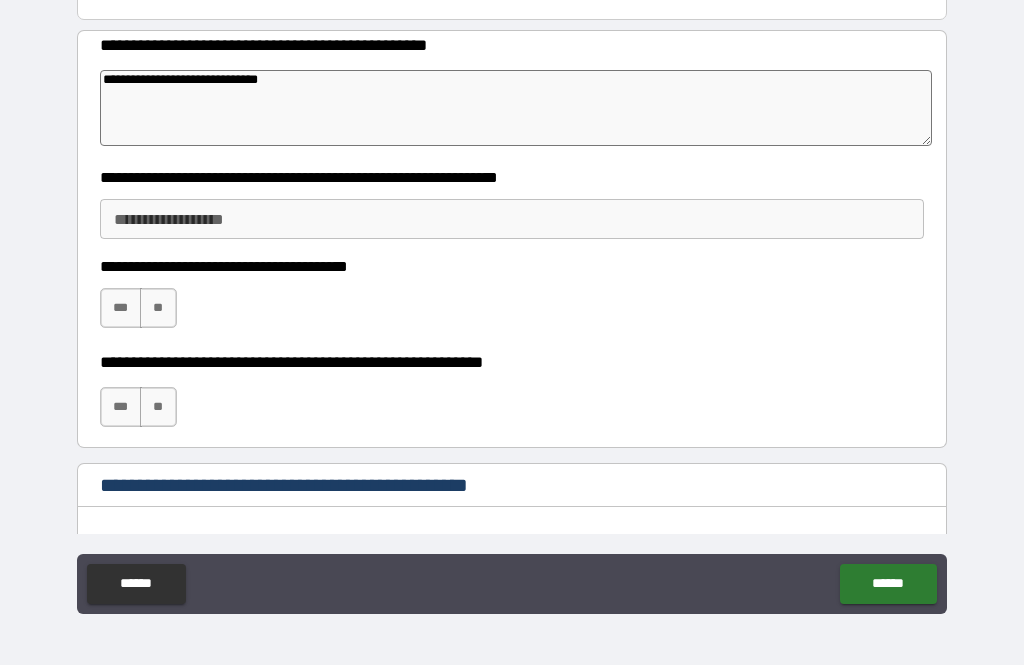 type on "*" 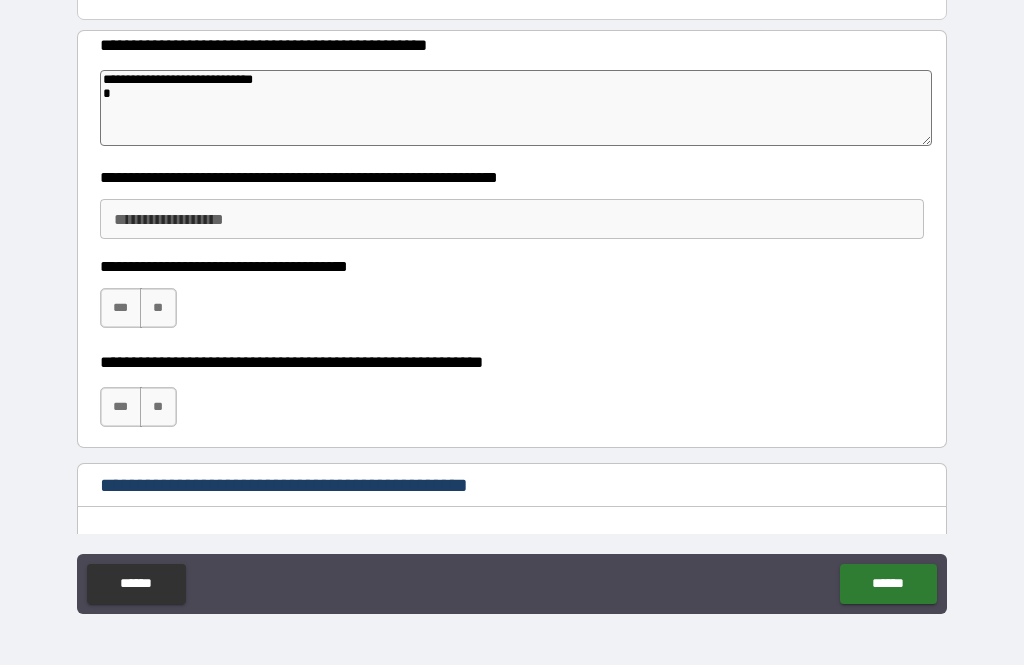 type on "*" 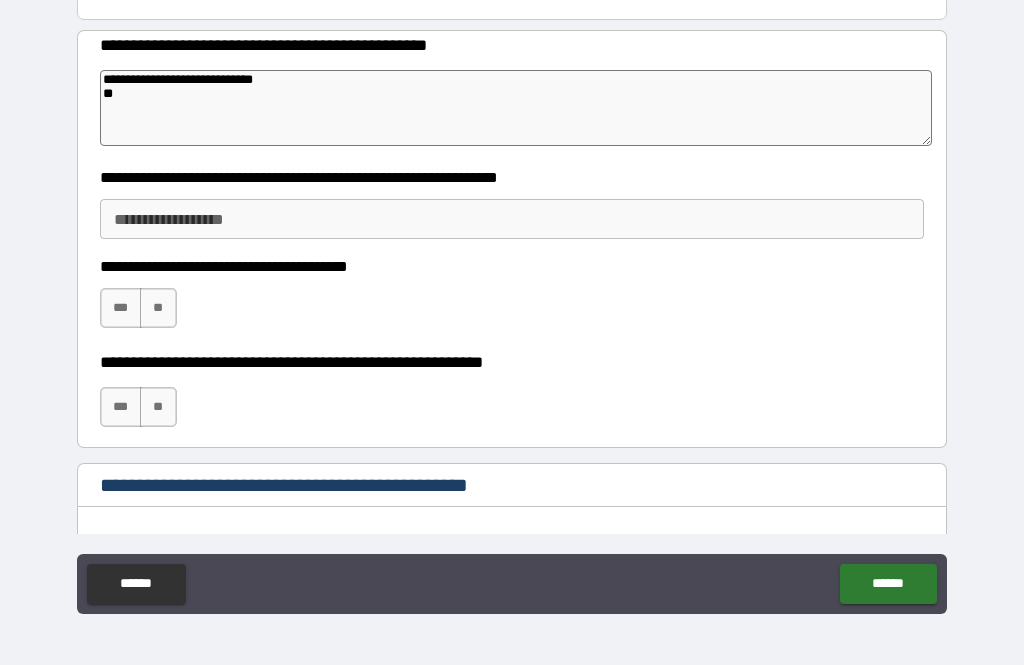 type on "*" 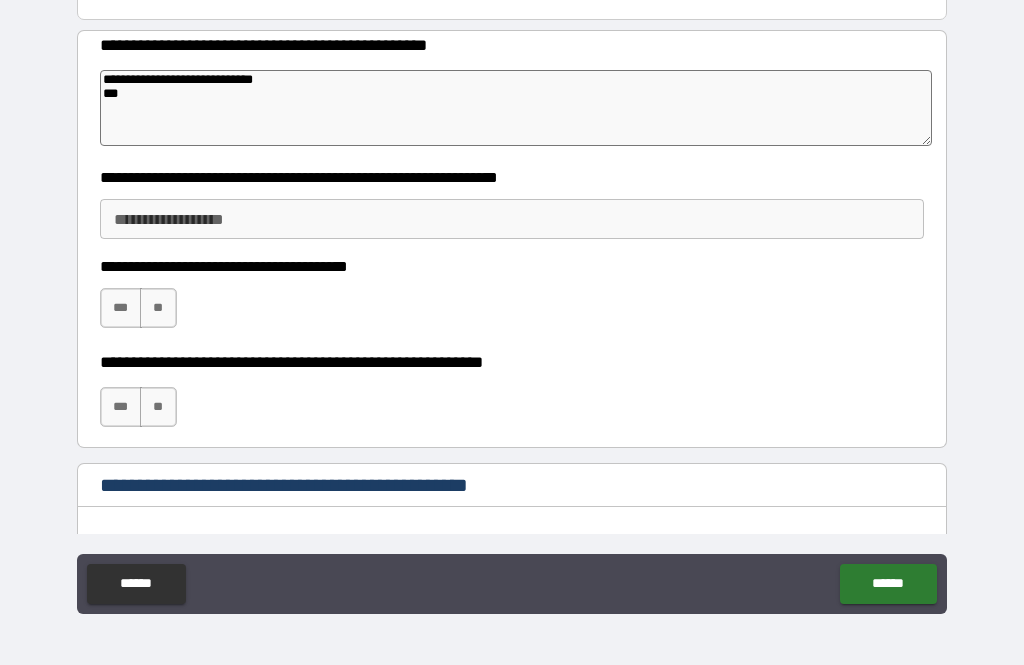 type on "*" 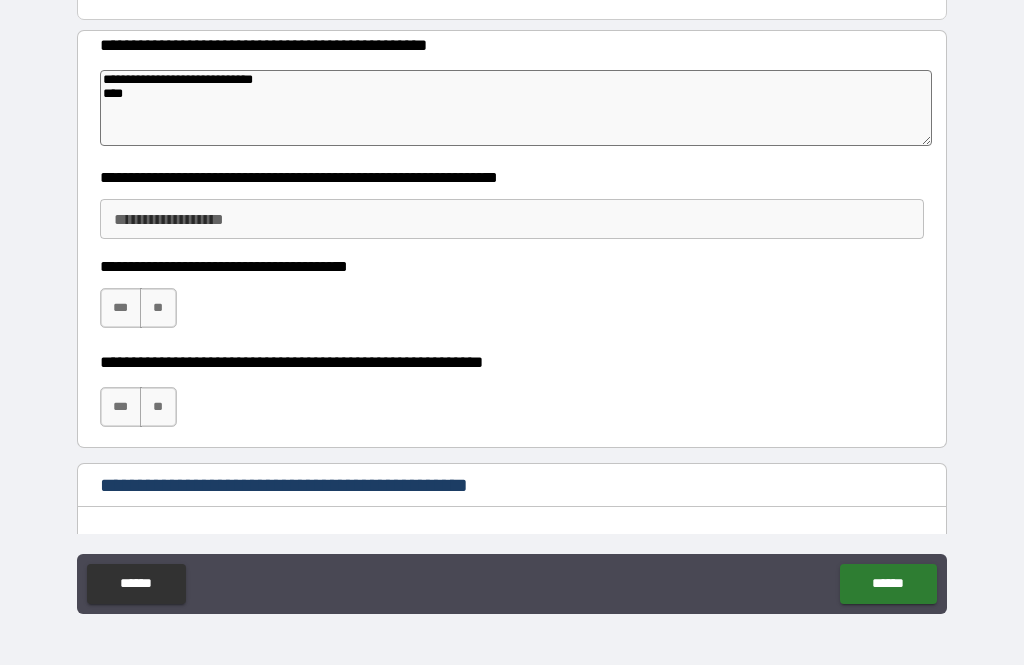 type on "*" 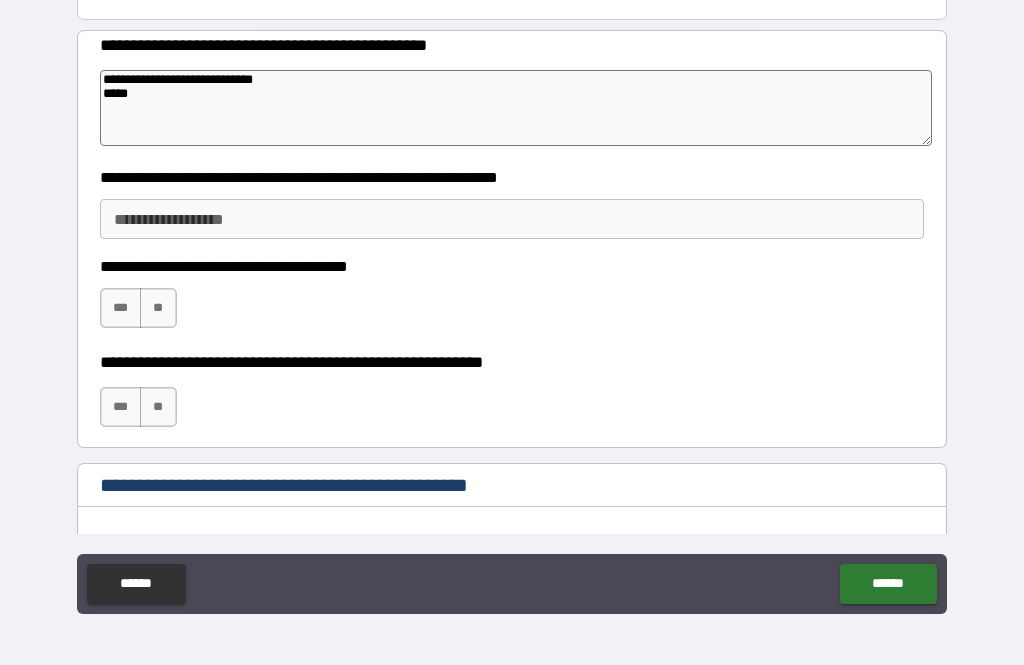 type on "*" 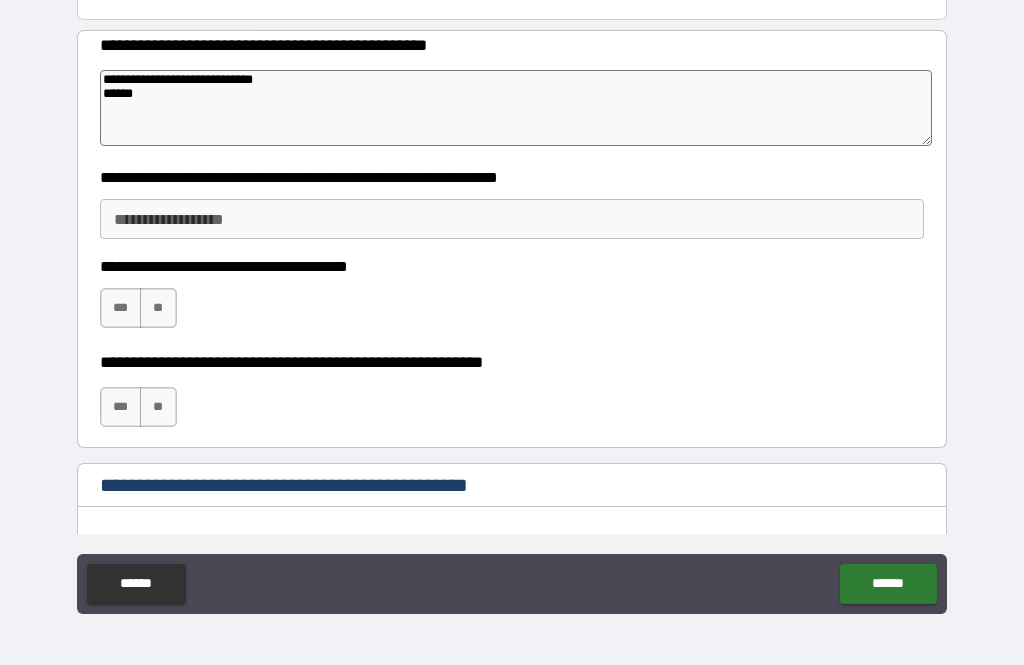 type on "*" 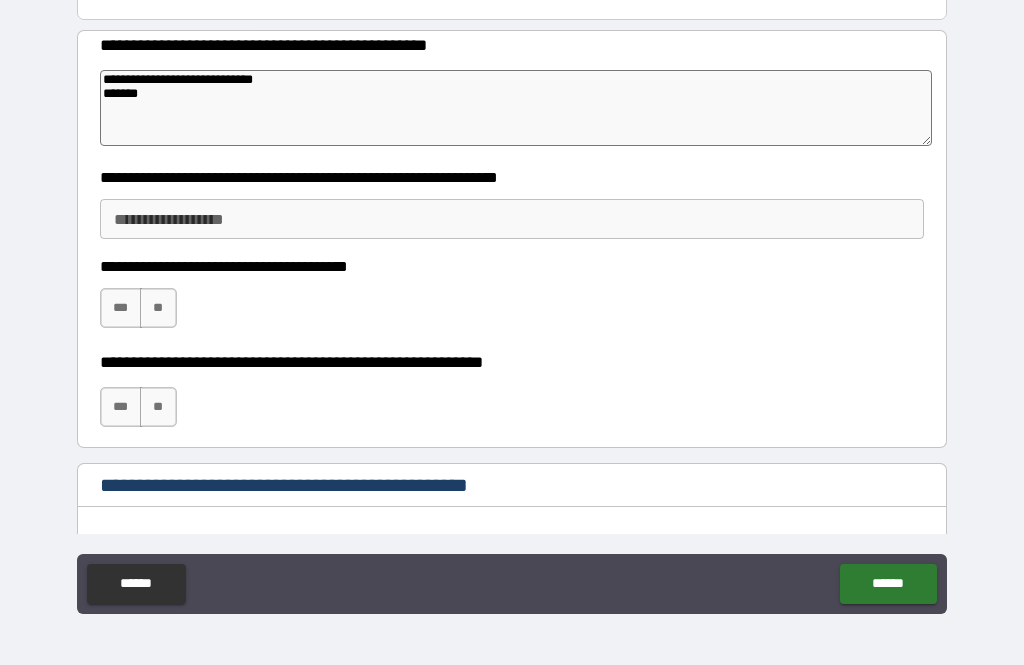 type on "*" 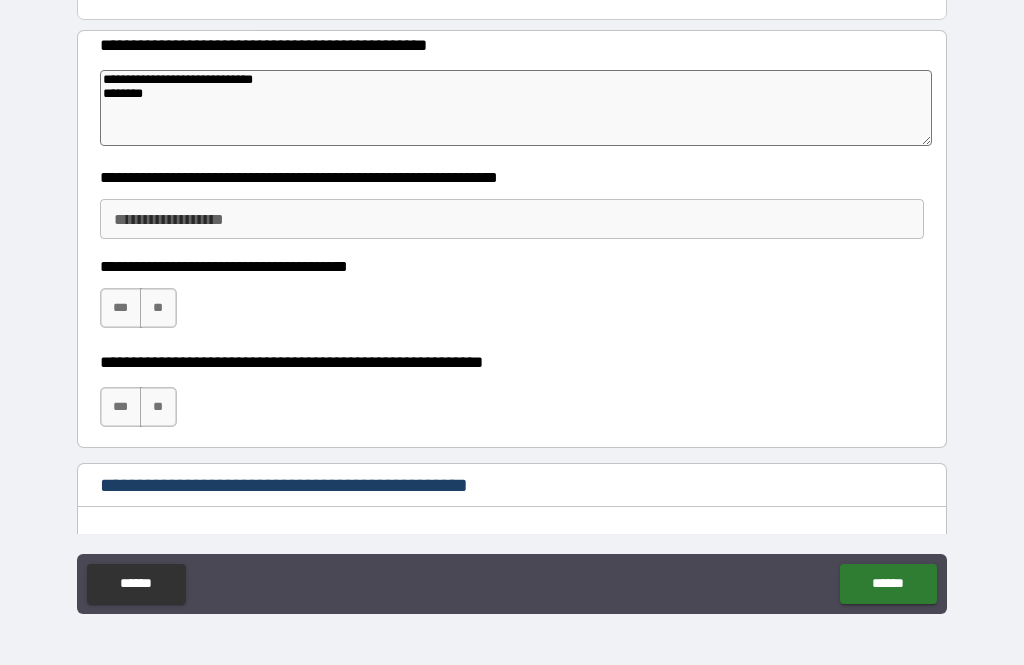 type on "*" 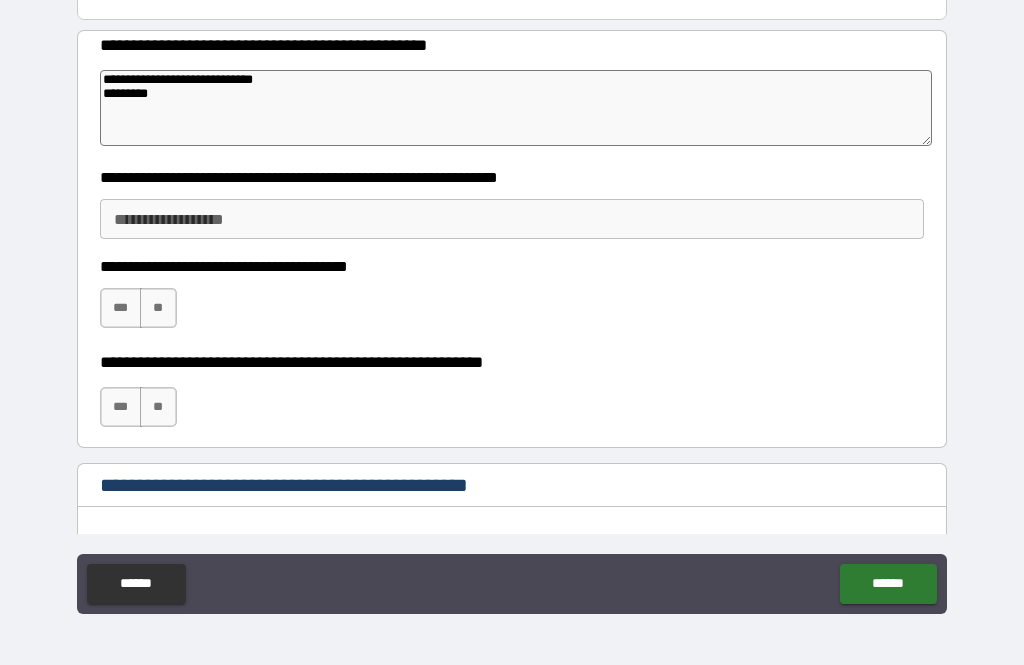 type on "*" 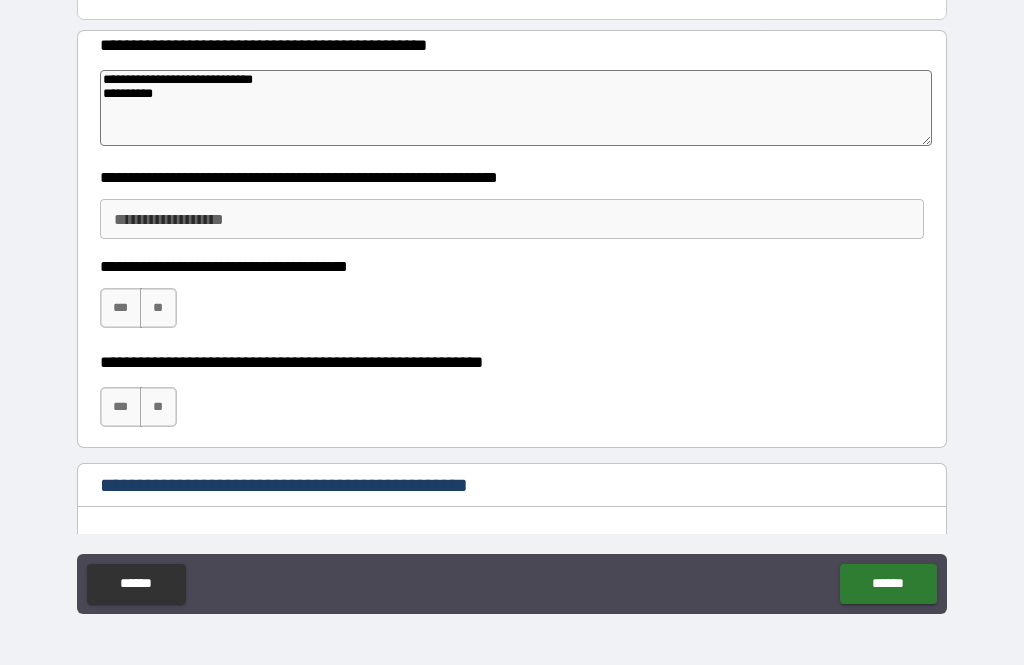type on "*" 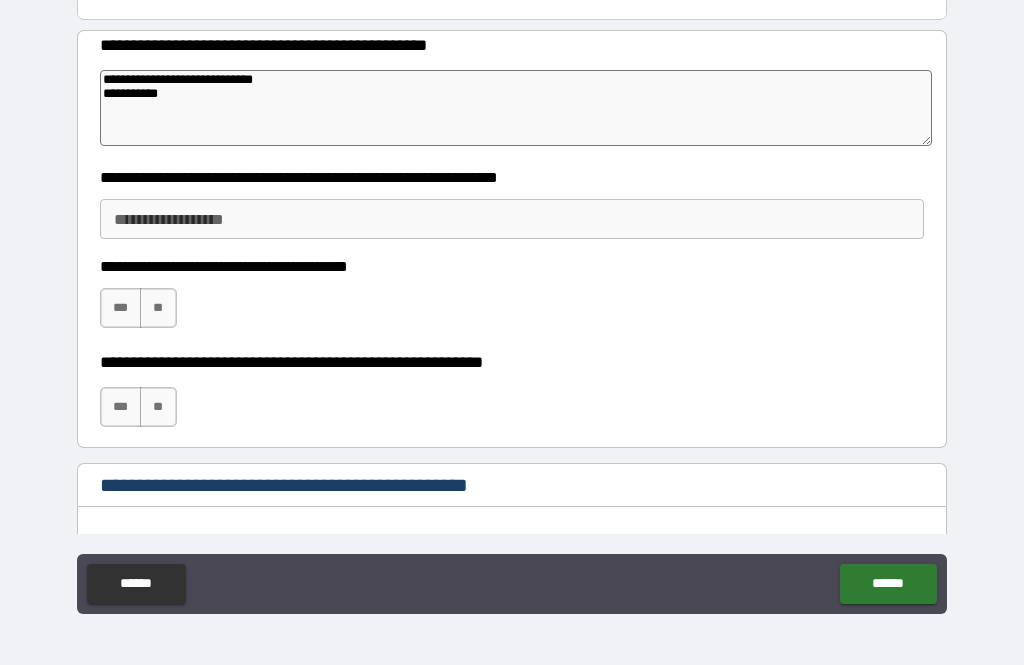 type on "*" 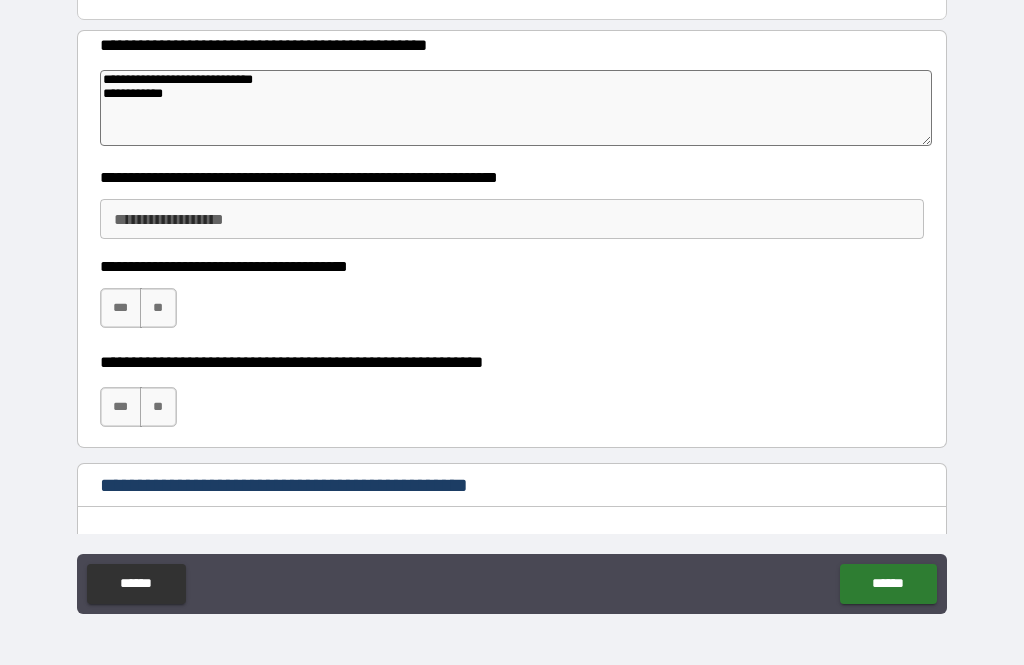type on "*" 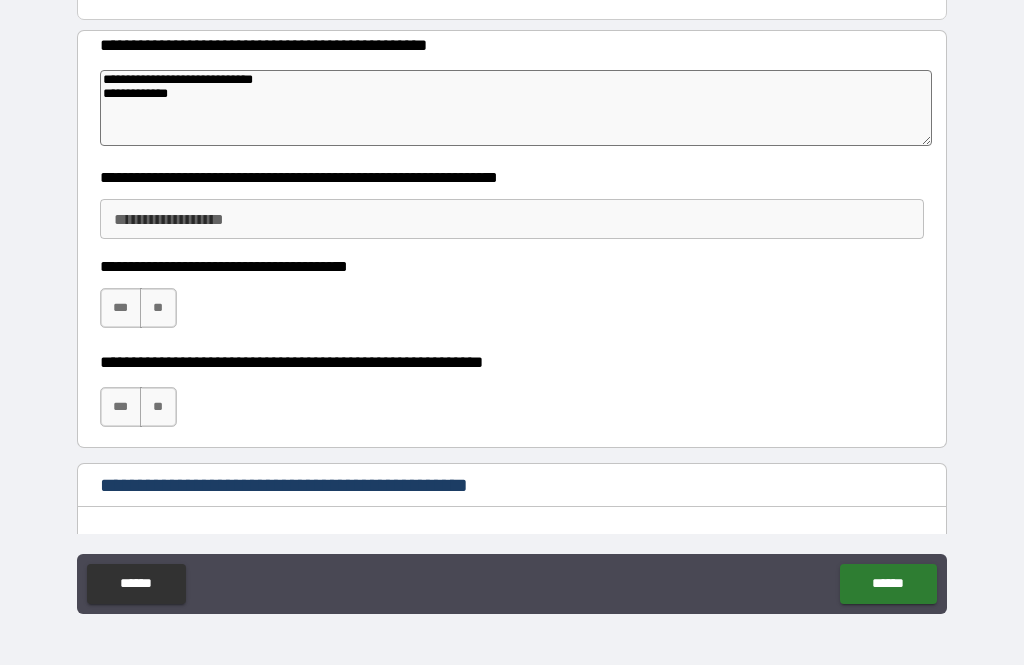 type on "*" 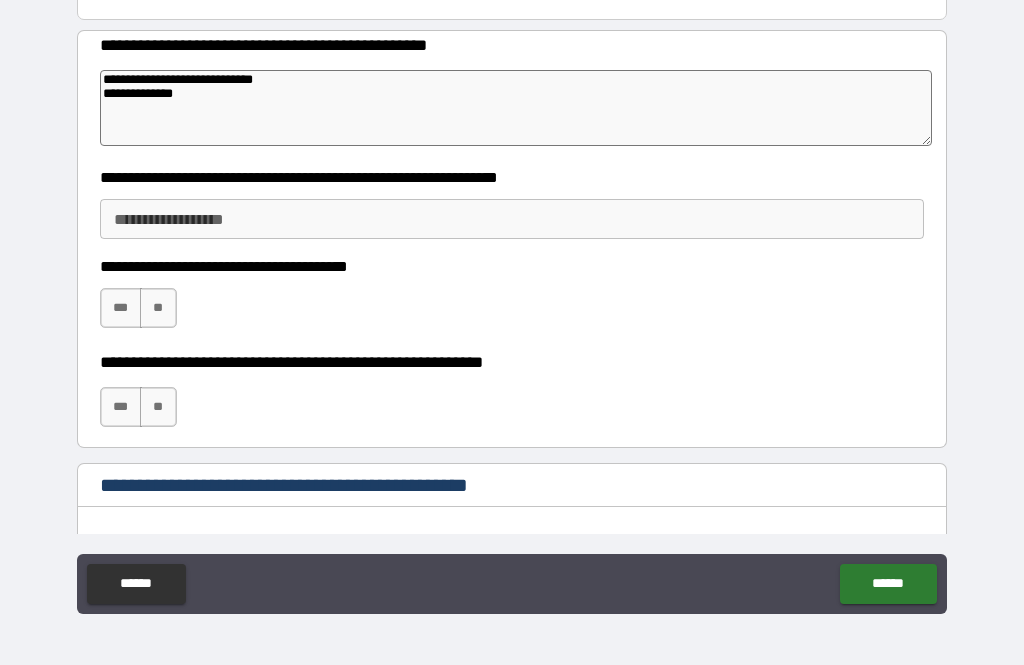 type on "**********" 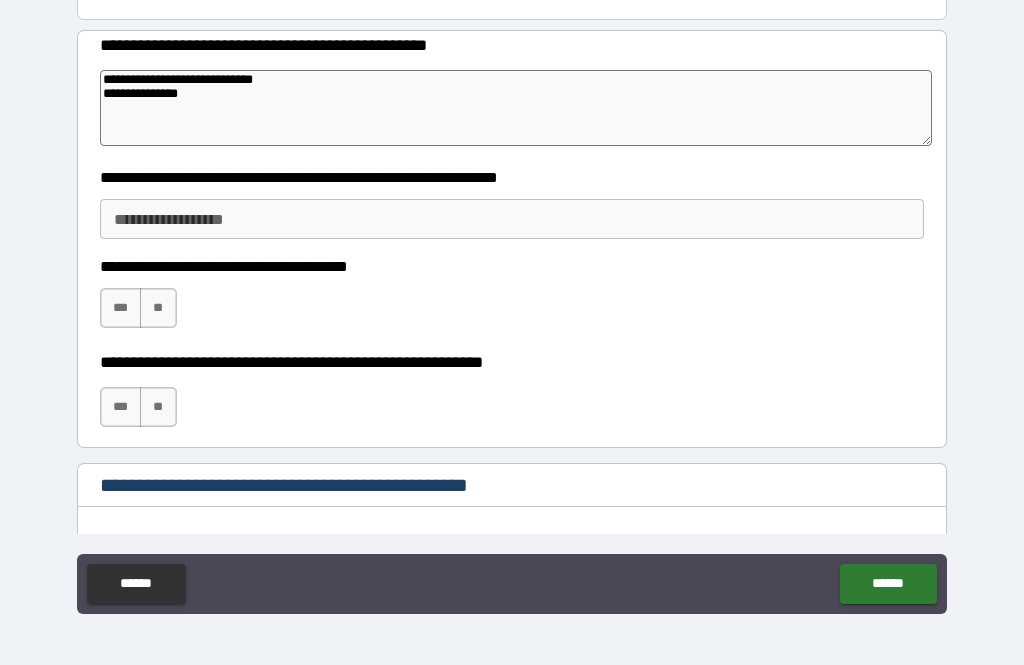 type on "*" 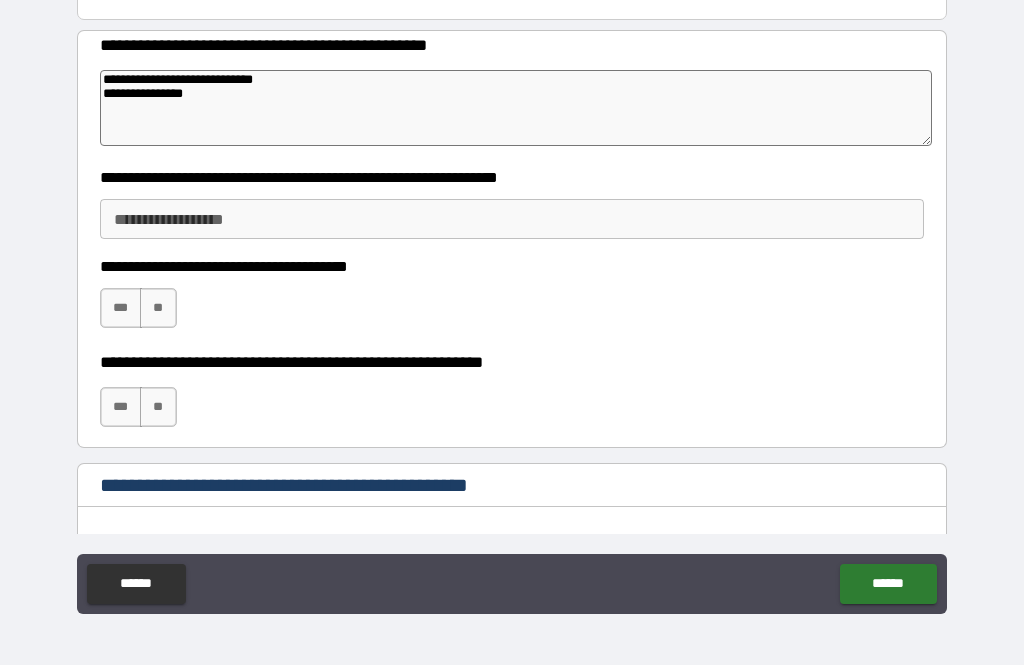 type on "*" 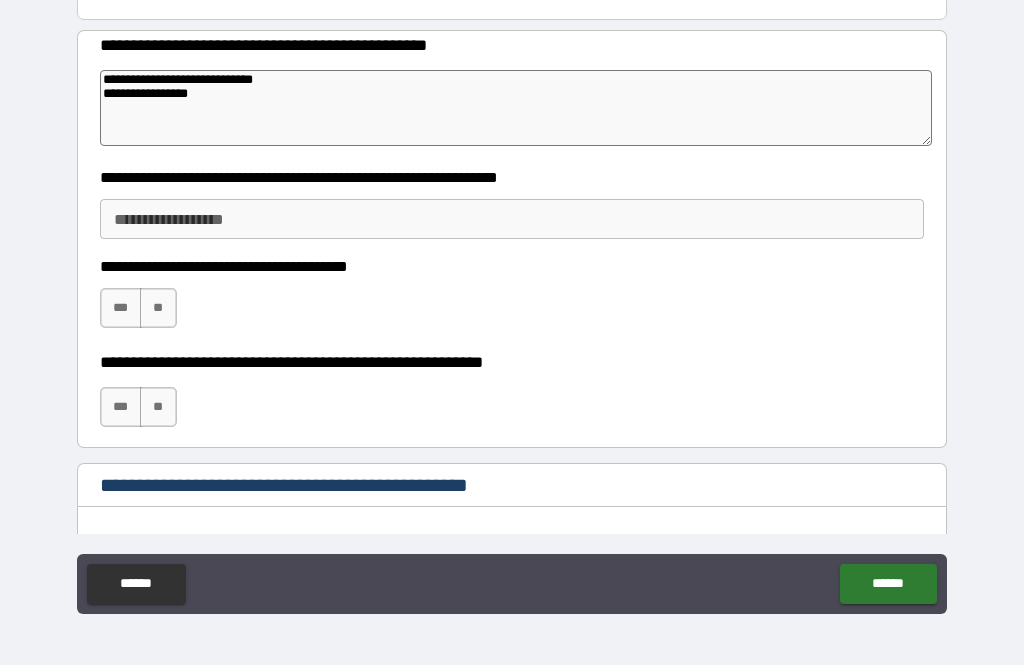 type on "**********" 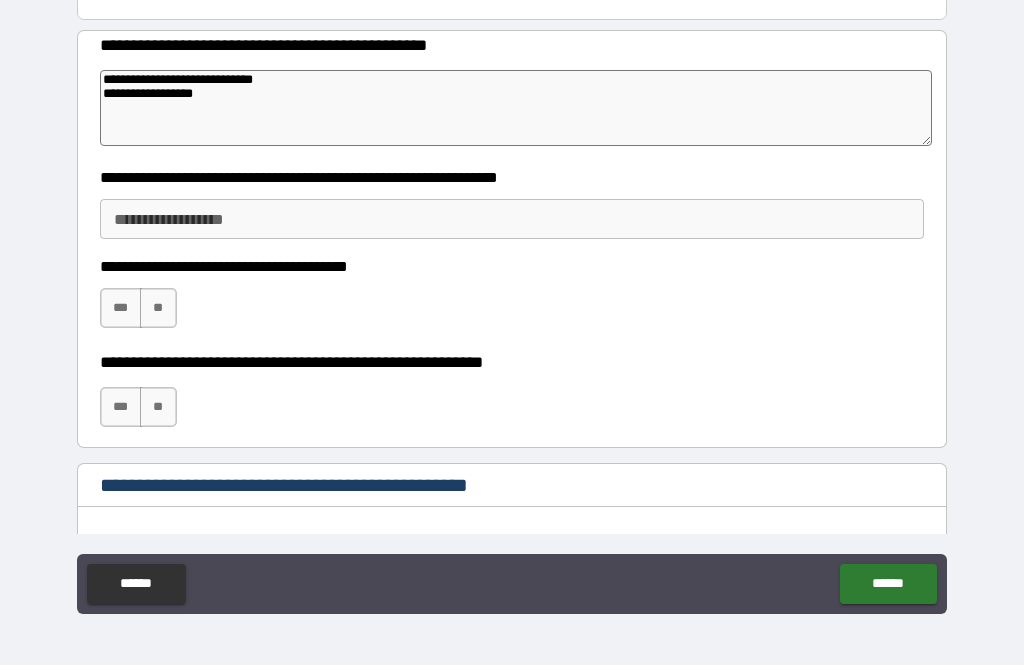 type on "*" 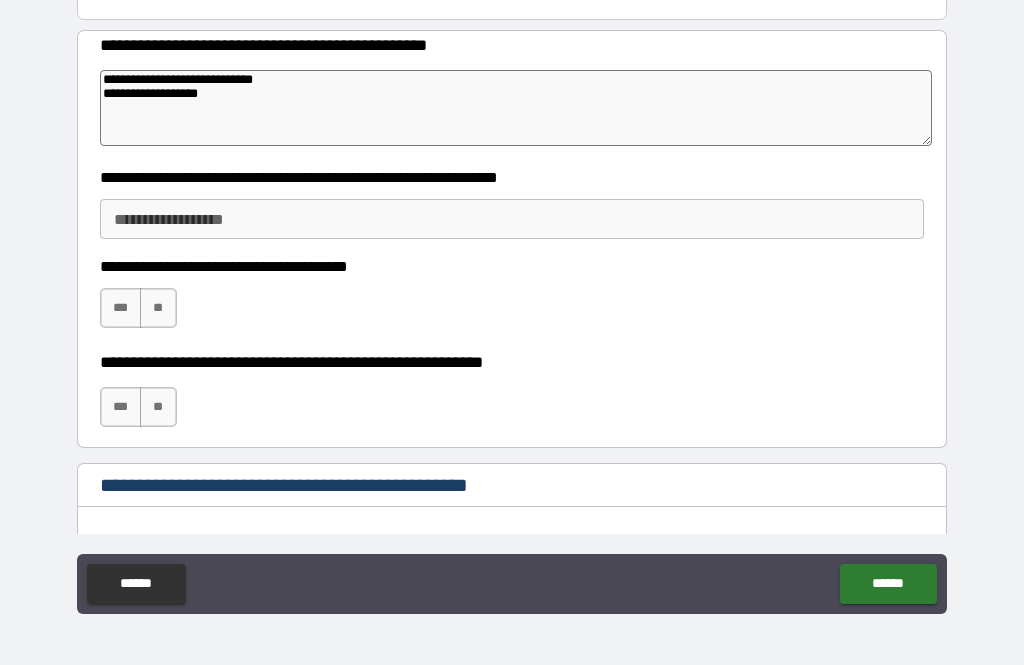 type on "*" 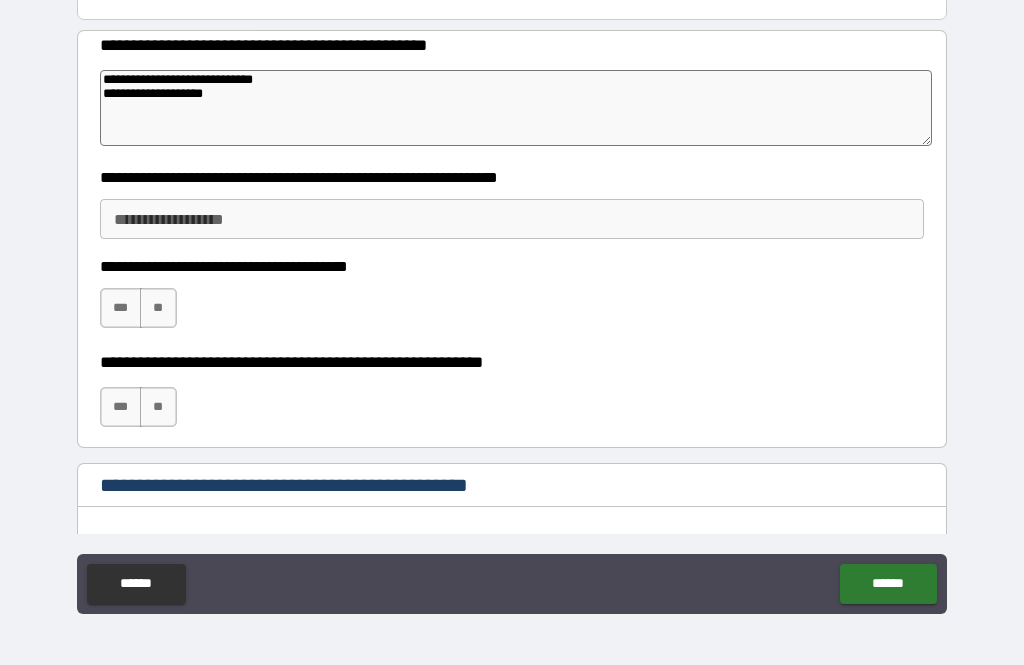 type on "*" 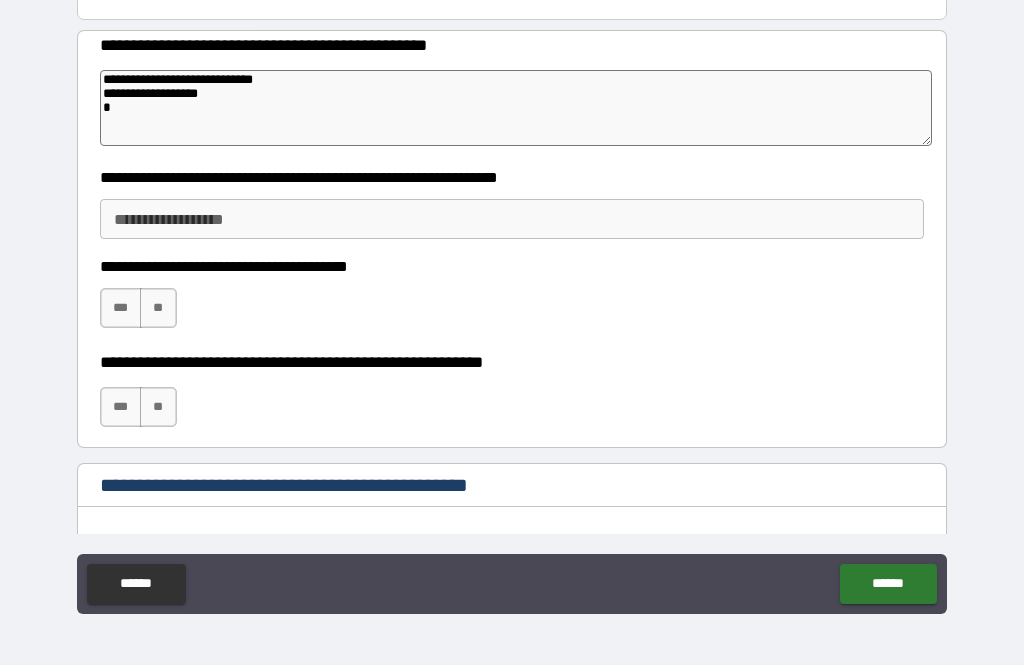 type on "*" 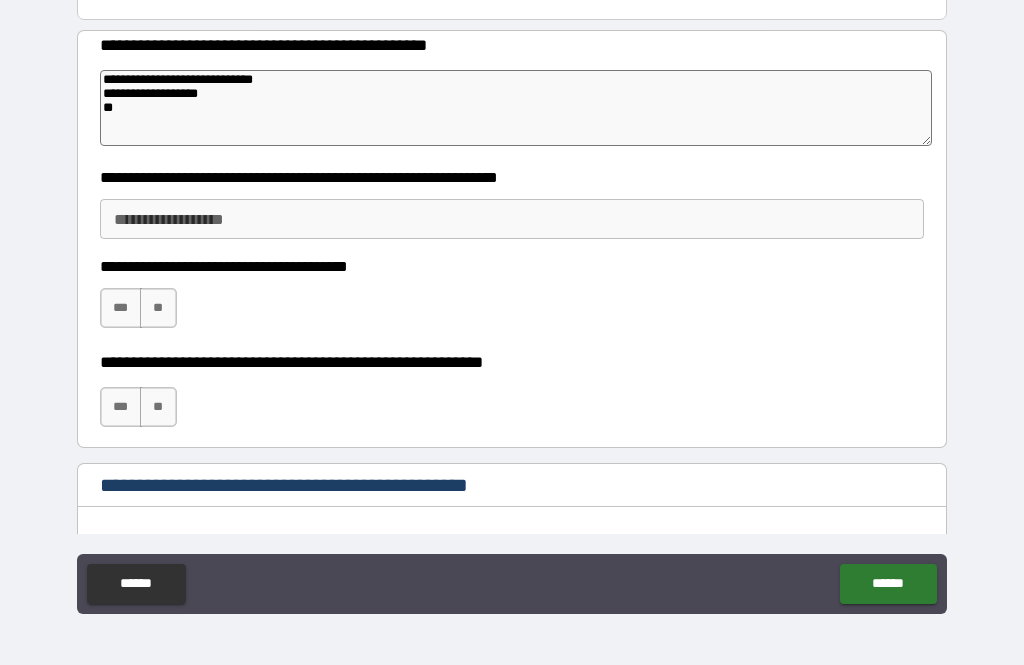 type on "*" 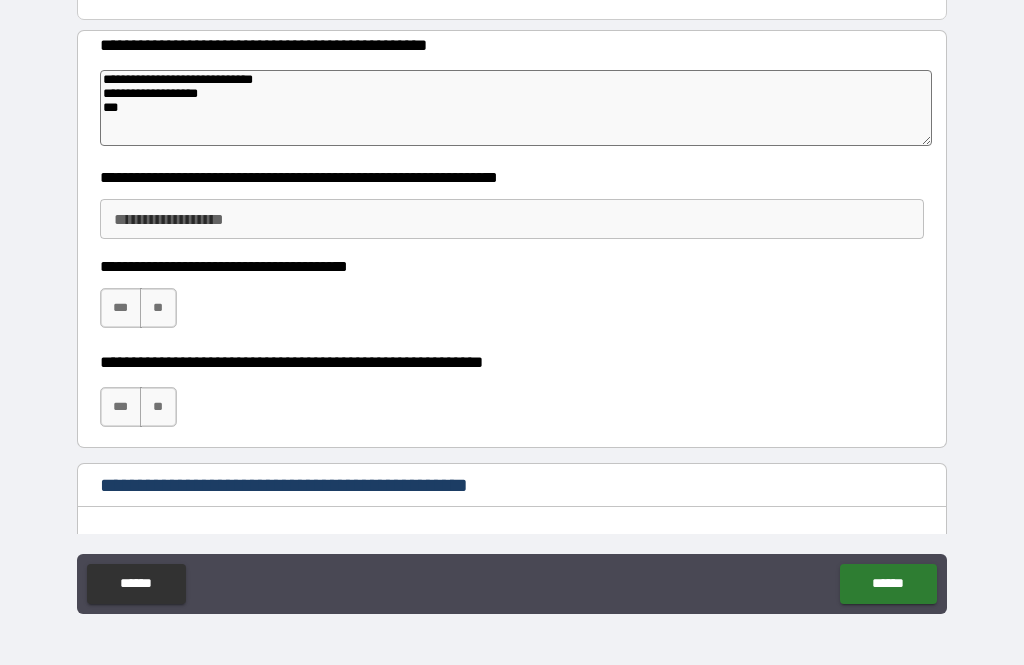 type on "*" 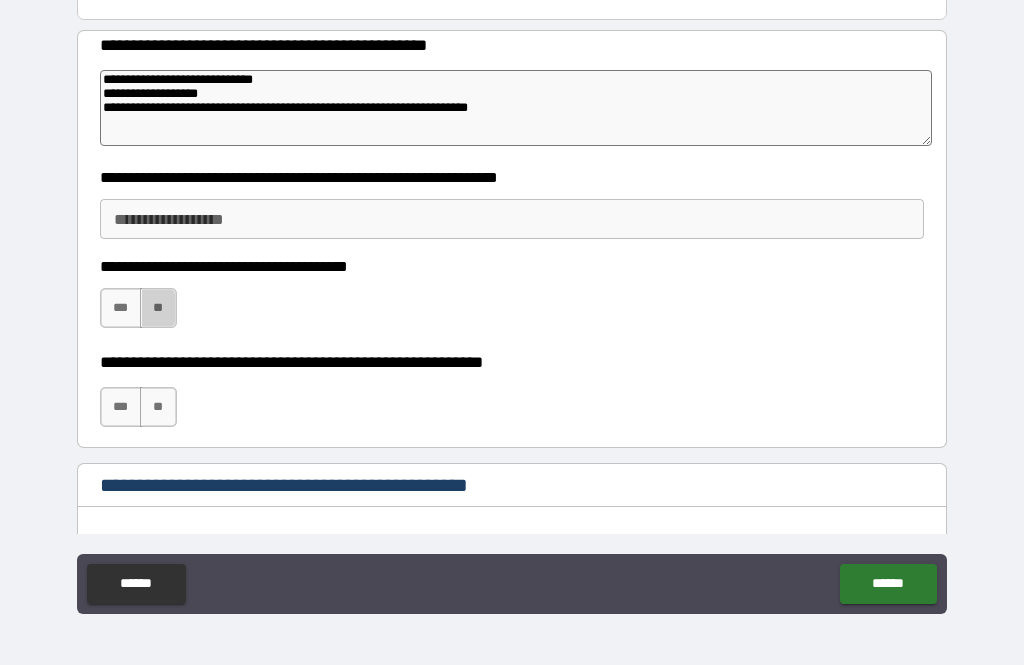 click on "**" at bounding box center (158, 308) 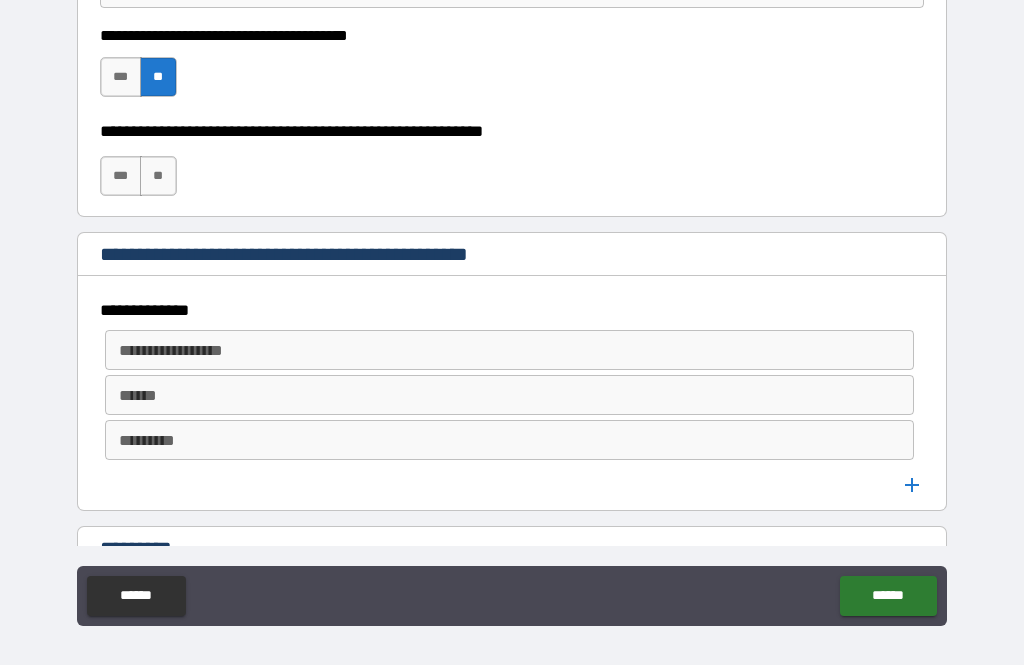 scroll, scrollTop: 11189, scrollLeft: 0, axis: vertical 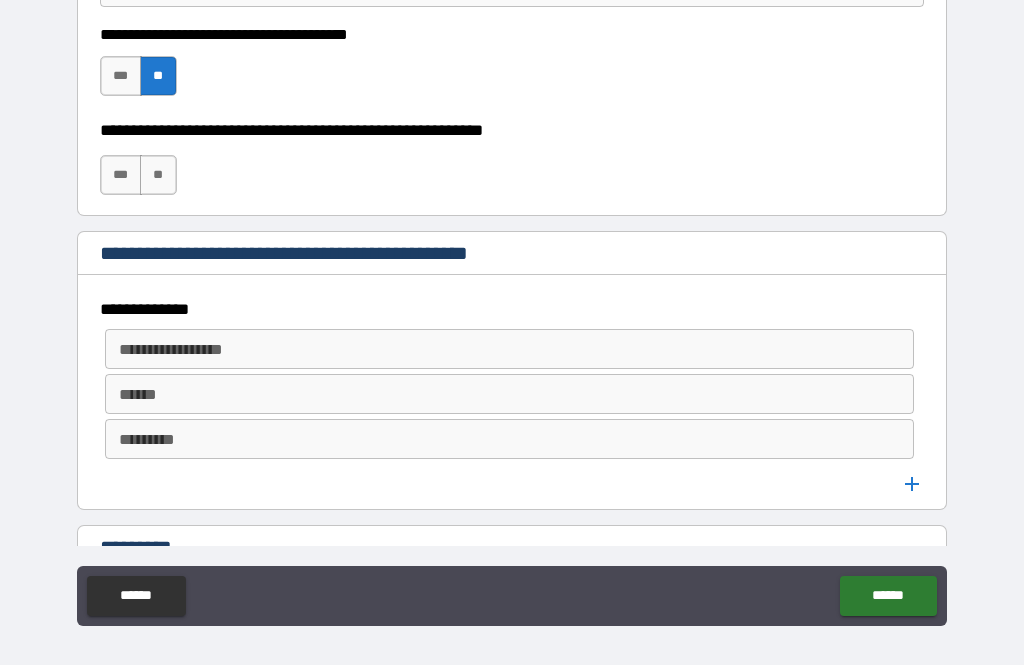 click on "**" at bounding box center [158, 175] 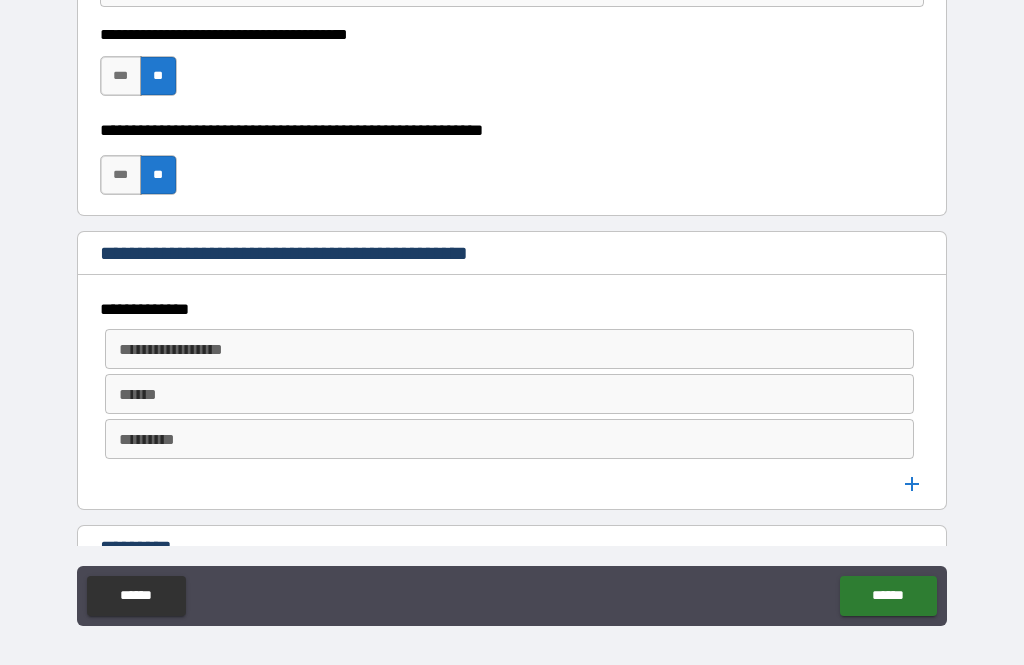 click on "**********" at bounding box center [510, 349] 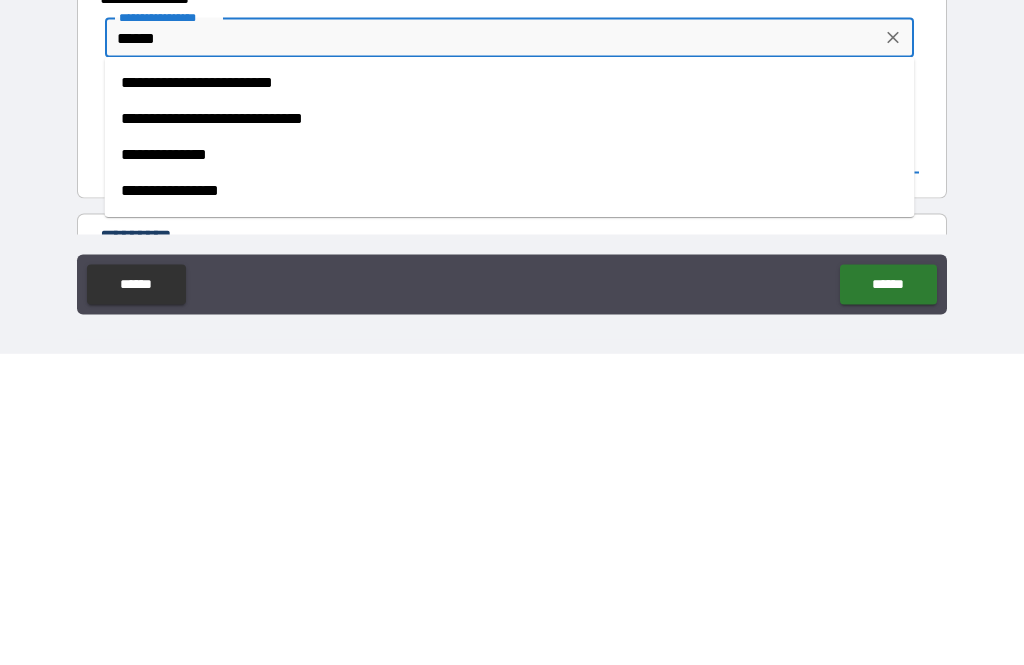 click on "**********" at bounding box center (510, 467) 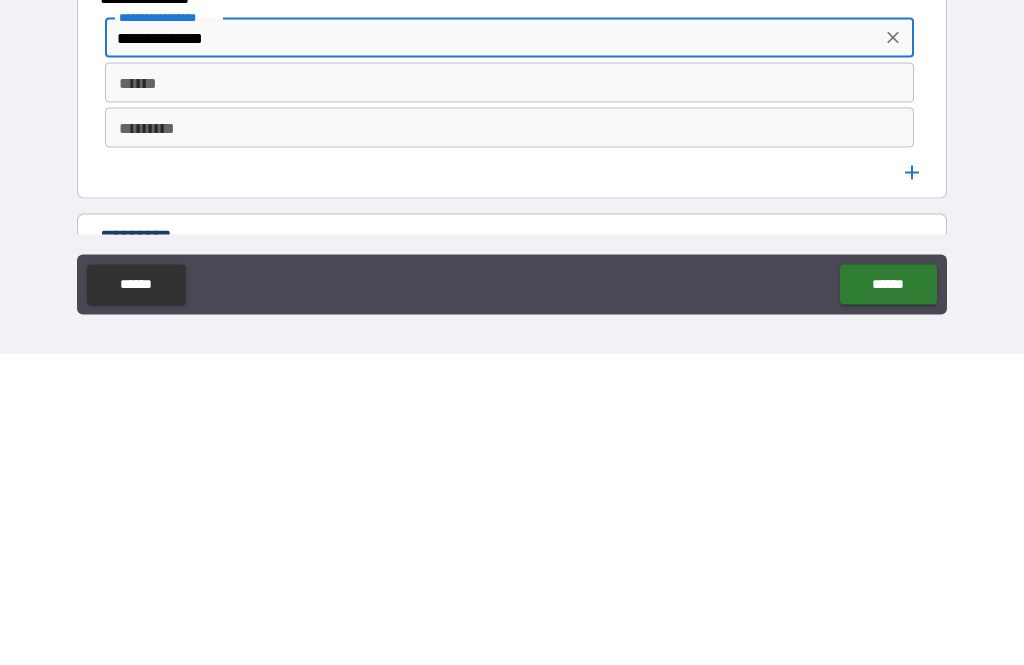 click on "******" at bounding box center [510, 394] 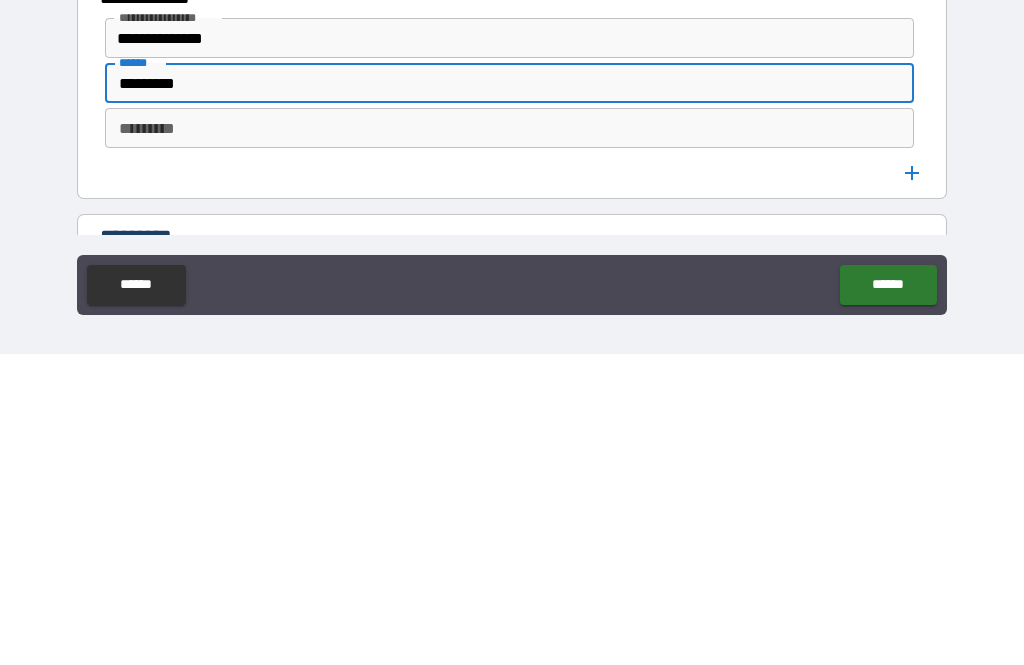 click on "********* *********" at bounding box center (510, 439) 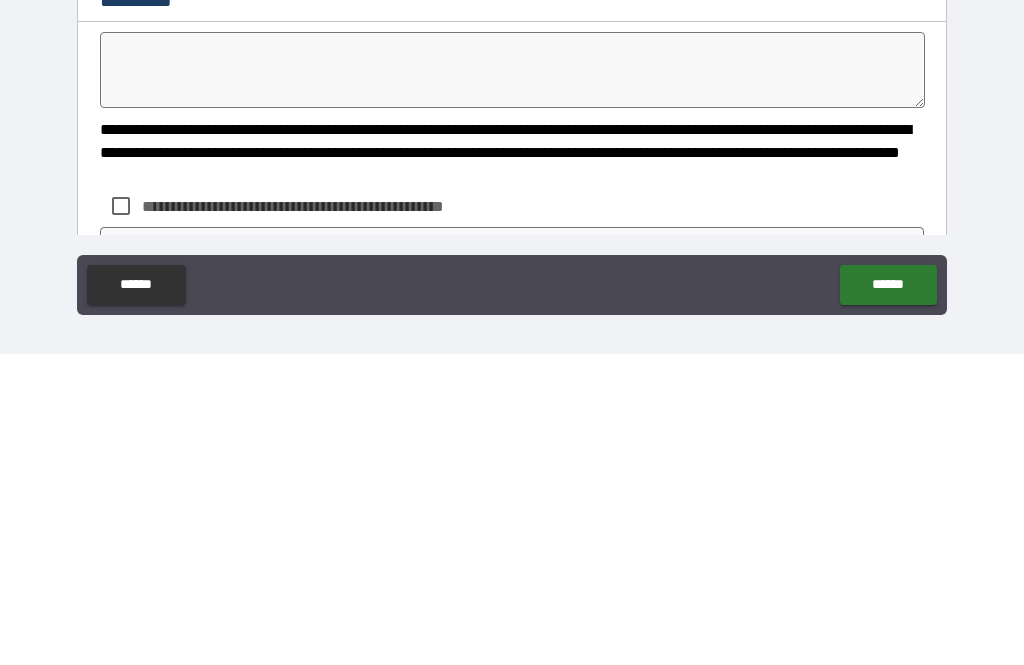 scroll, scrollTop: 11427, scrollLeft: 0, axis: vertical 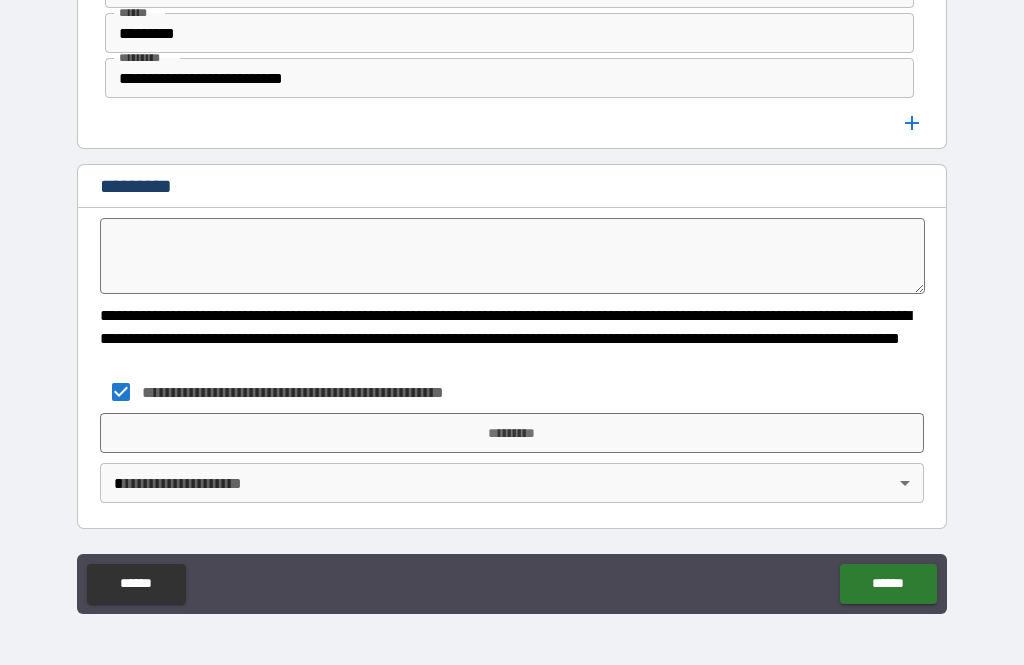 click on "*********" at bounding box center (512, 433) 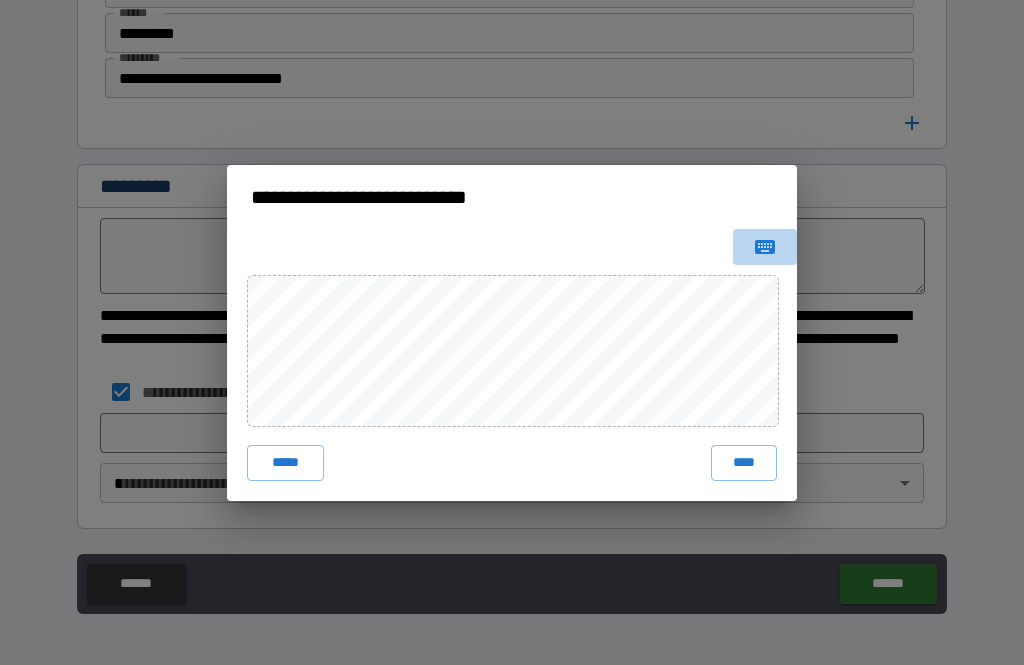 click 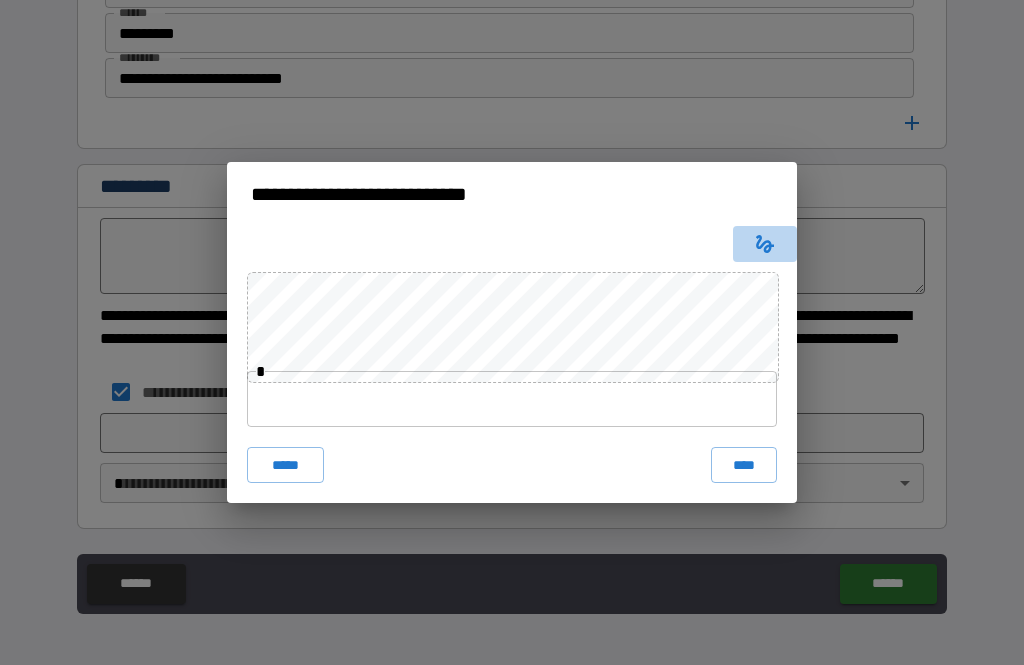 click 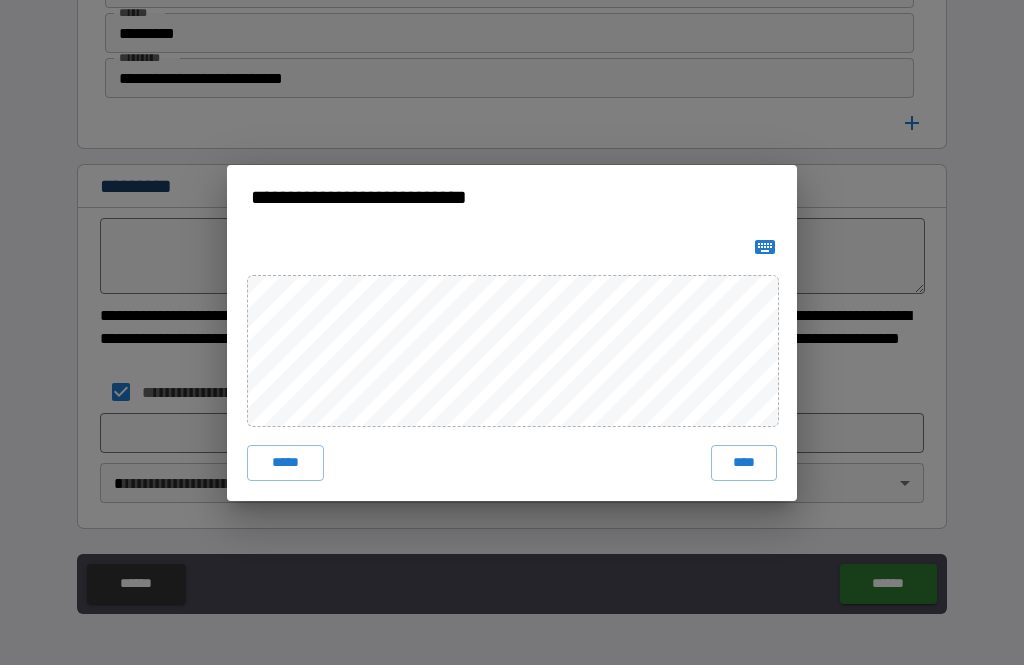 click on "****" at bounding box center (744, 463) 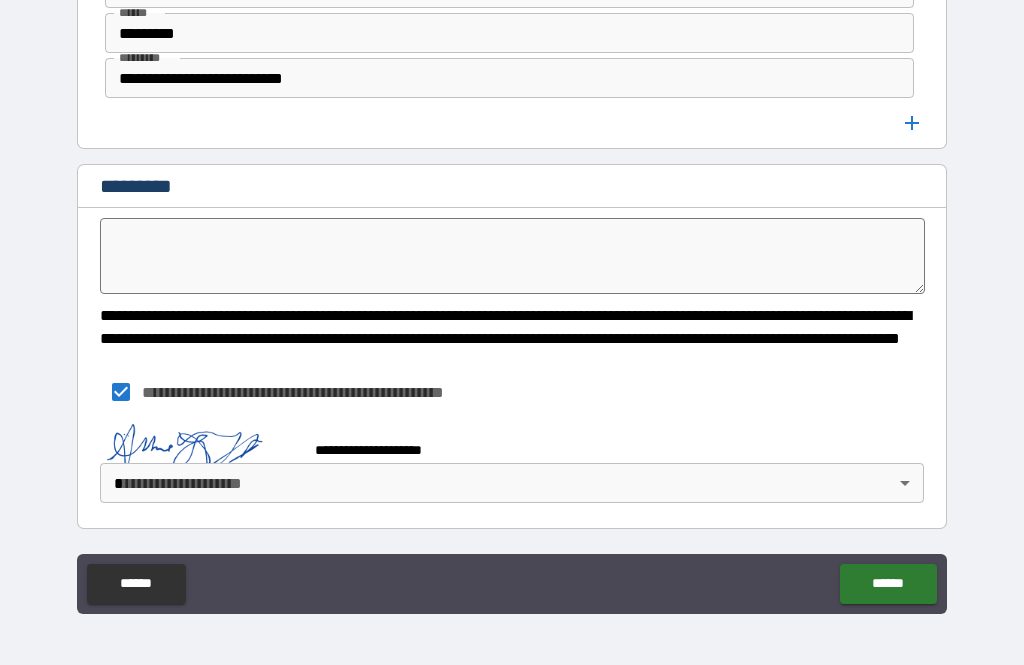 scroll, scrollTop: 11528, scrollLeft: 0, axis: vertical 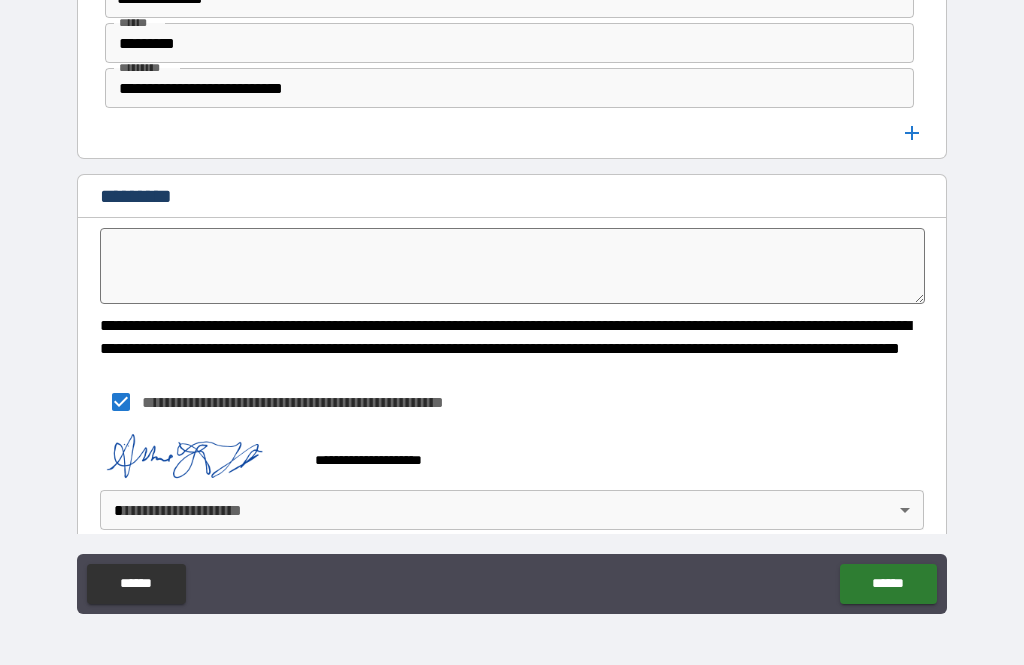 click on "**********" at bounding box center (512, 300) 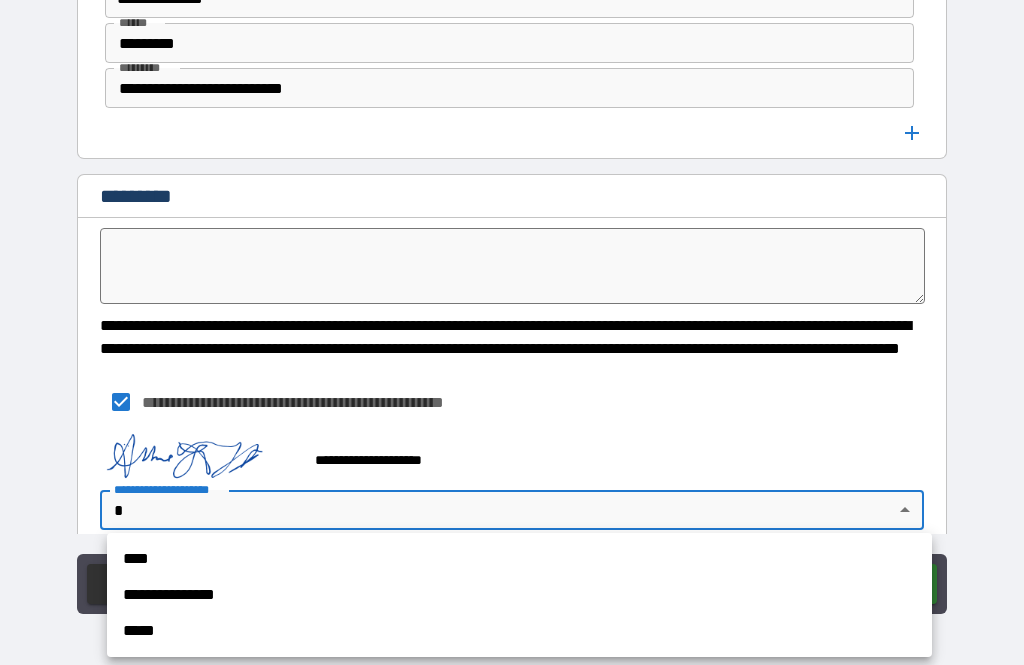 click on "**********" at bounding box center [519, 595] 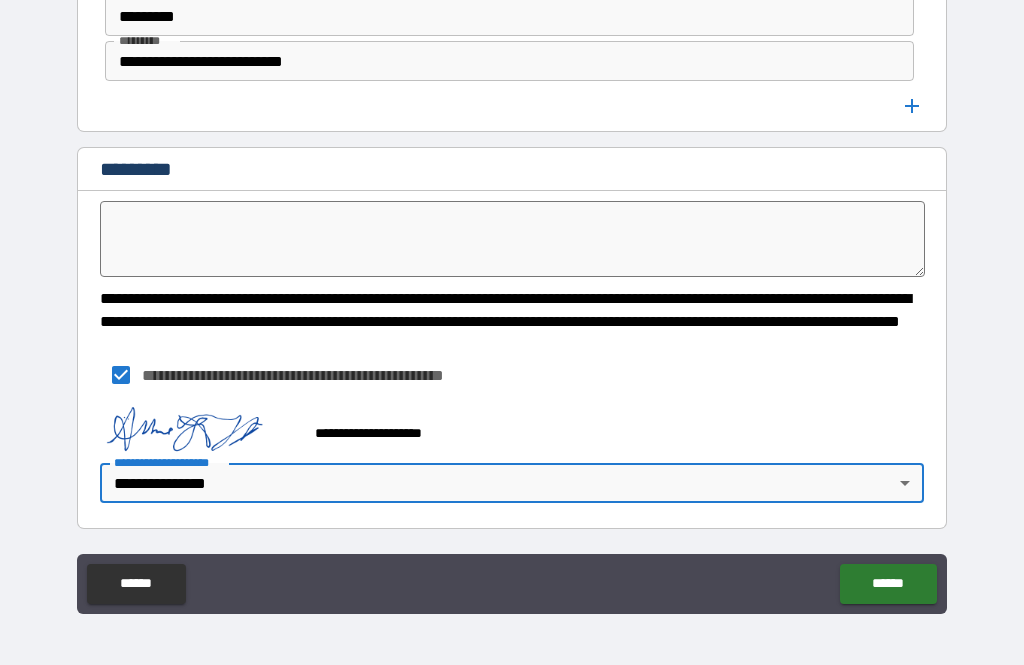 scroll, scrollTop: 11555, scrollLeft: 0, axis: vertical 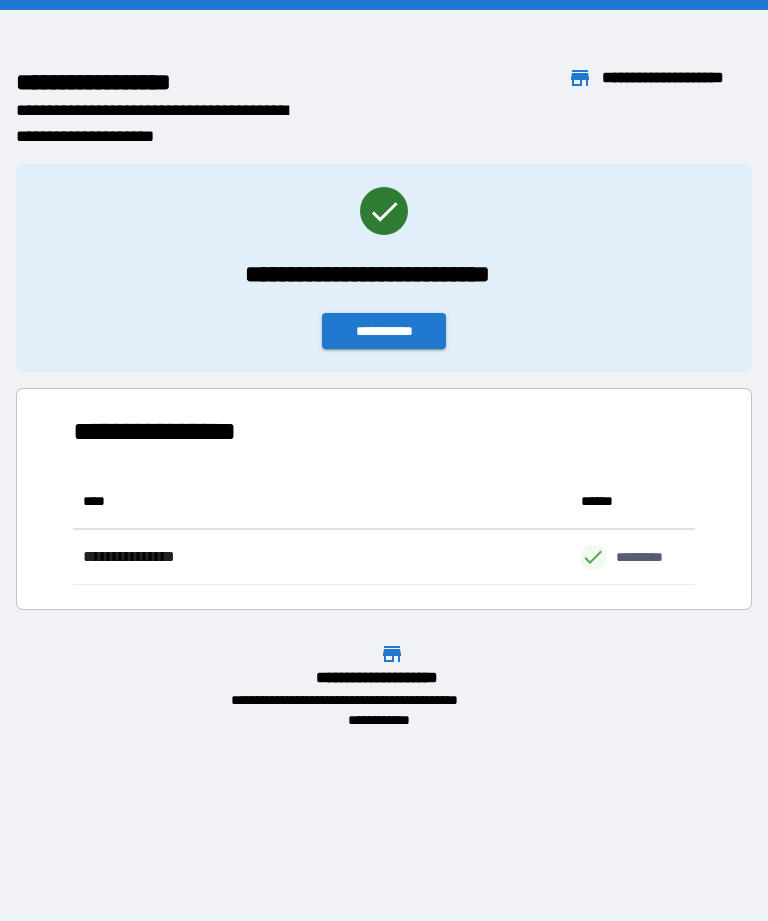 click on "**********" at bounding box center (384, 331) 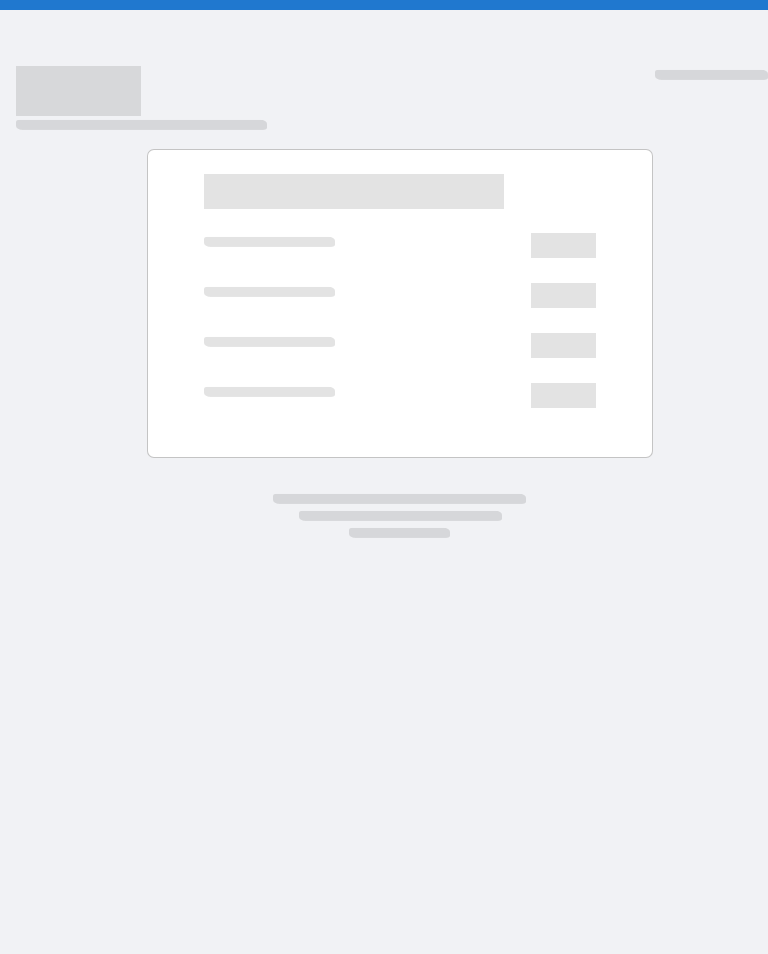 scroll, scrollTop: 0, scrollLeft: 0, axis: both 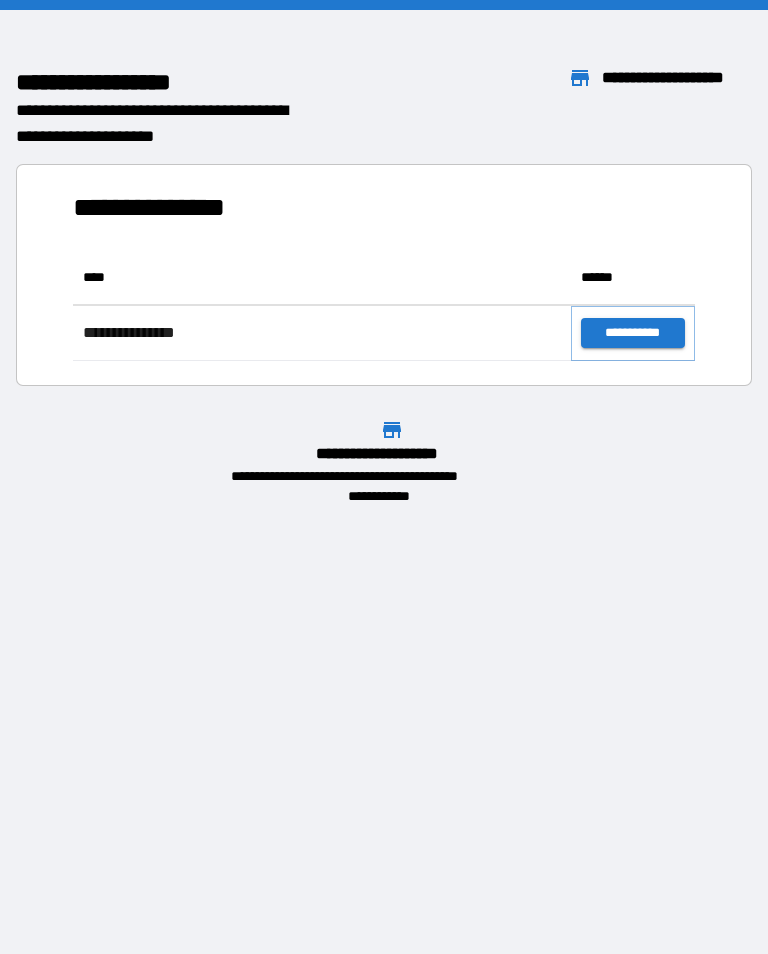 click on "**********" at bounding box center (633, 333) 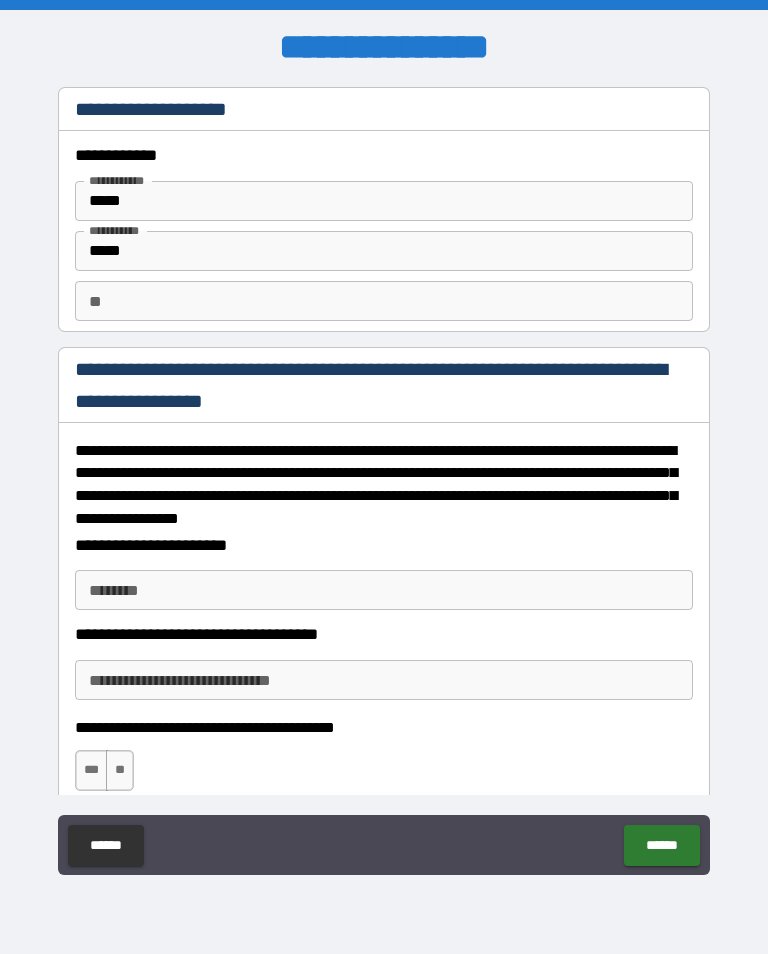 type on "*" 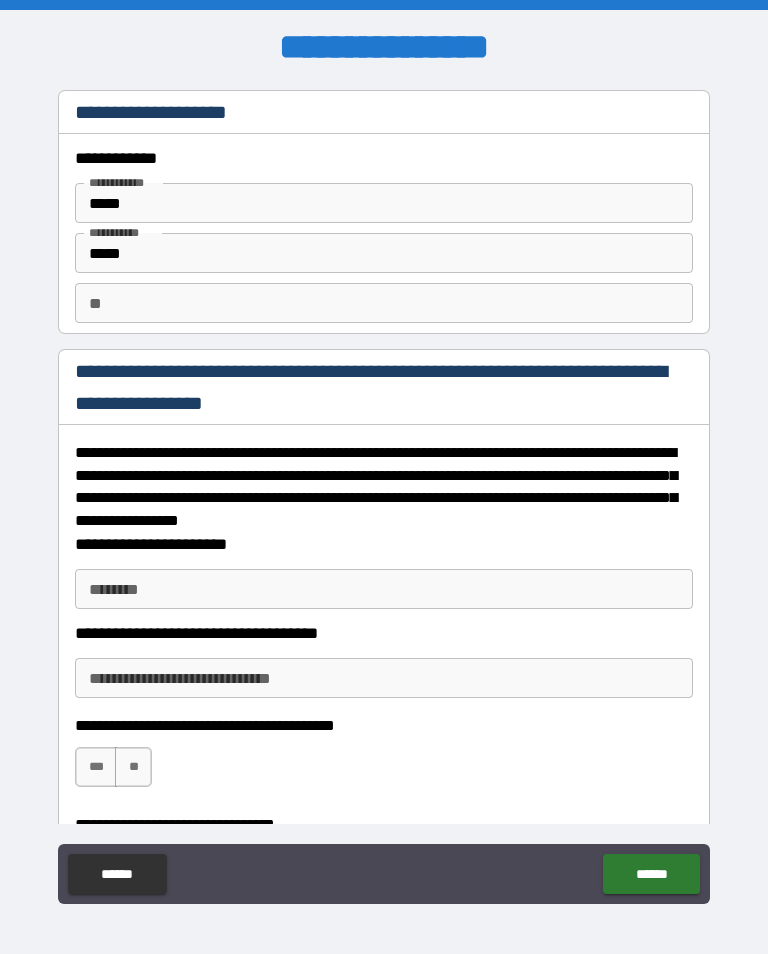 click on "********" at bounding box center (384, 589) 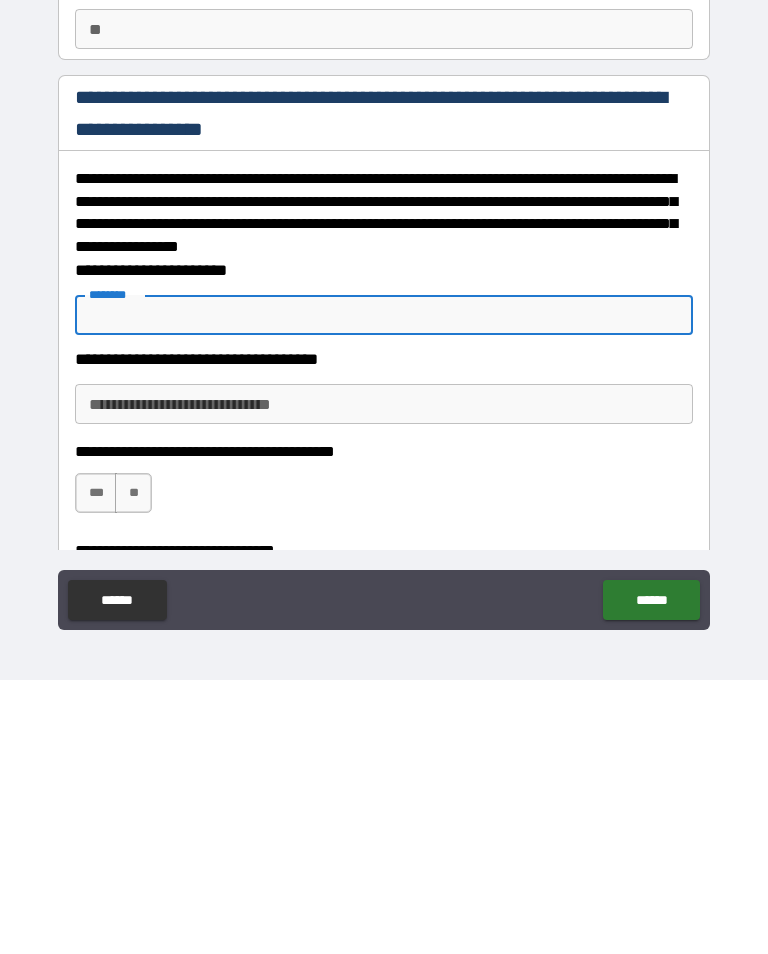 type on "*" 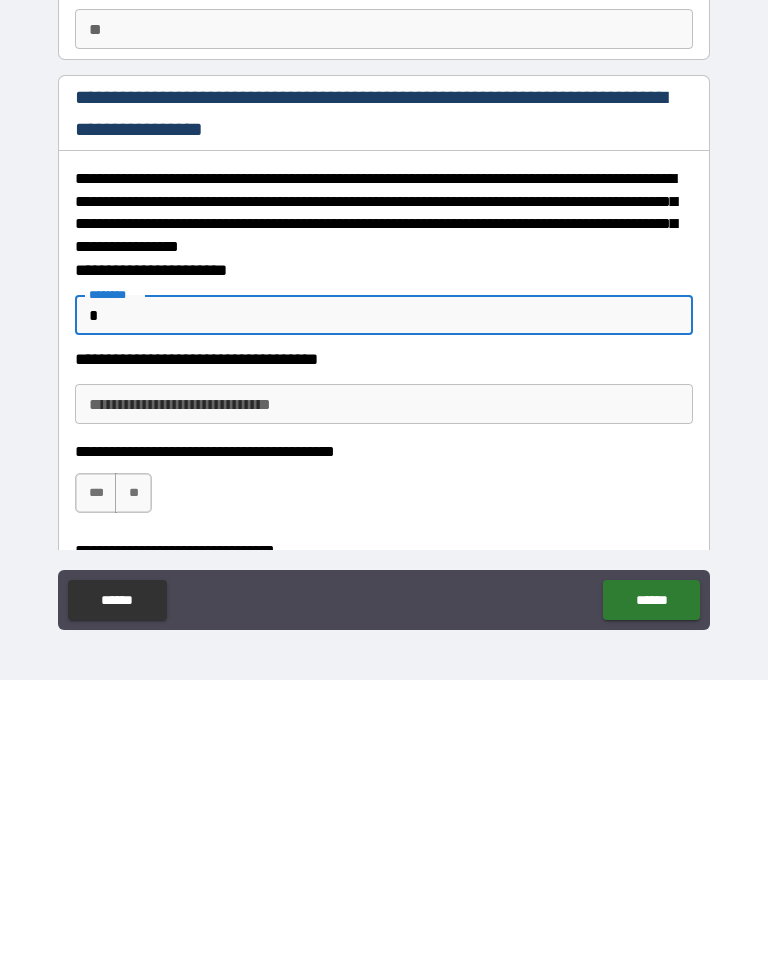 type on "*" 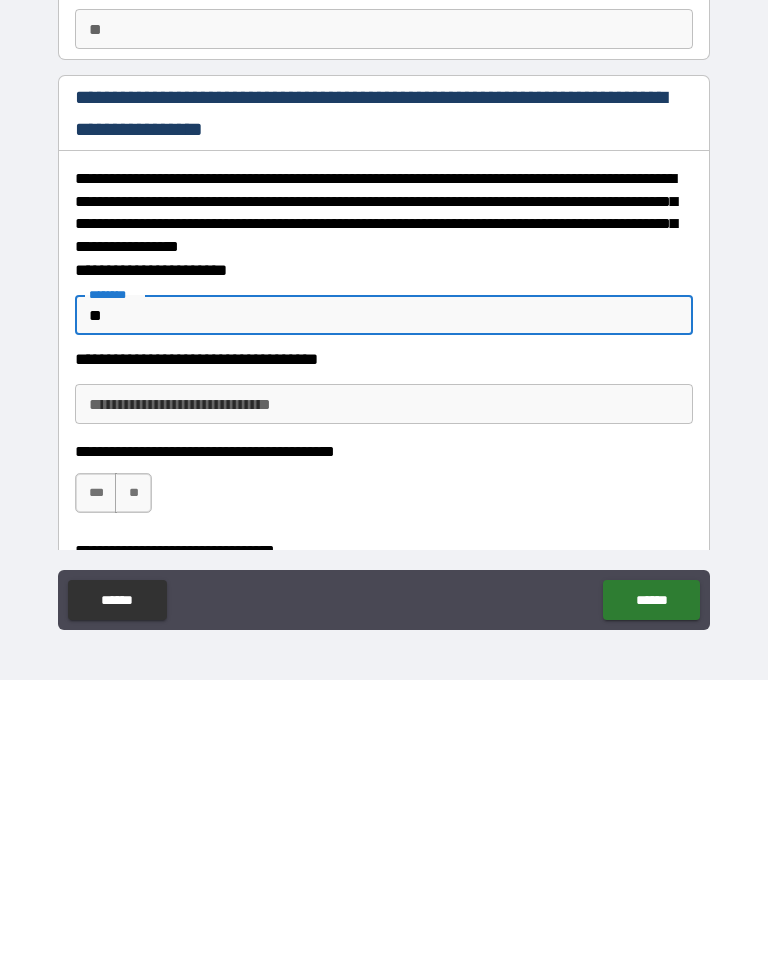 type on "*" 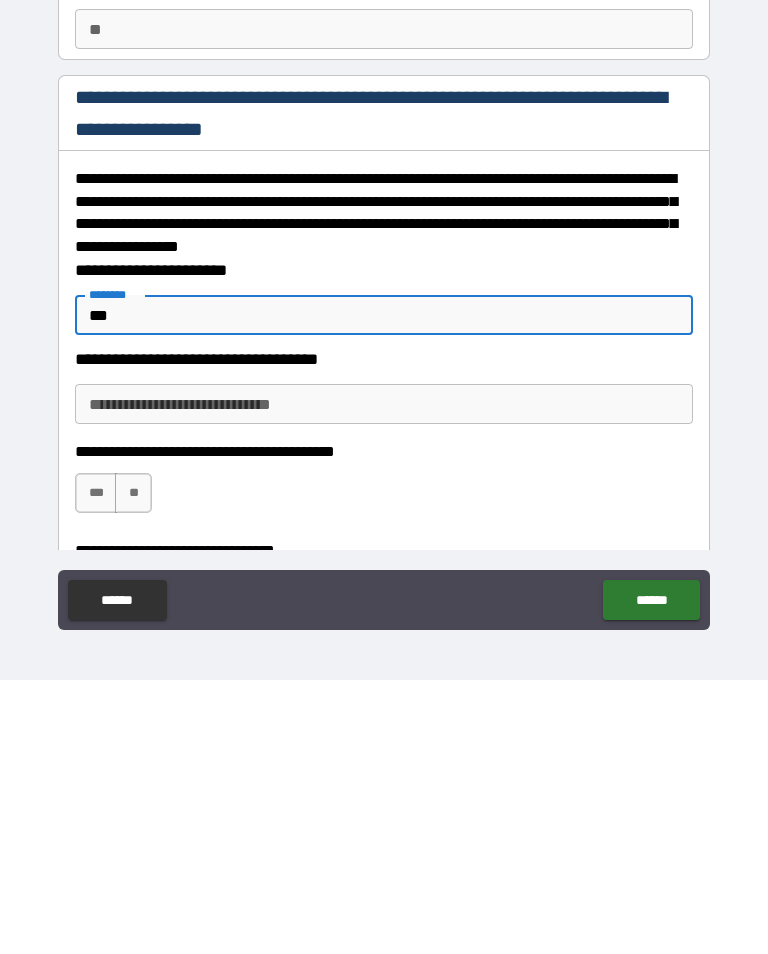 type on "*" 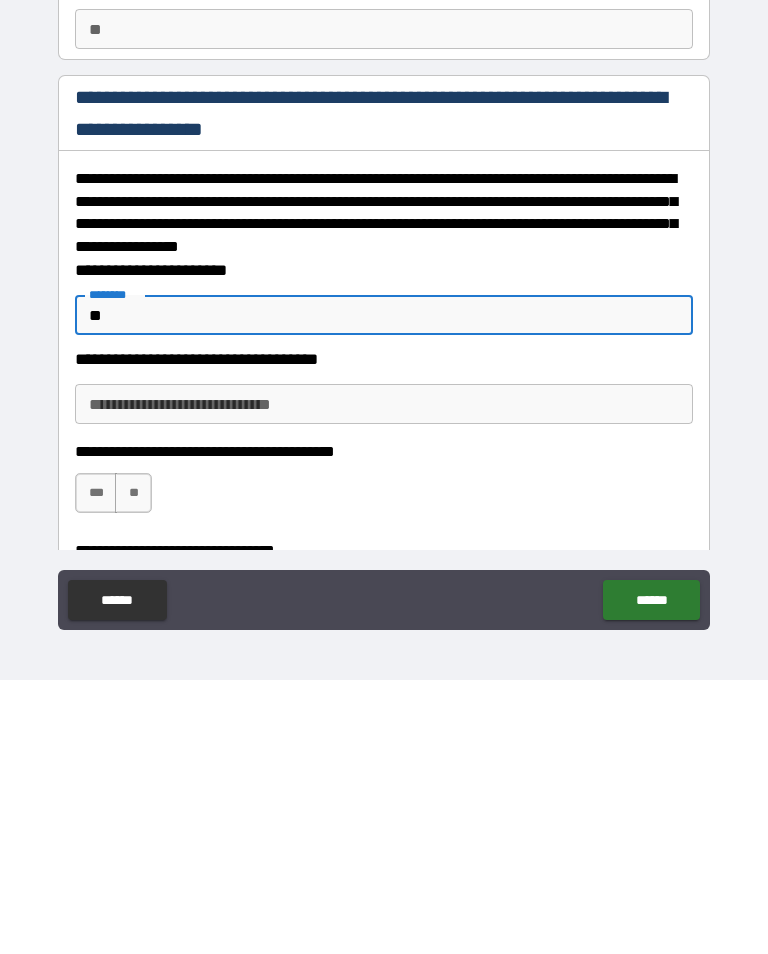 type on "*" 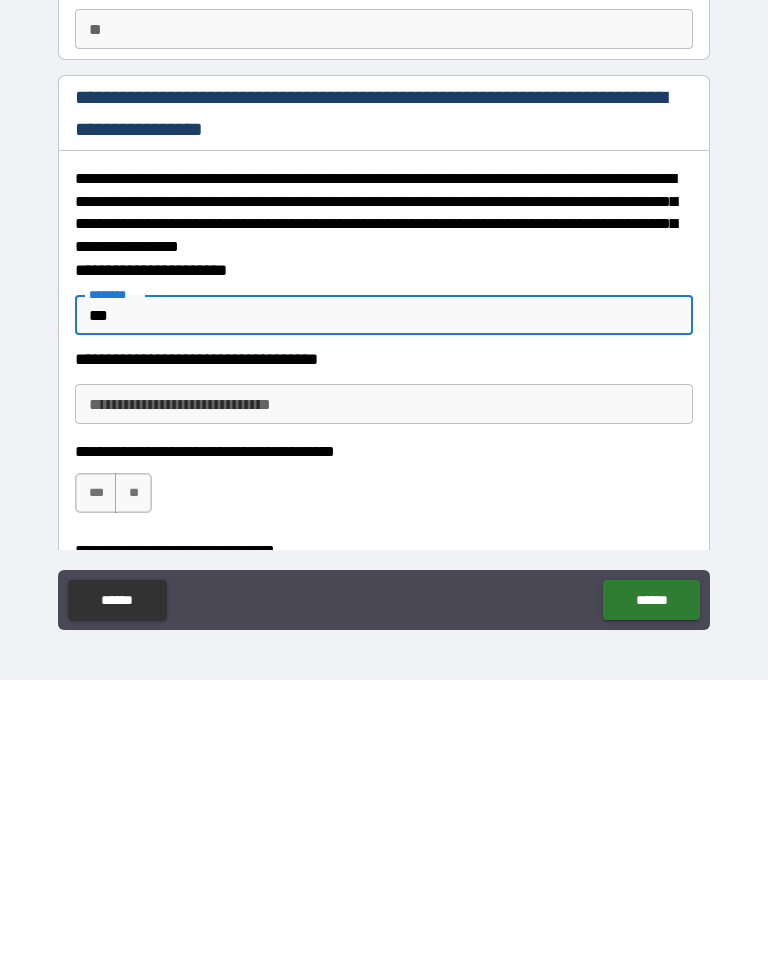 type on "*" 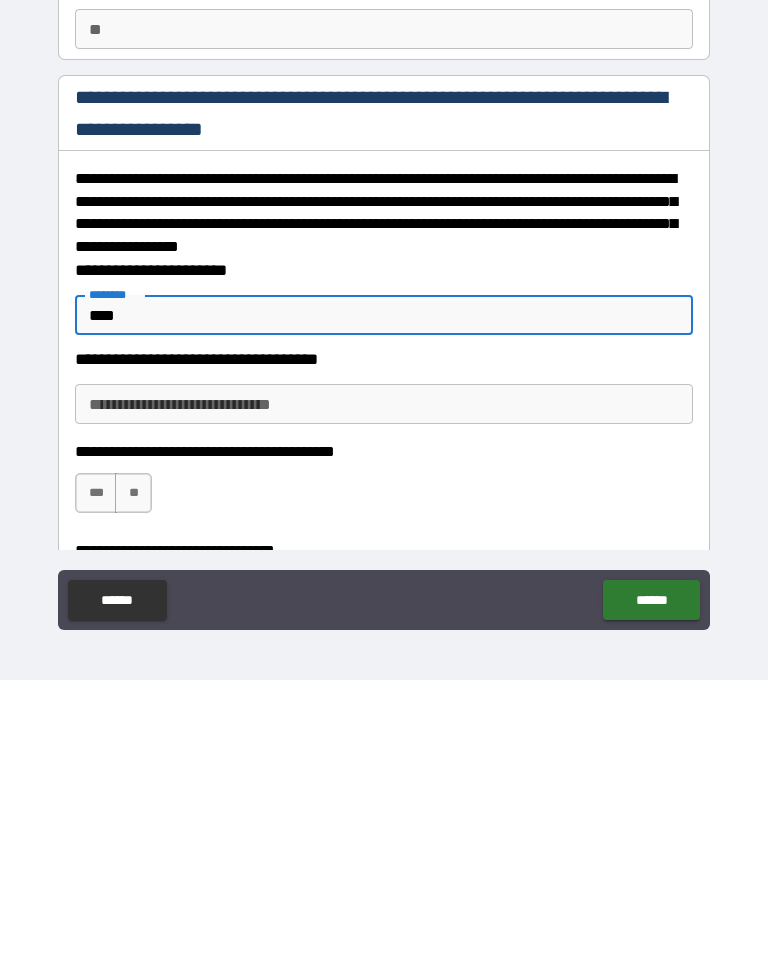type on "*" 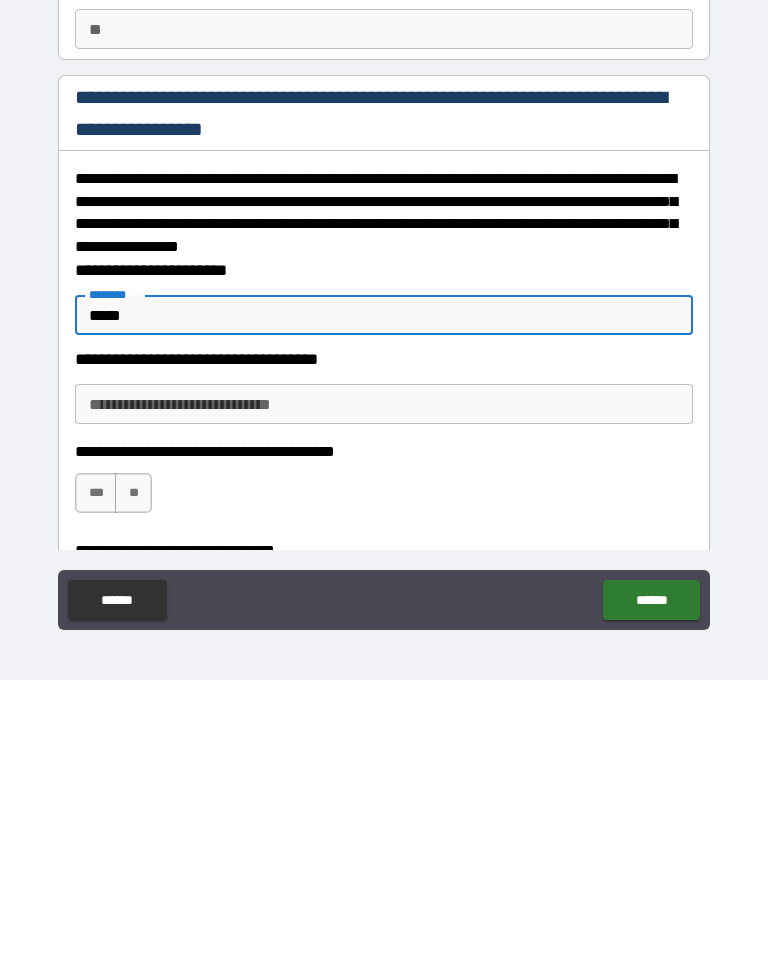 type on "*" 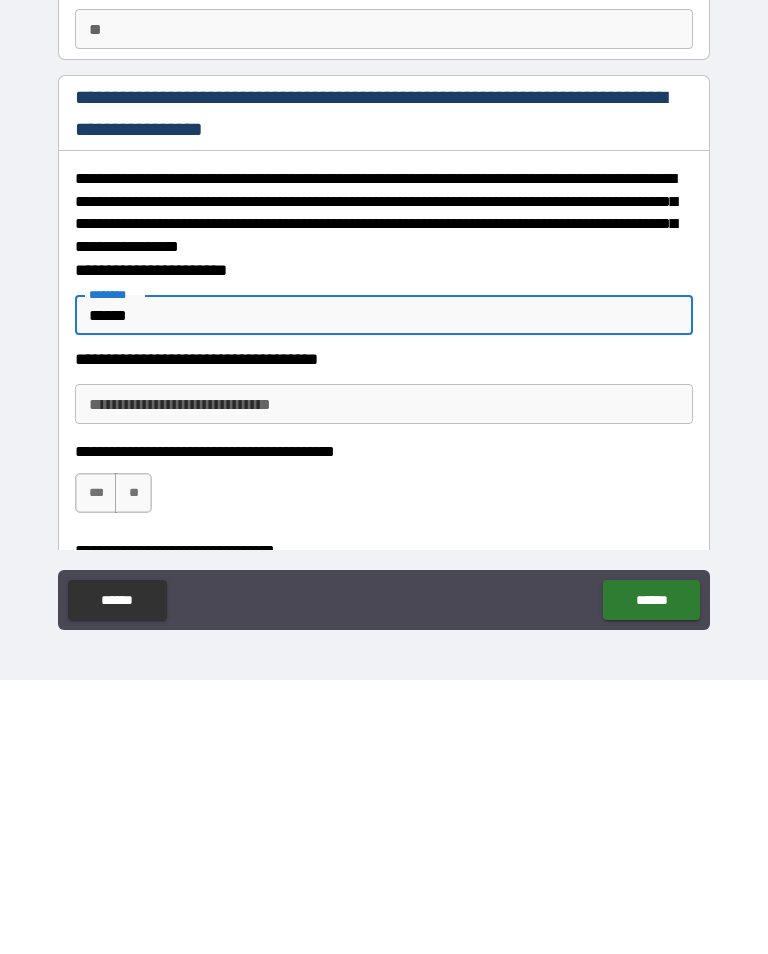 type on "*" 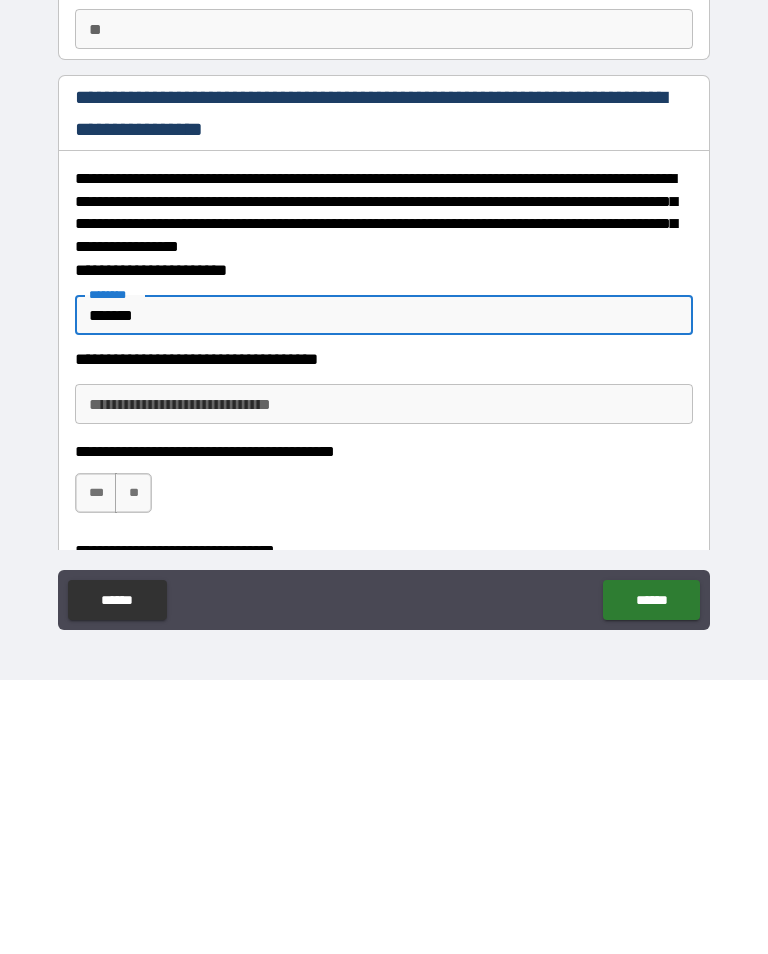 type on "*" 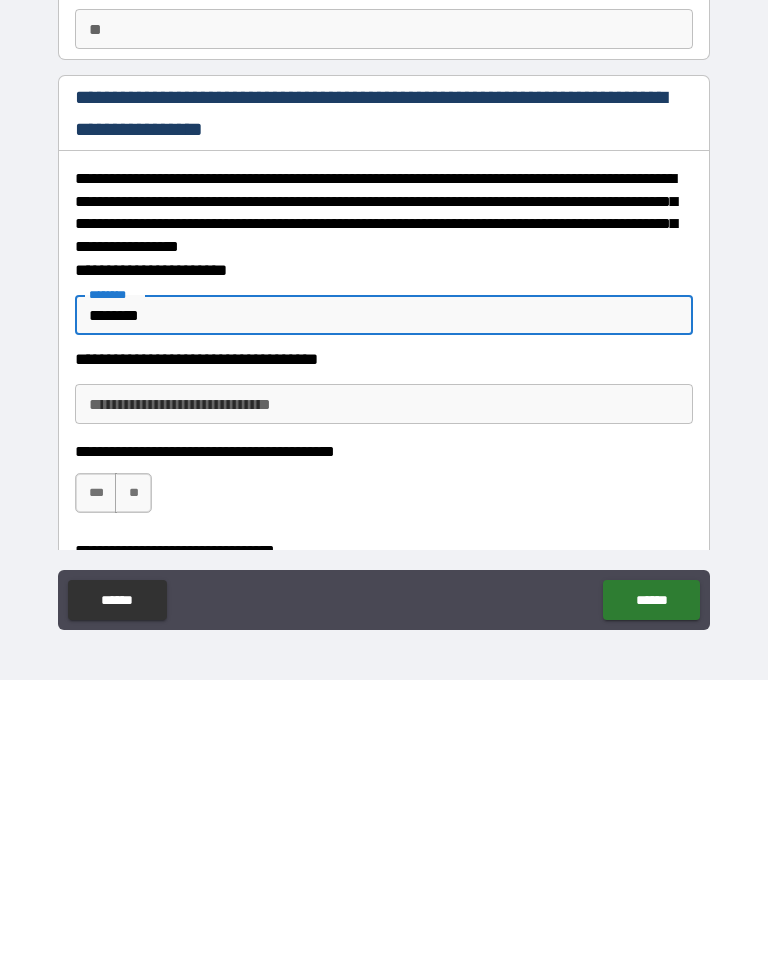 type on "*********" 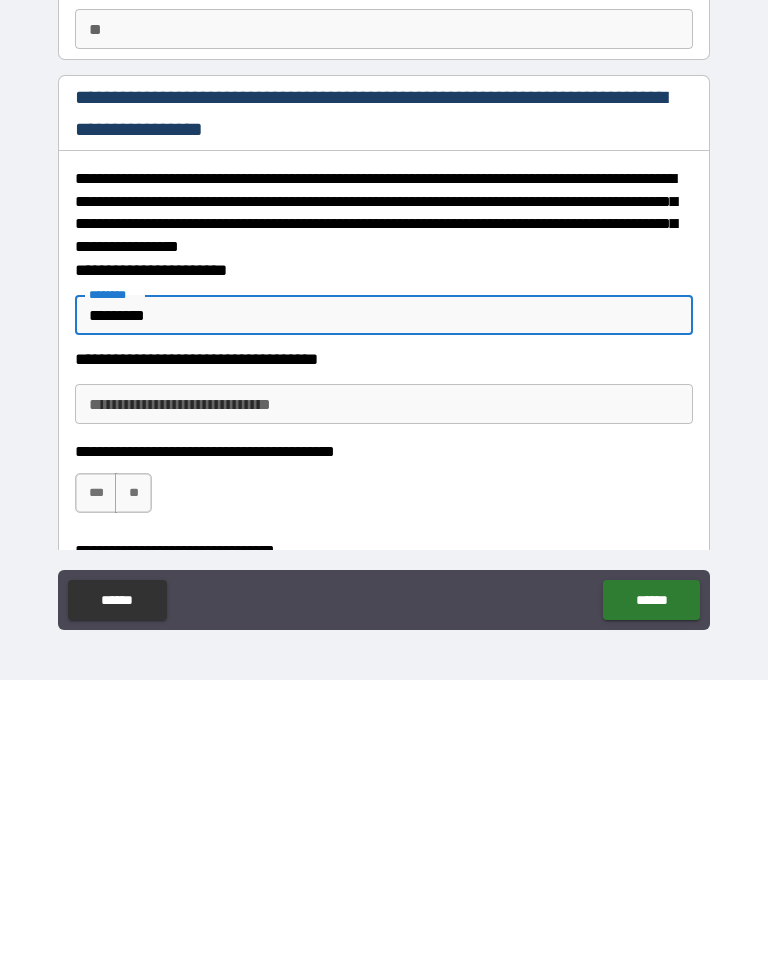 type on "*" 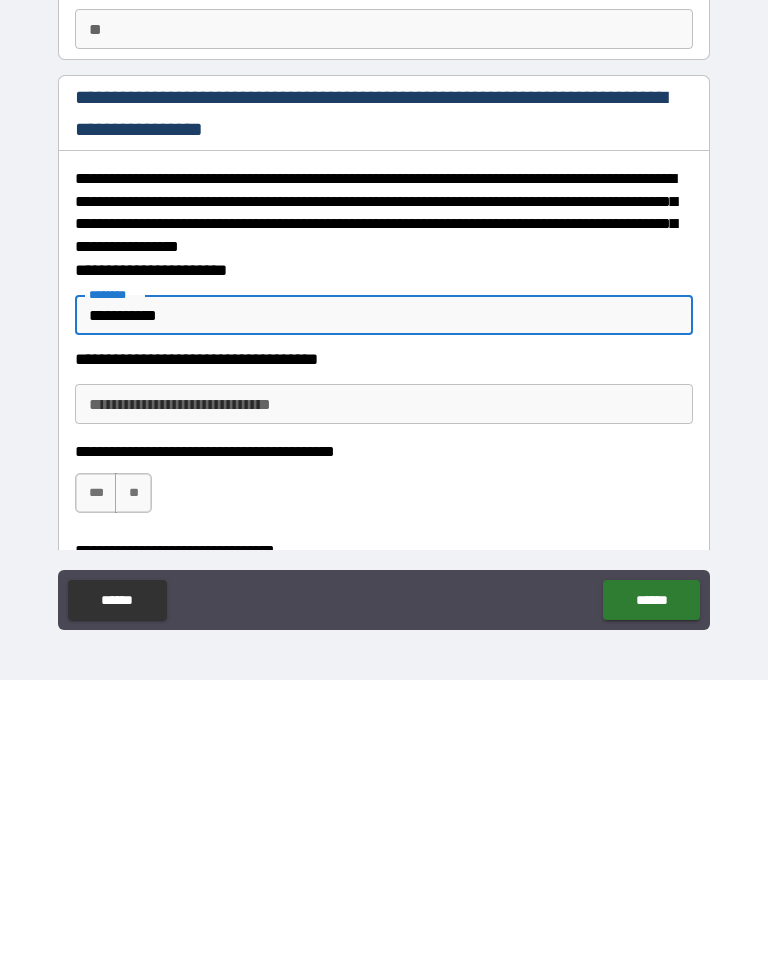 type on "**********" 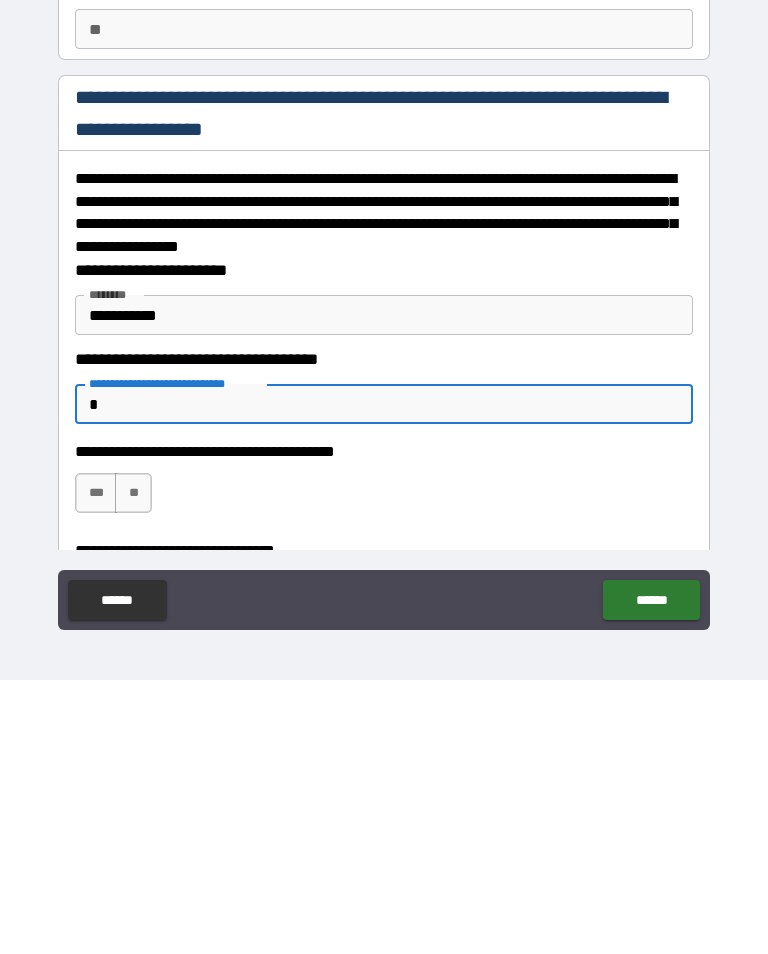 type on "*" 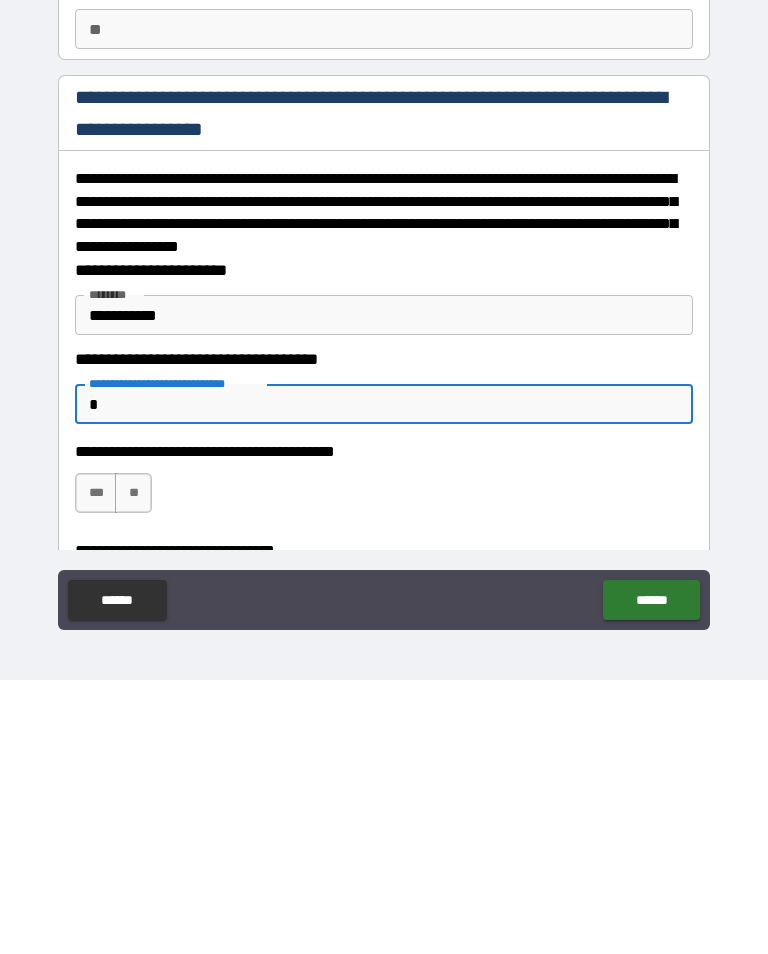 type 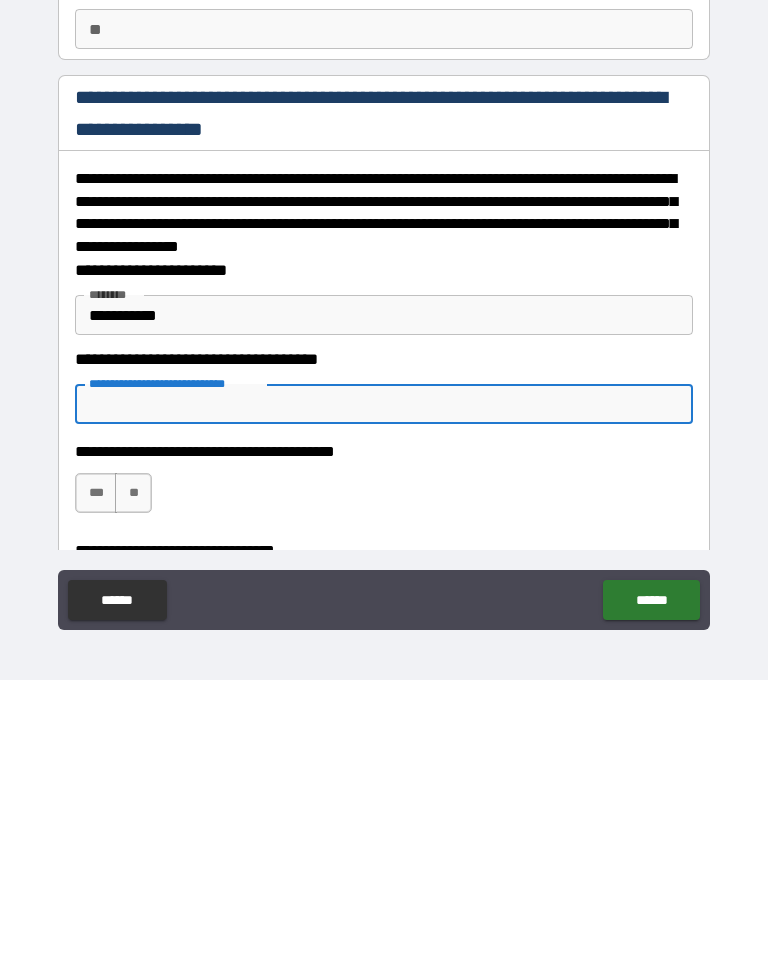 type on "*" 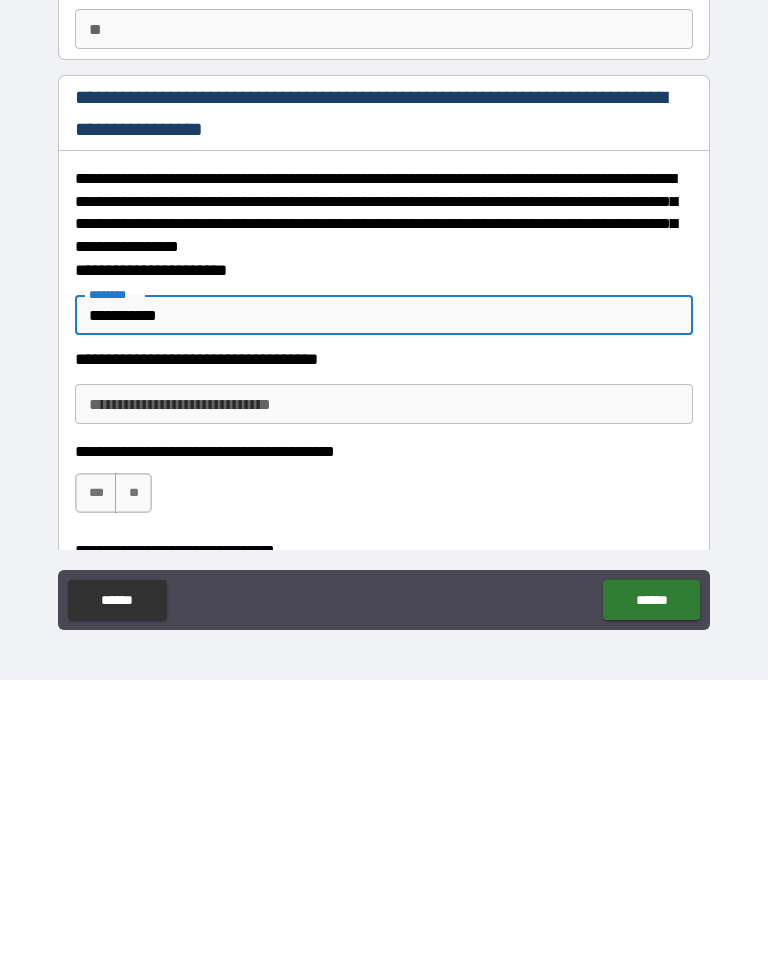 type on "**********" 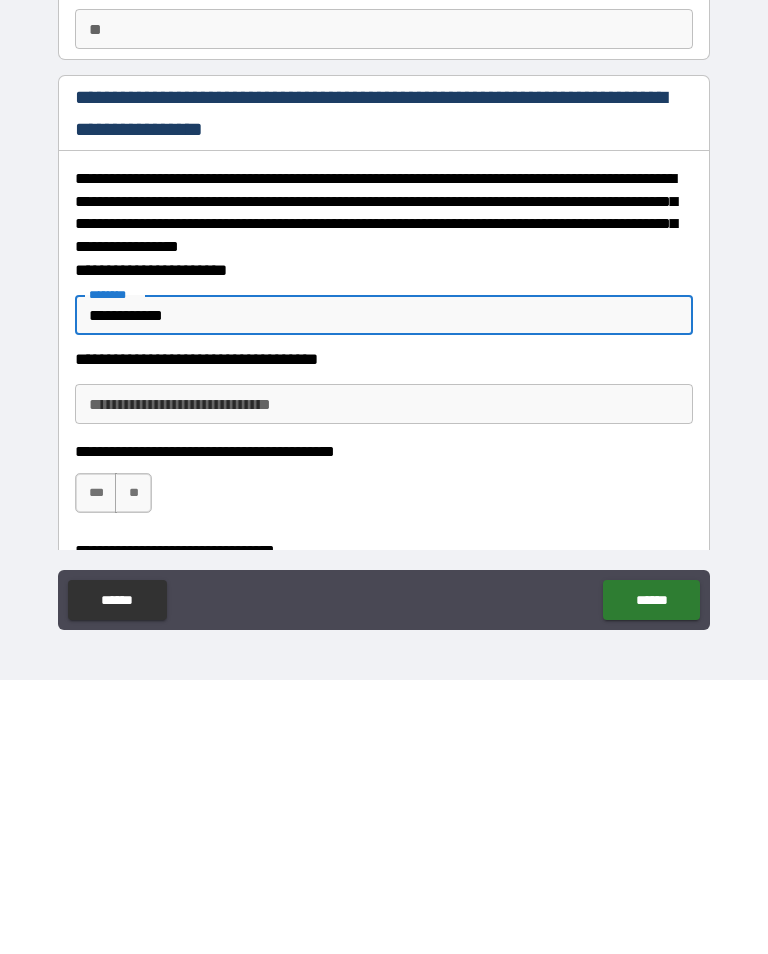 type on "*" 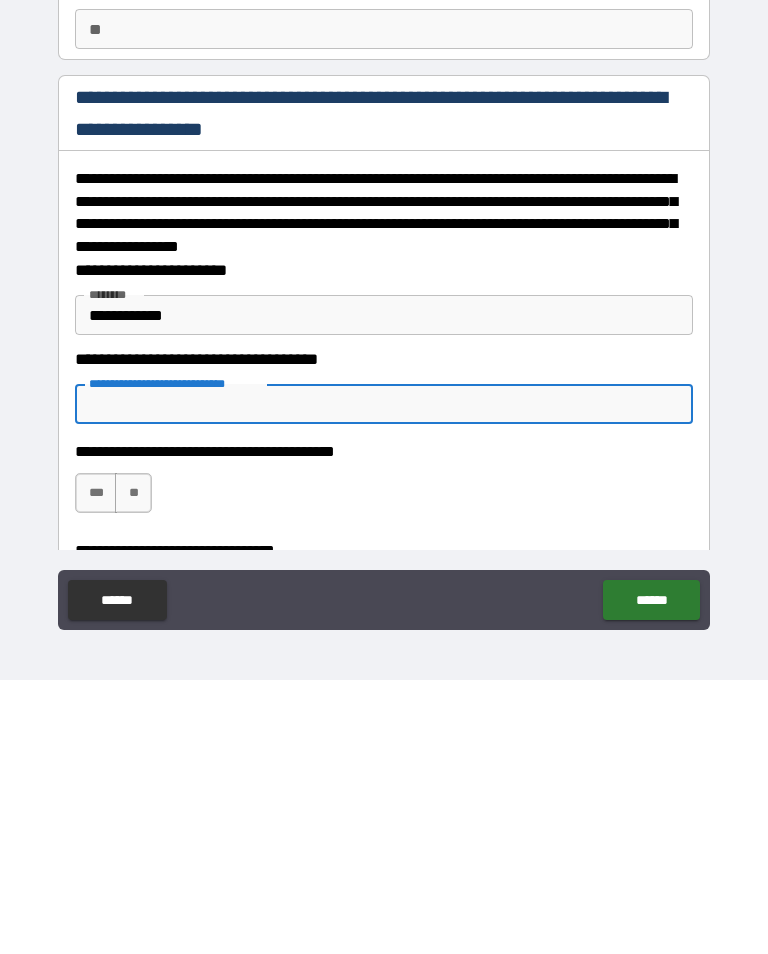 type on "*" 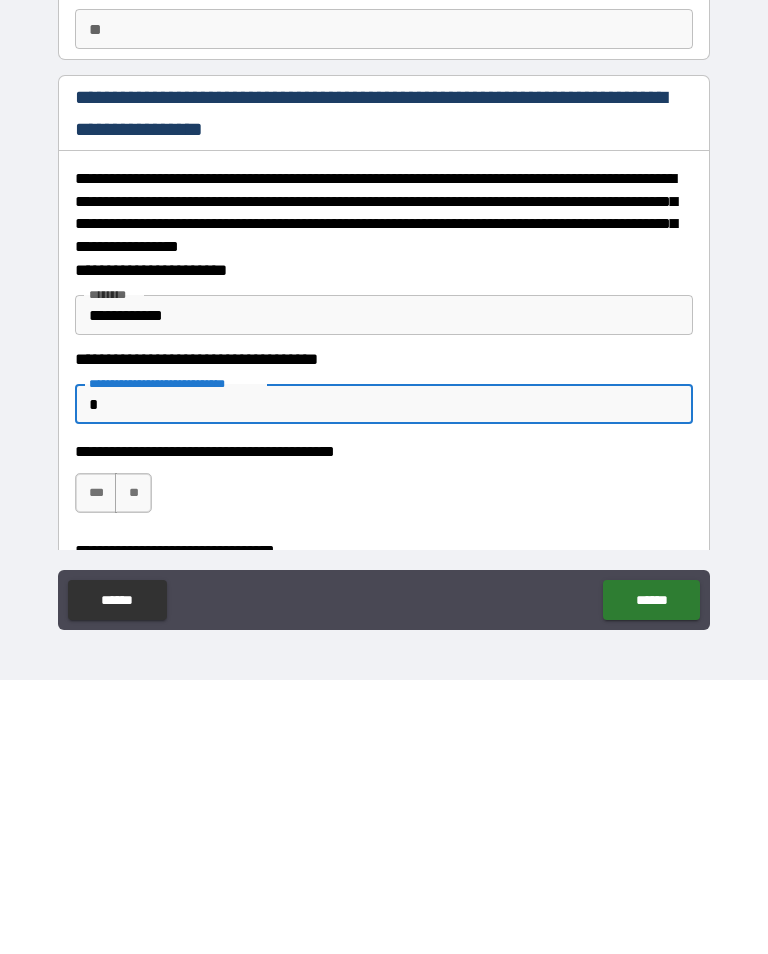 type on "*" 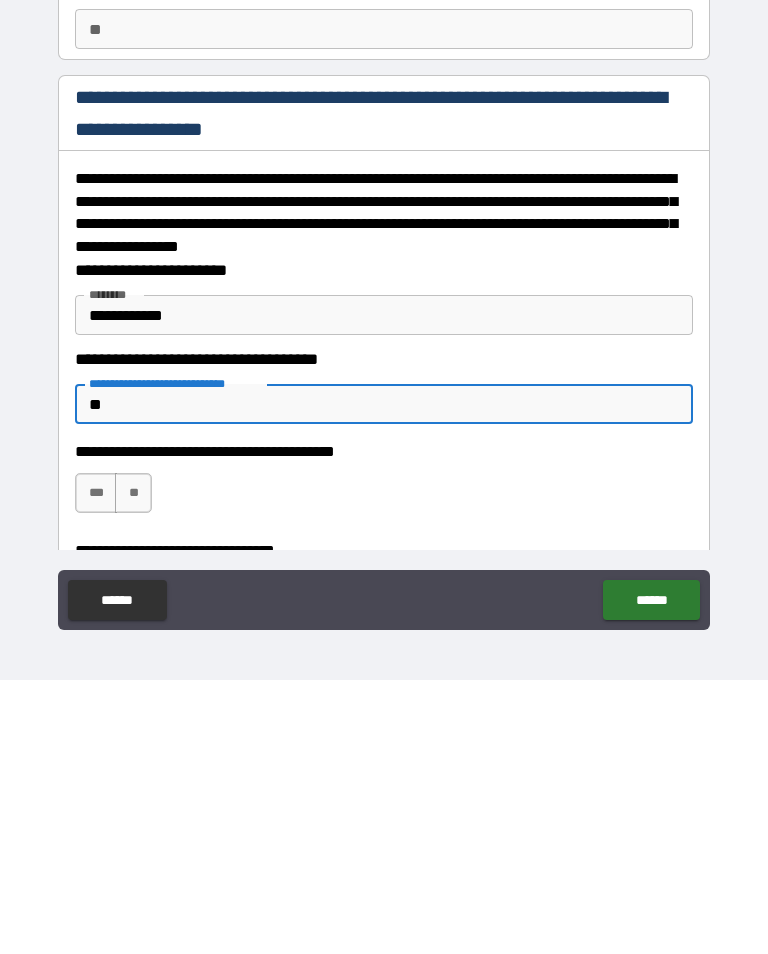 type on "*" 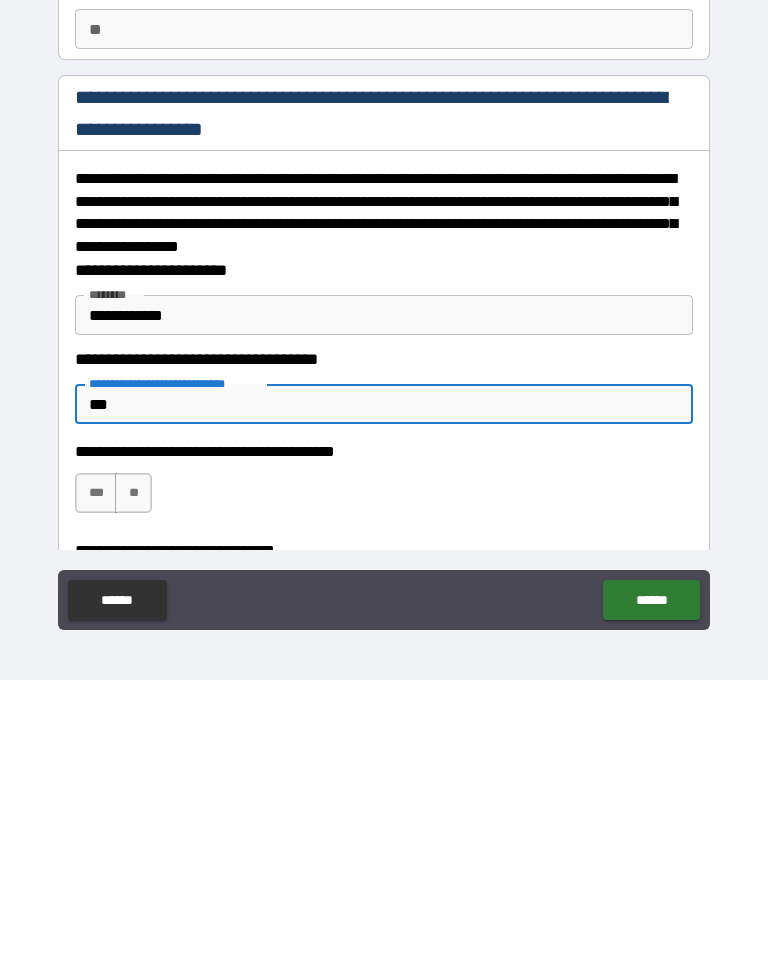 type on "*" 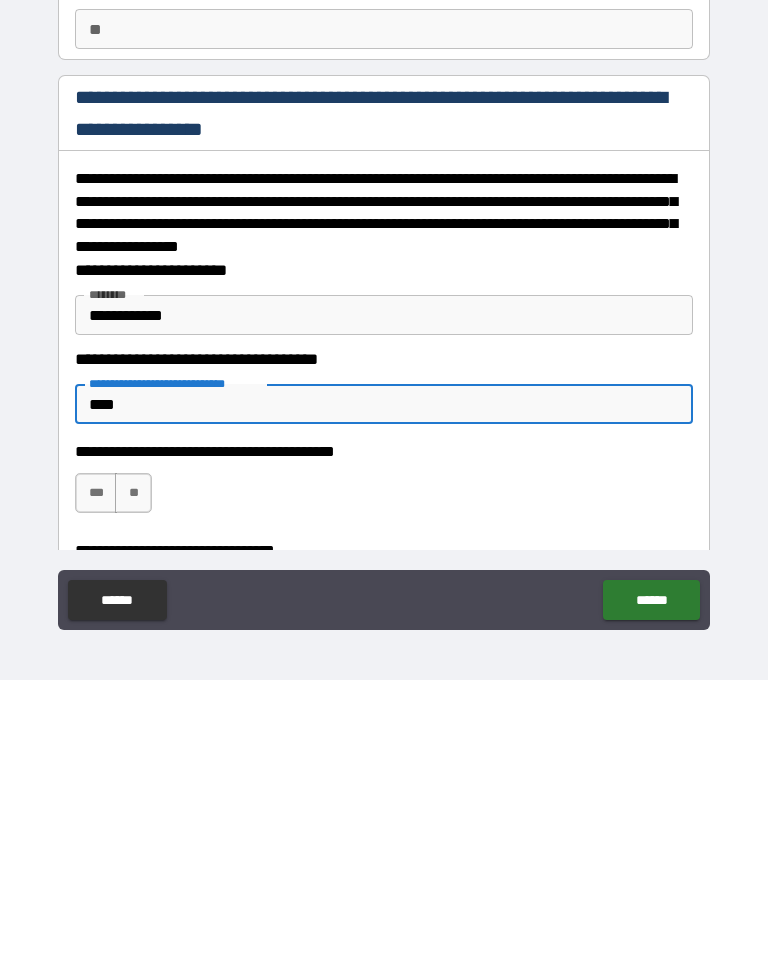 type on "*" 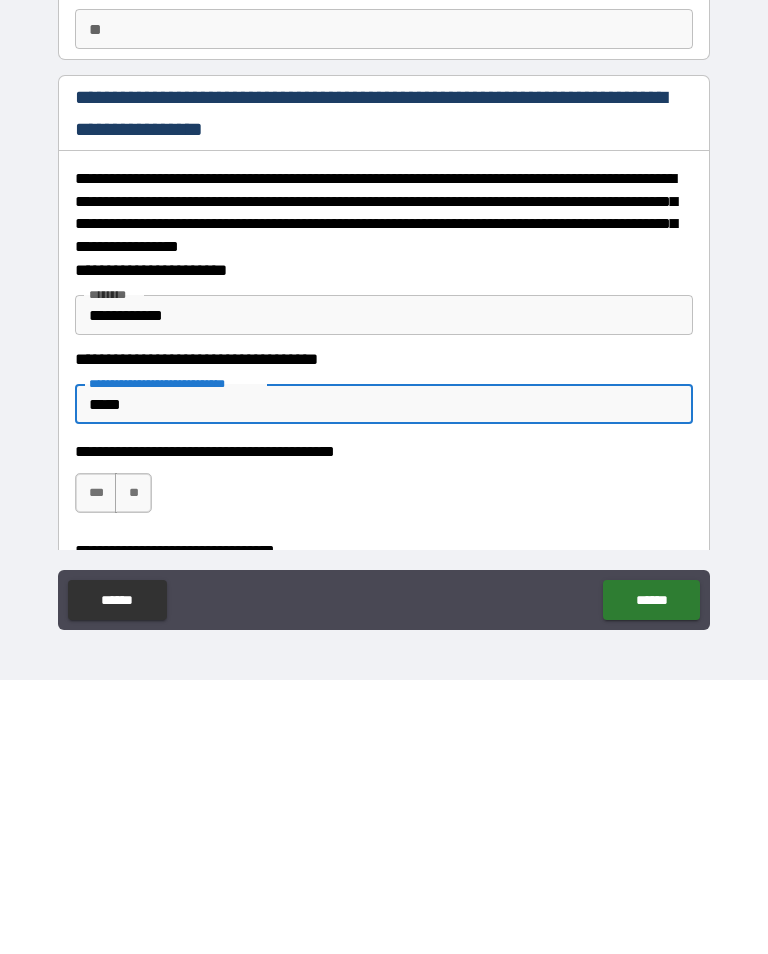 type on "*" 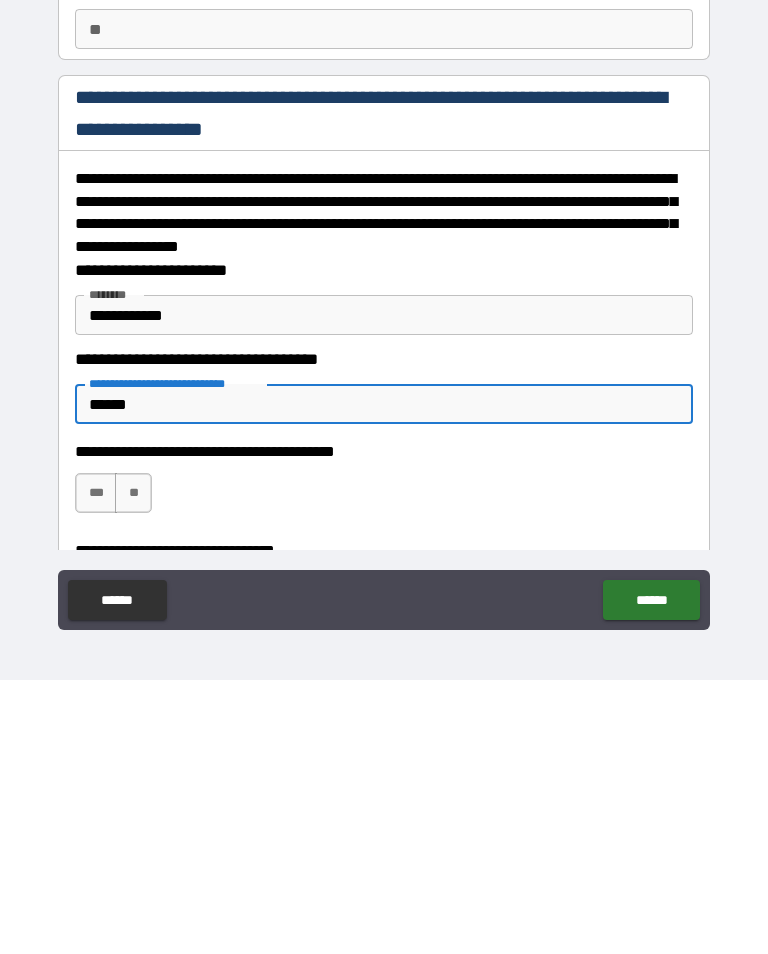 type on "*" 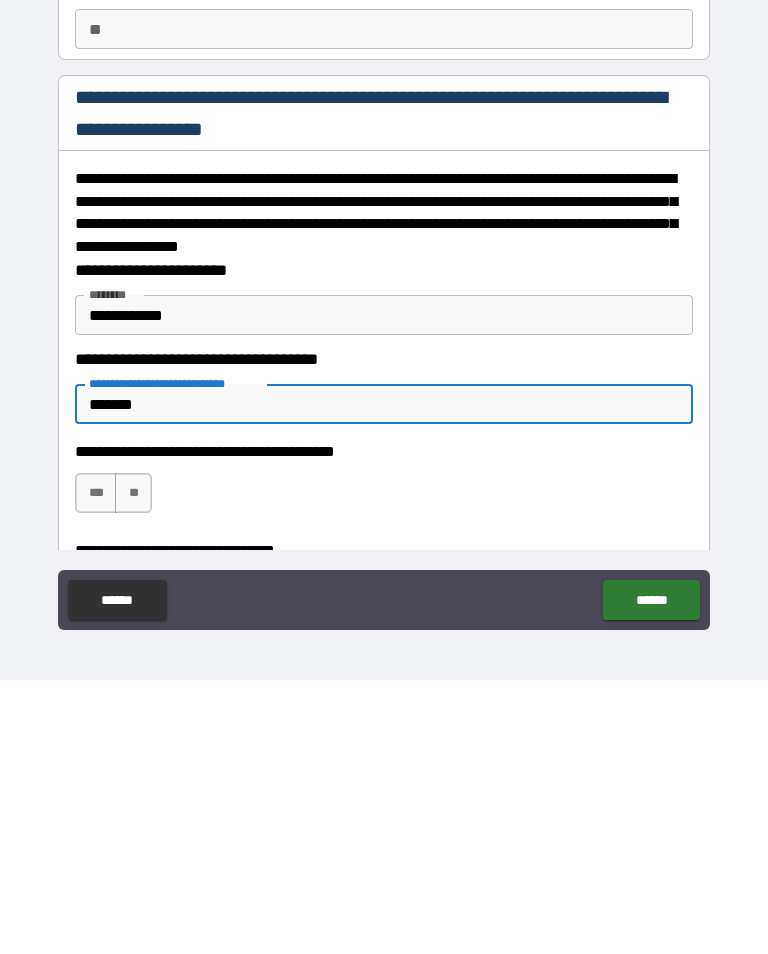 type on "*" 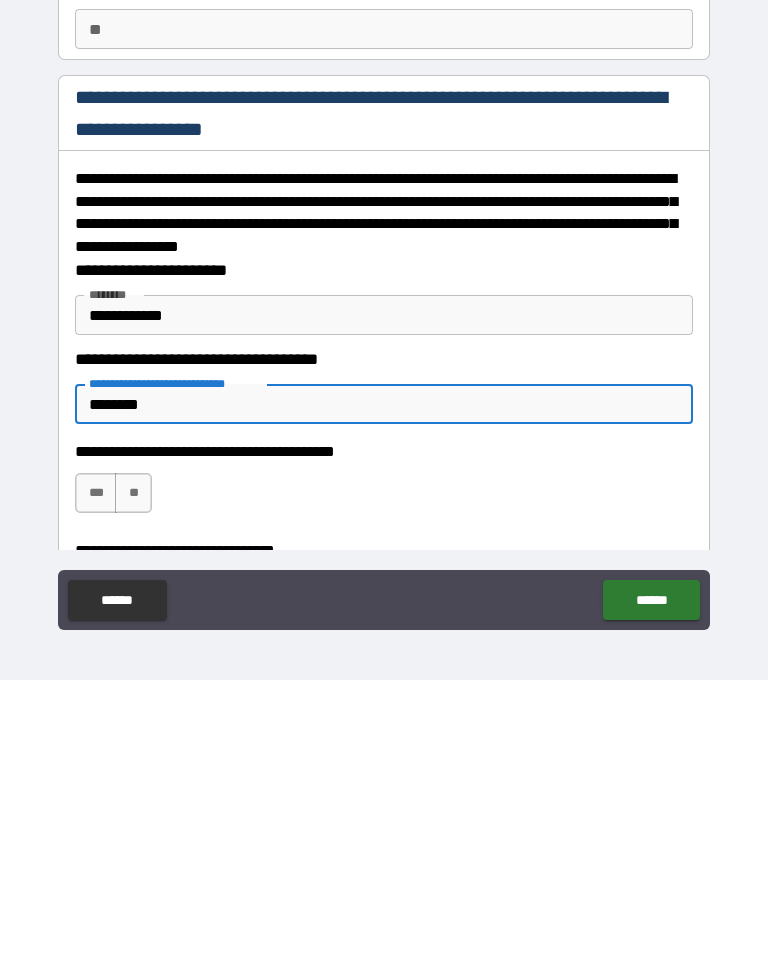 type on "*" 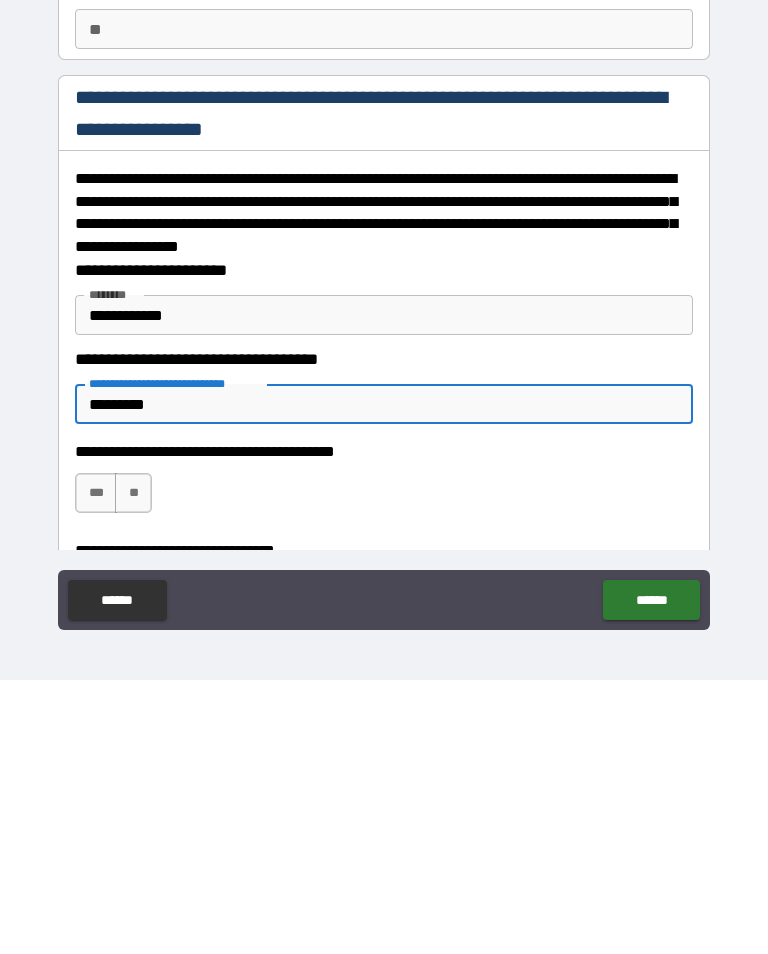 type on "*" 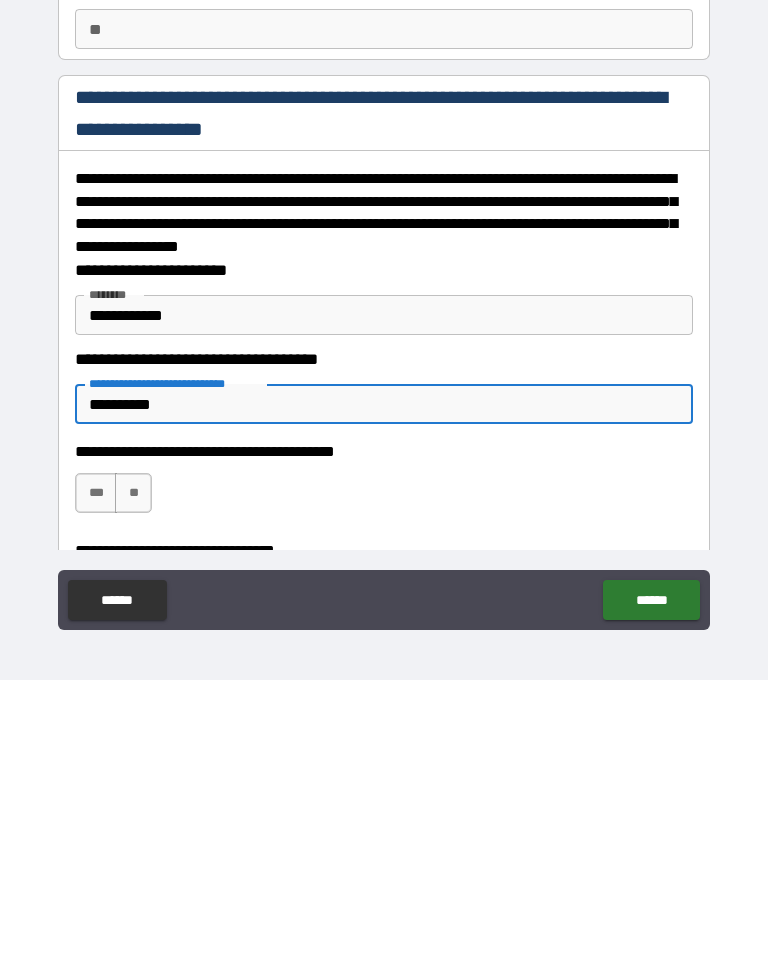 type on "*" 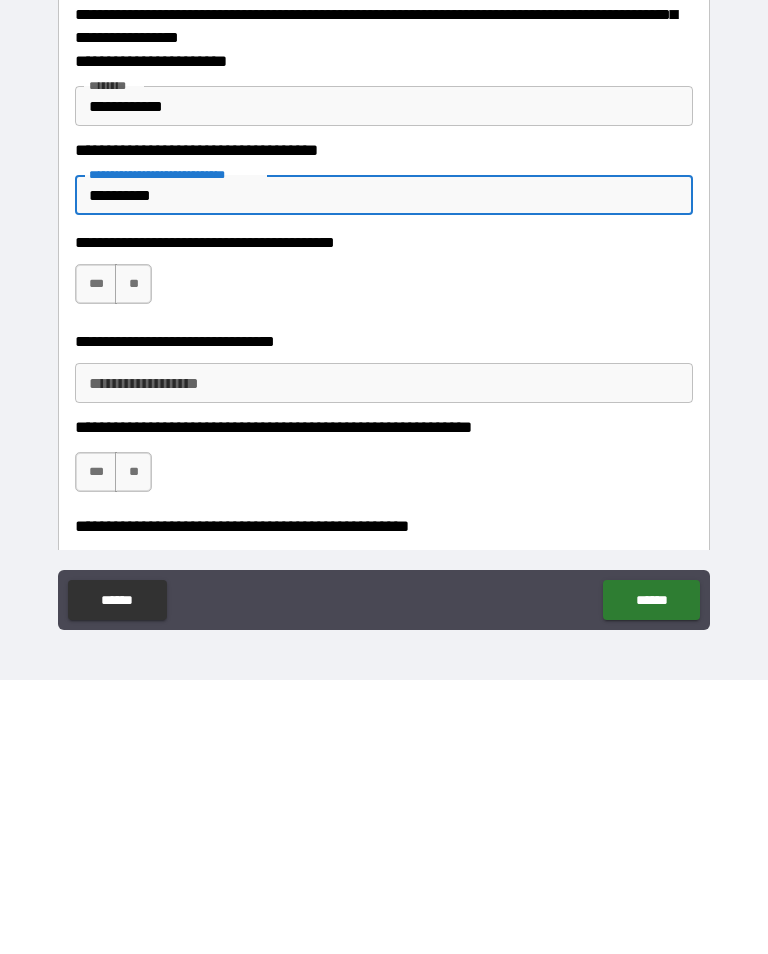 scroll, scrollTop: 211, scrollLeft: 0, axis: vertical 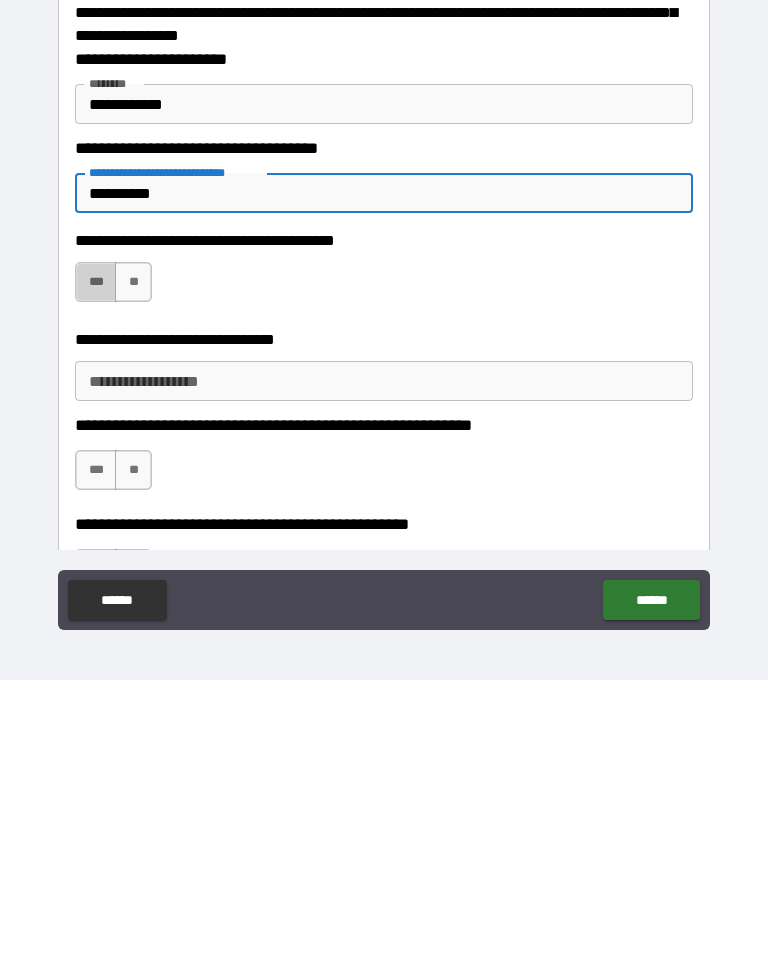 type on "**********" 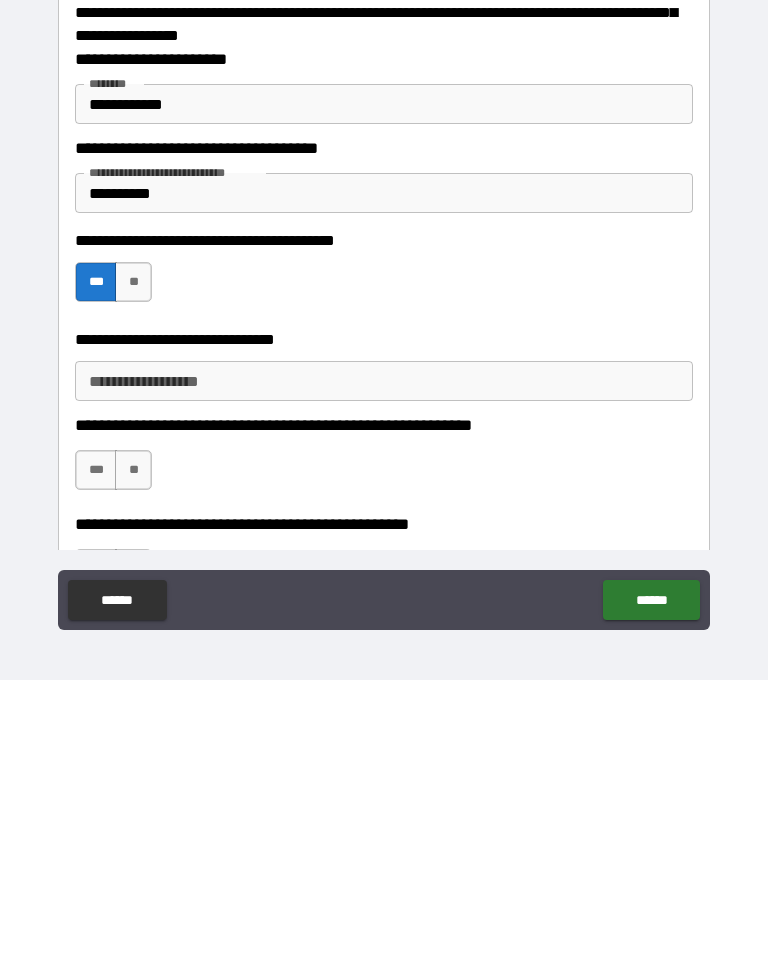 scroll, scrollTop: 31, scrollLeft: 0, axis: vertical 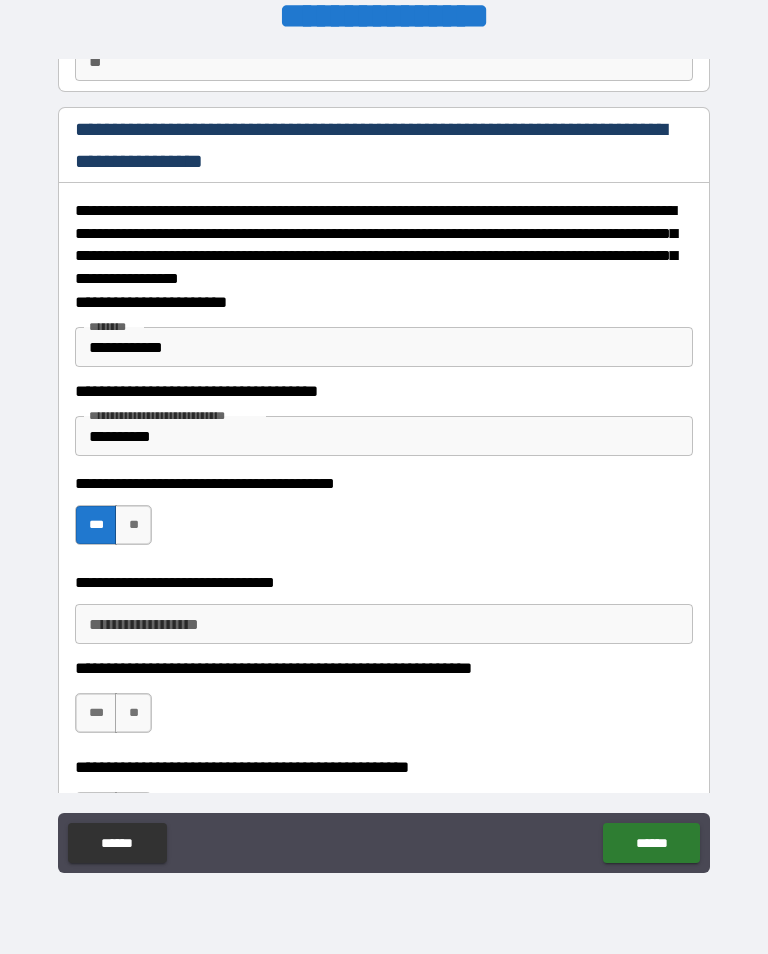 type on "*" 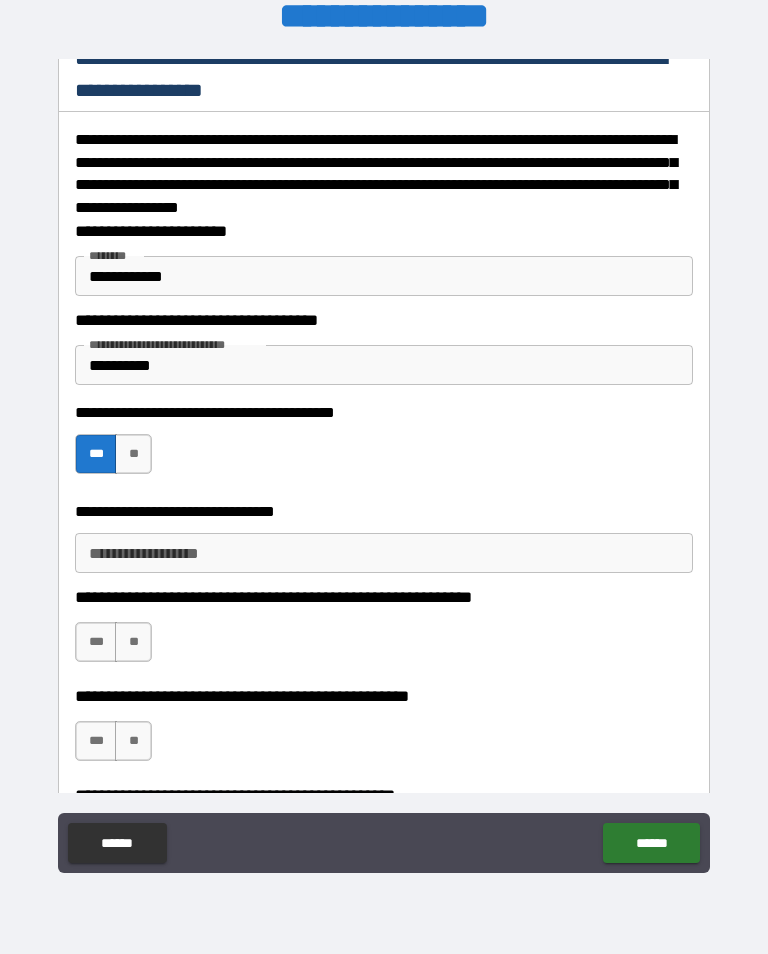 scroll, scrollTop: 287, scrollLeft: 0, axis: vertical 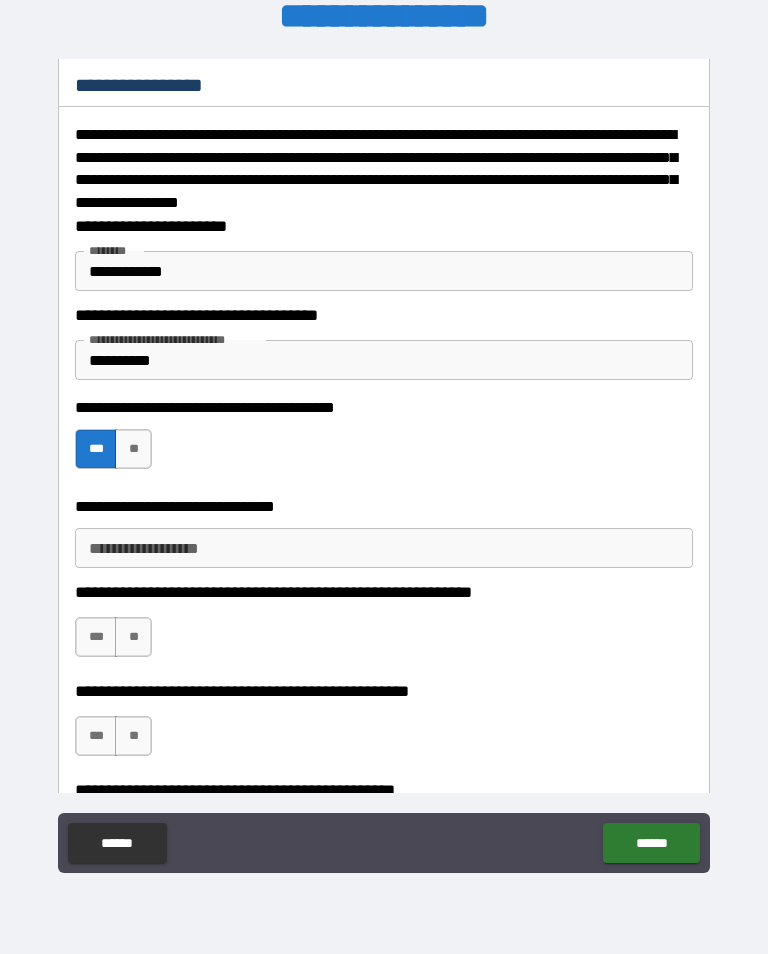click on "**********" at bounding box center [384, 548] 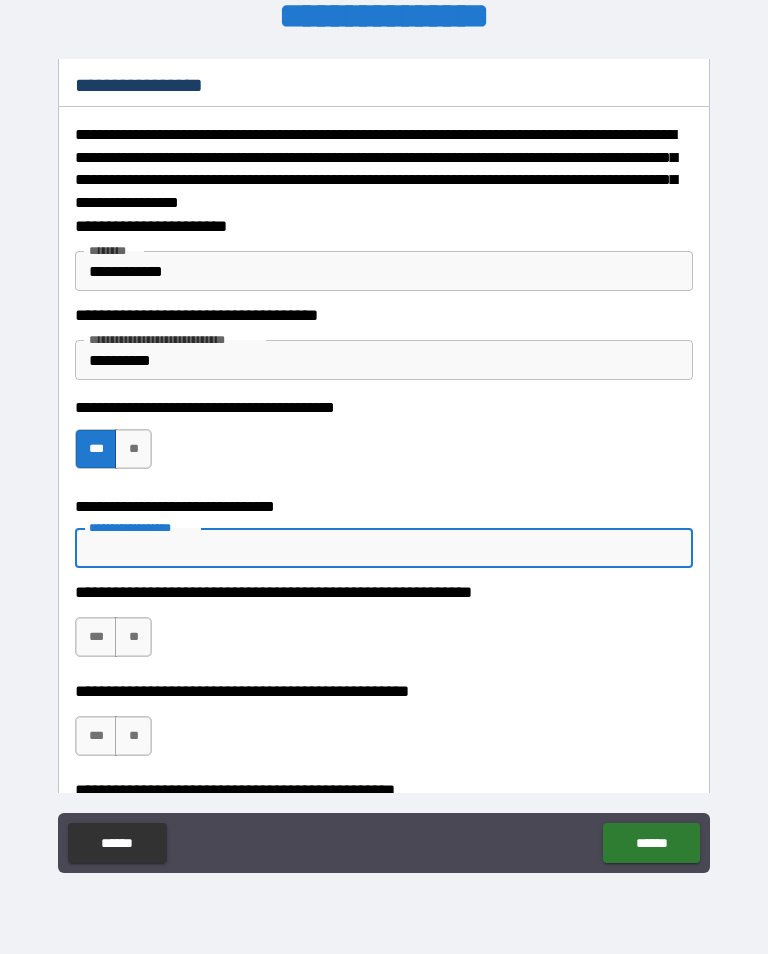 type on "*" 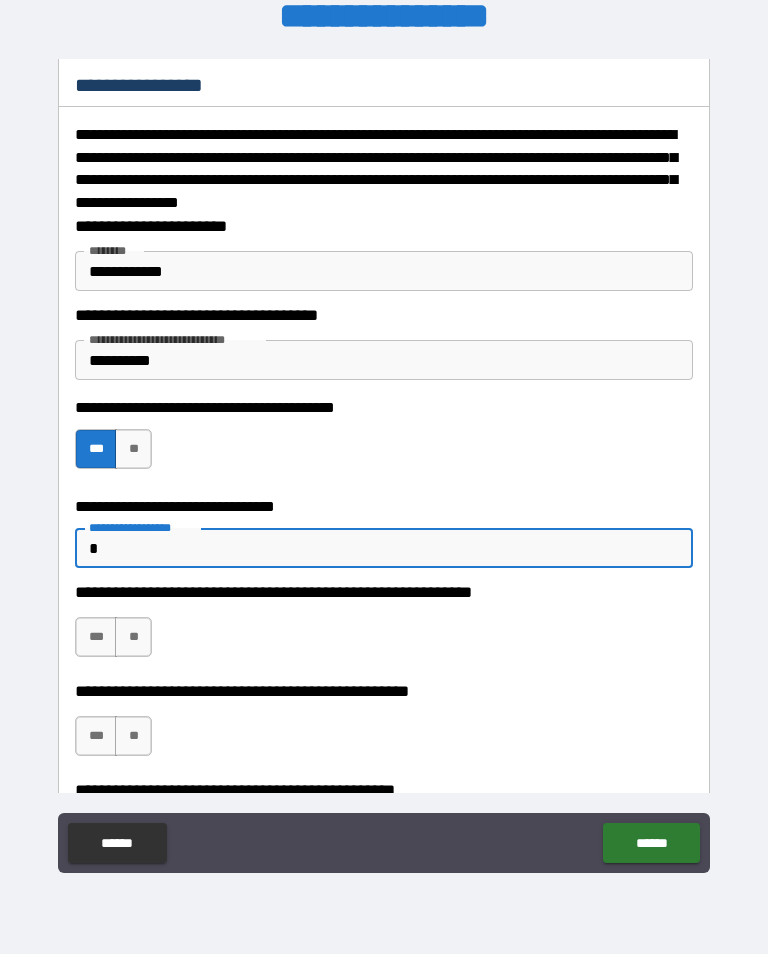 type on "*" 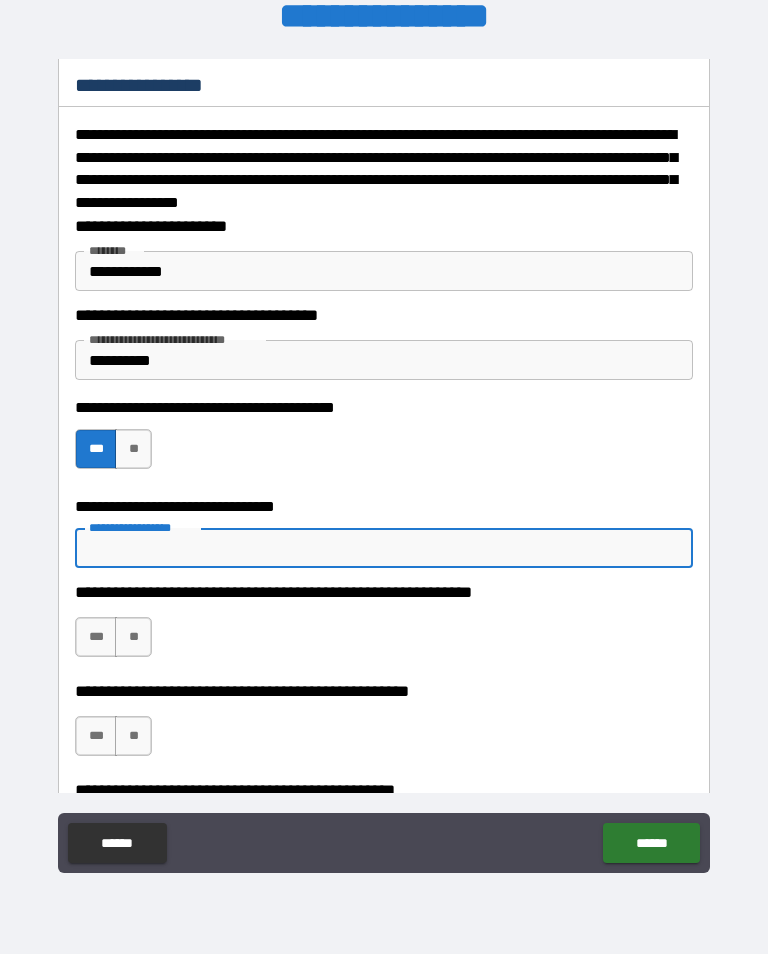 type on "*" 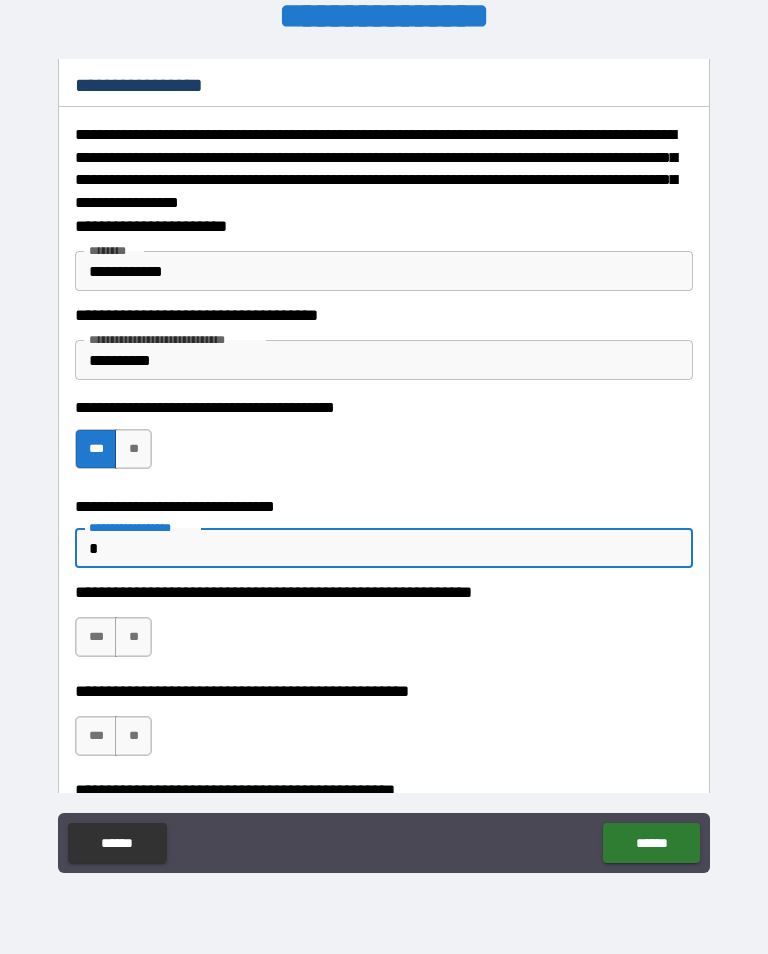 type on "*" 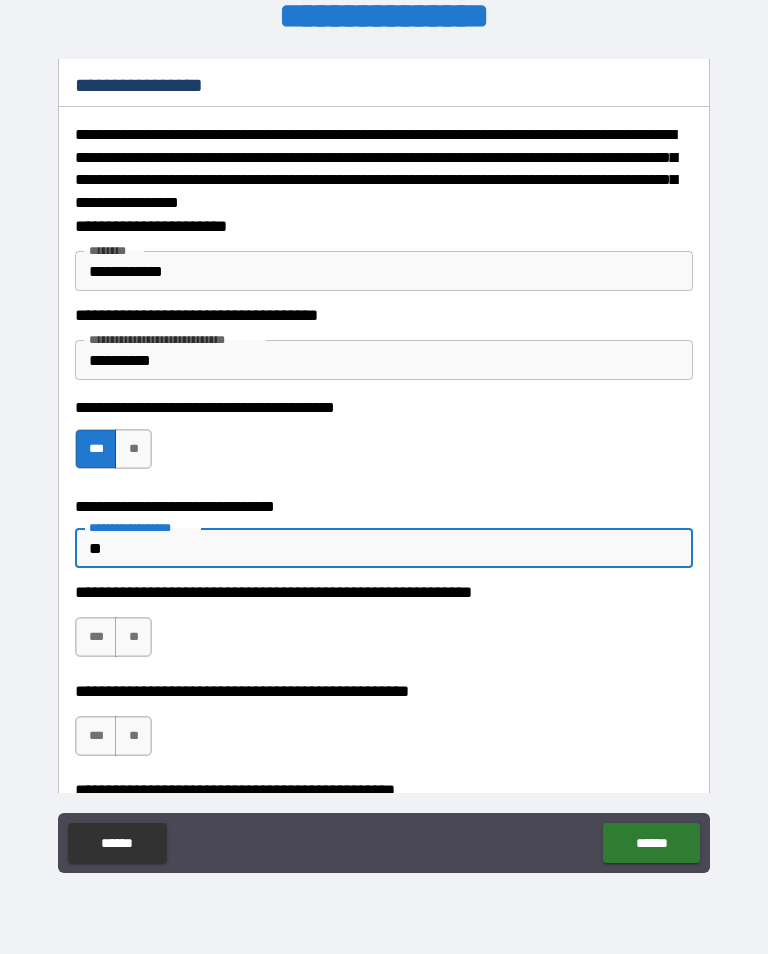 type on "*" 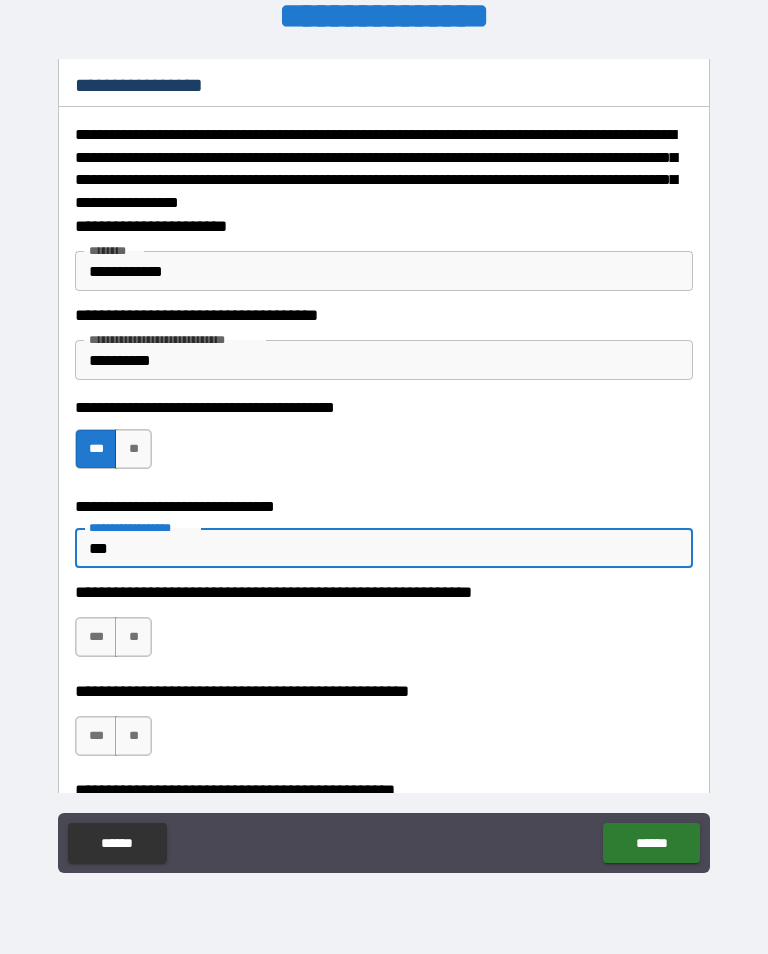 type on "***" 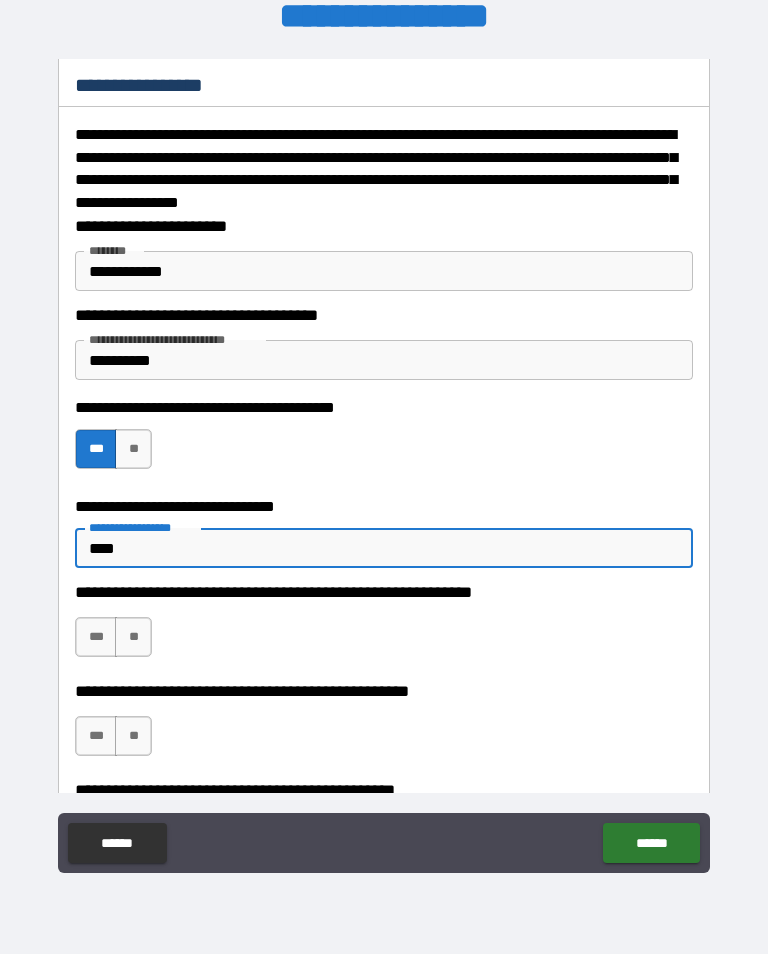 type on "*" 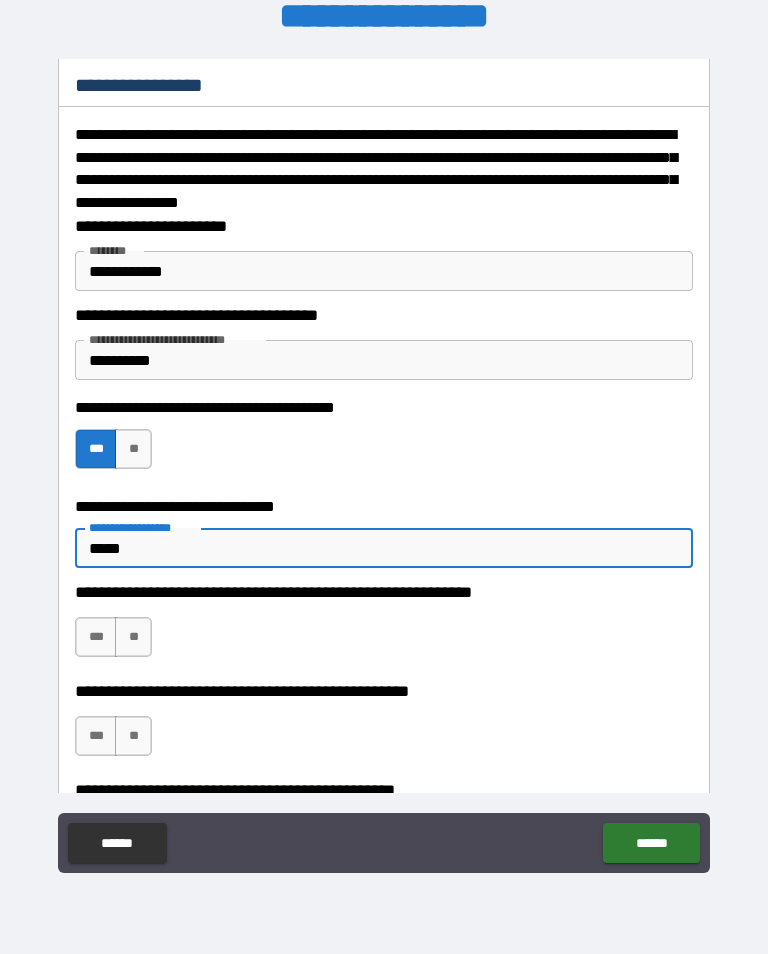 type on "*" 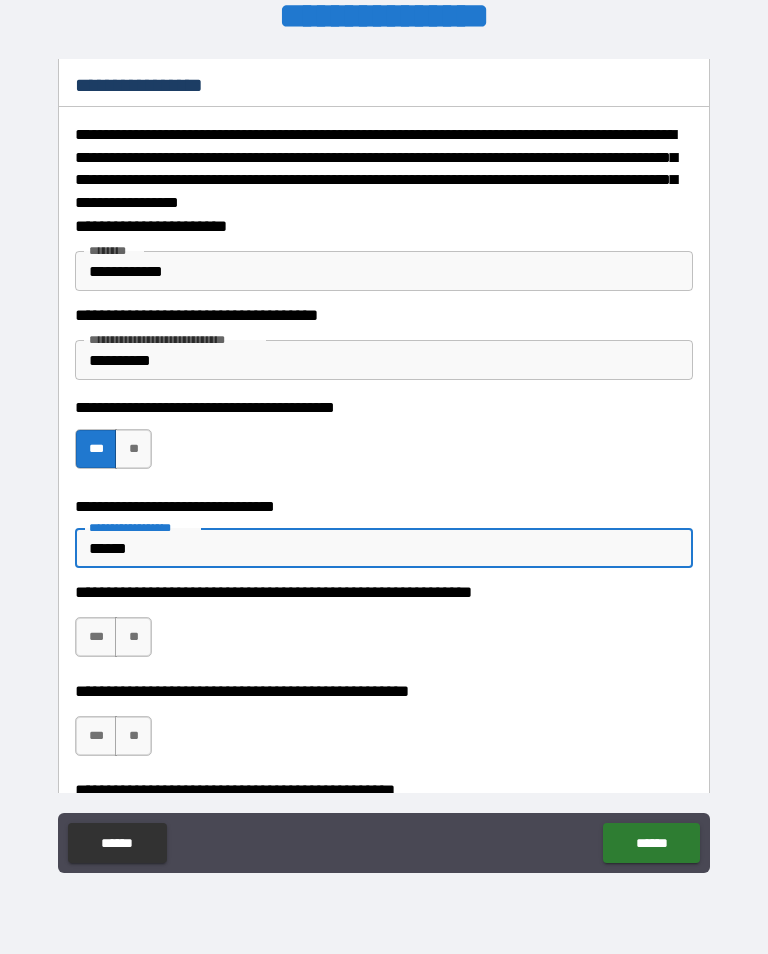 type on "*******" 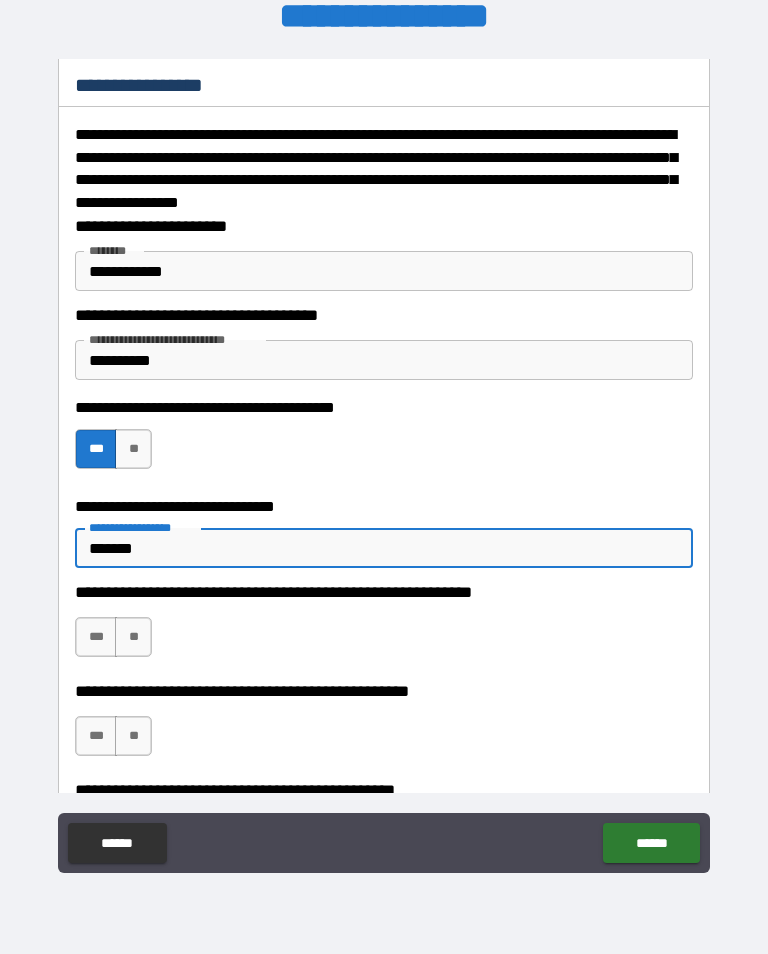 type on "*" 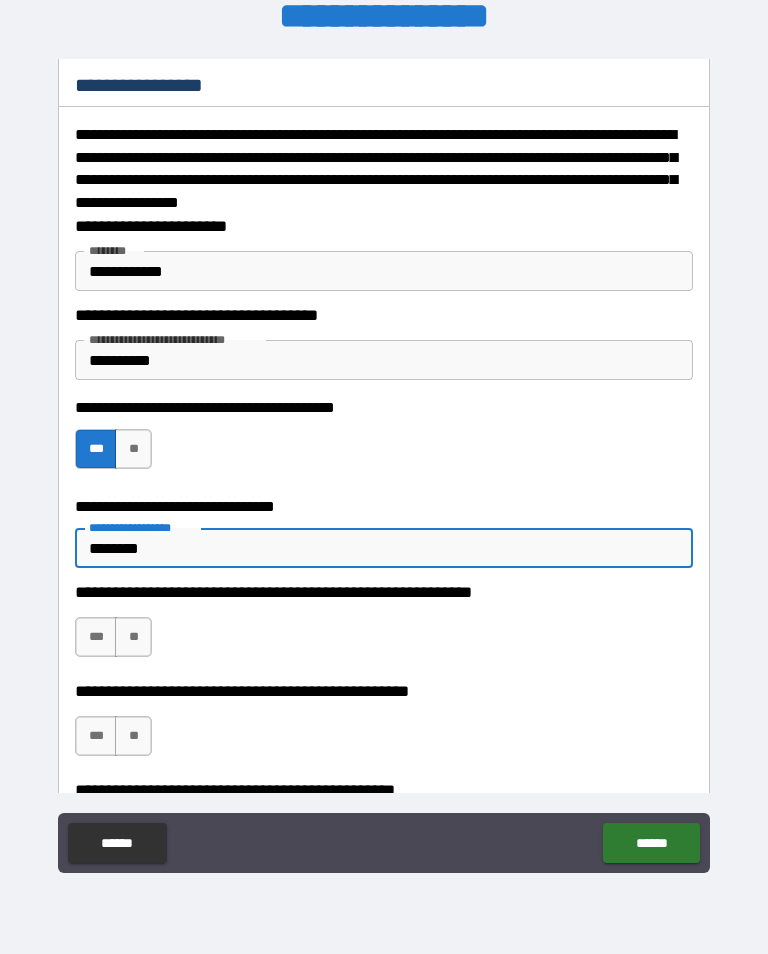 scroll, scrollTop: 465, scrollLeft: 0, axis: vertical 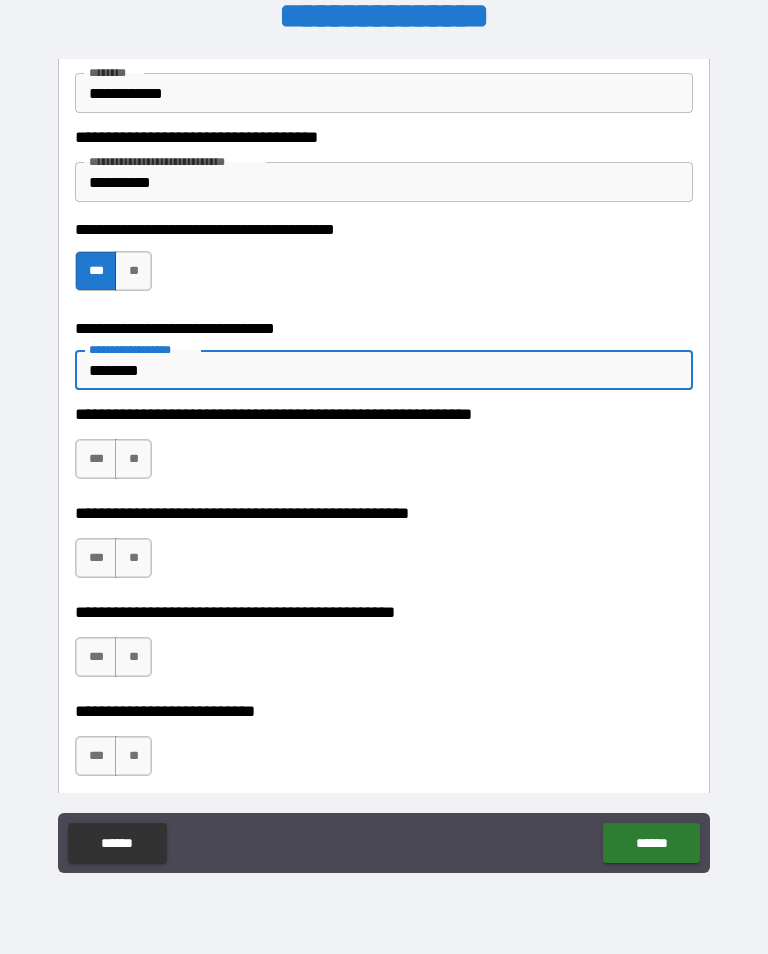 type on "*" 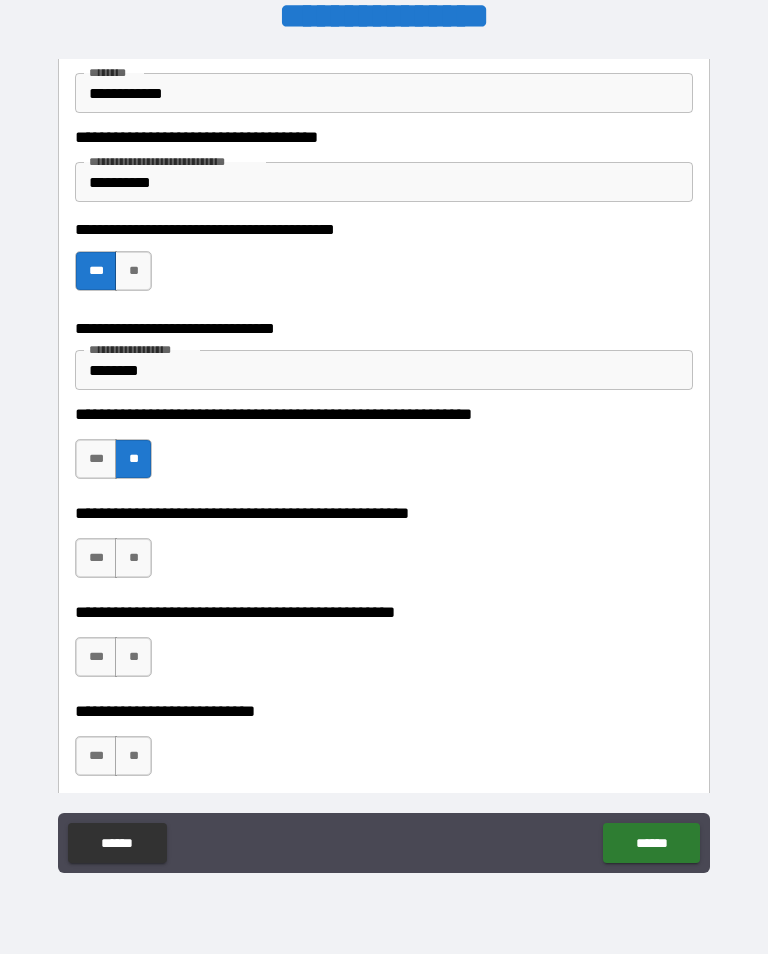 click on "**" at bounding box center [133, 558] 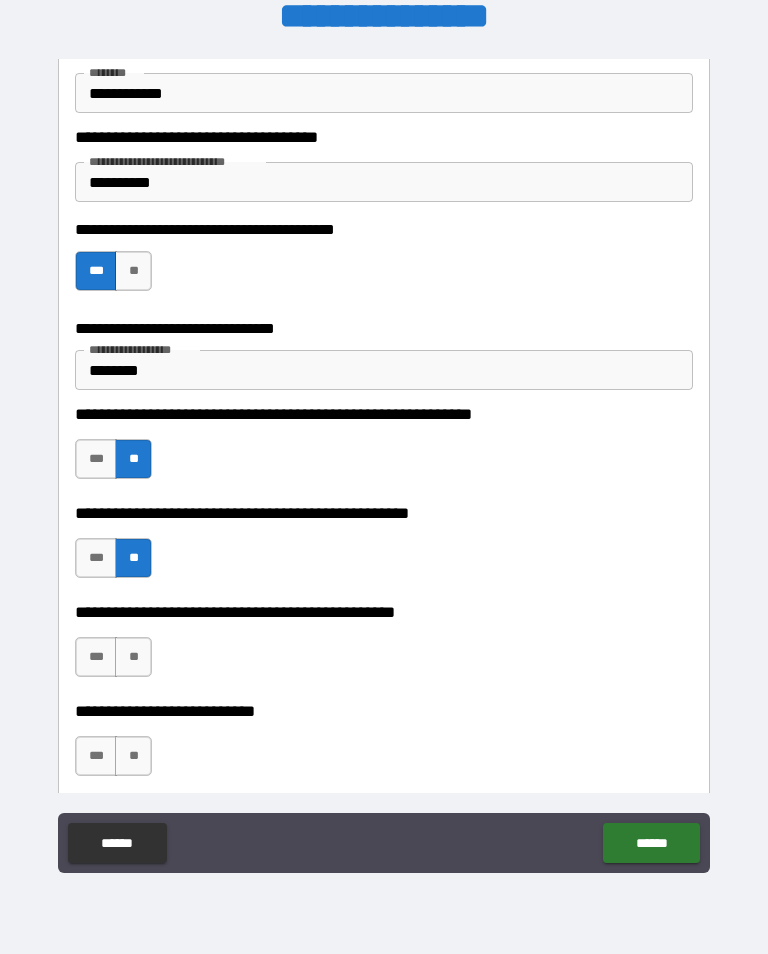 click on "**" at bounding box center [133, 657] 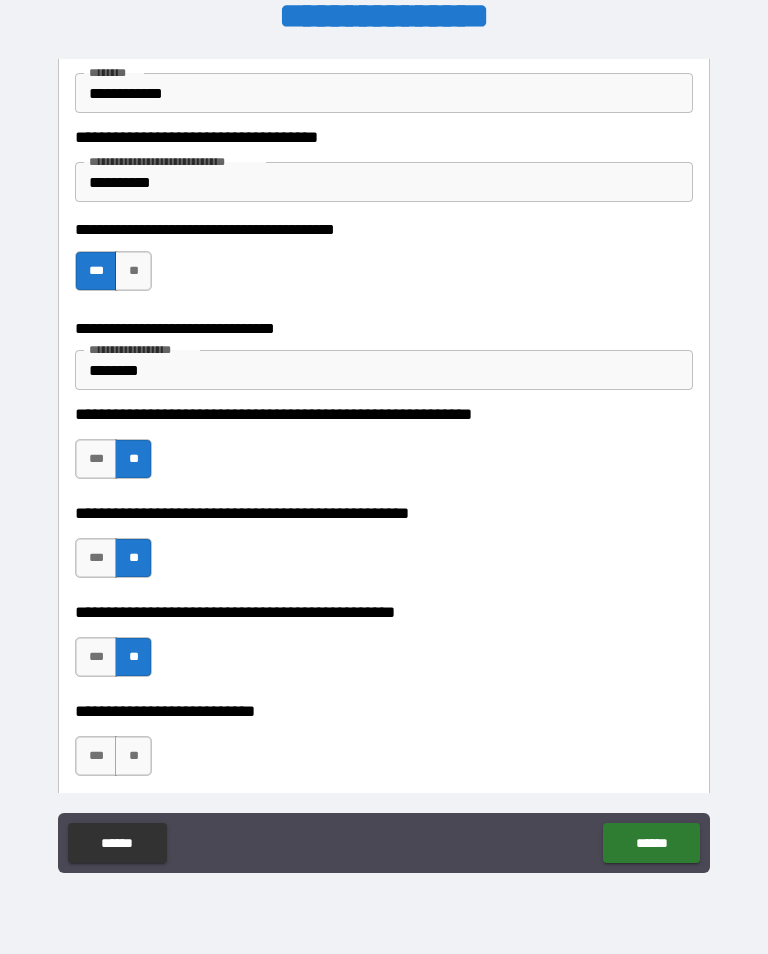 click on "**" at bounding box center [133, 756] 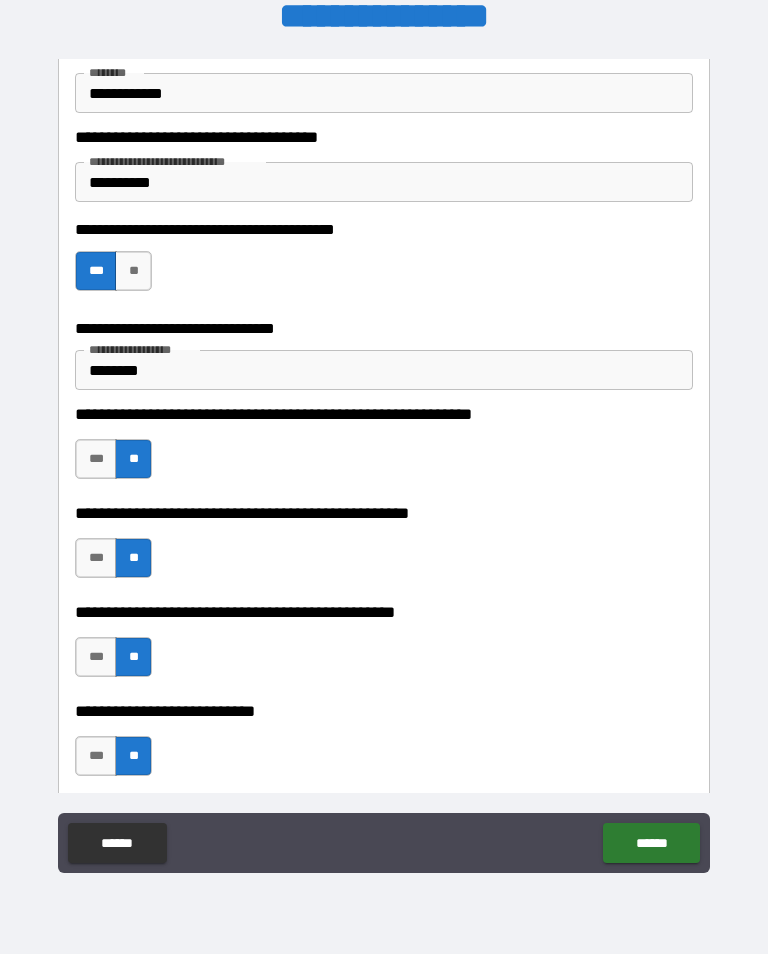 click on "******" at bounding box center [651, 843] 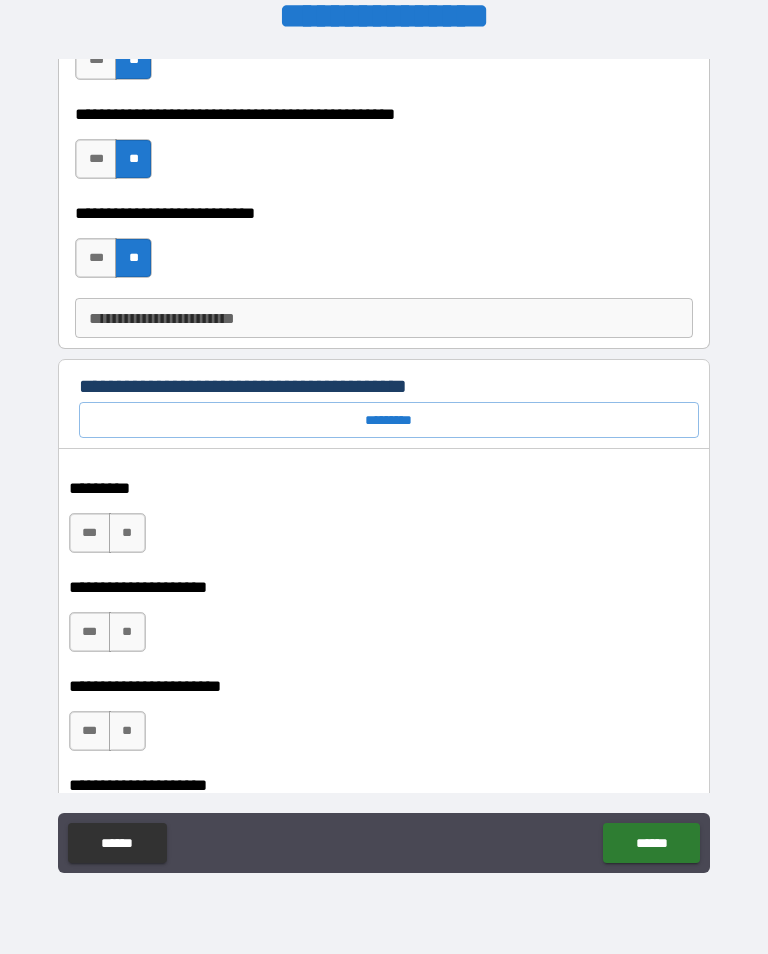 scroll, scrollTop: 964, scrollLeft: 0, axis: vertical 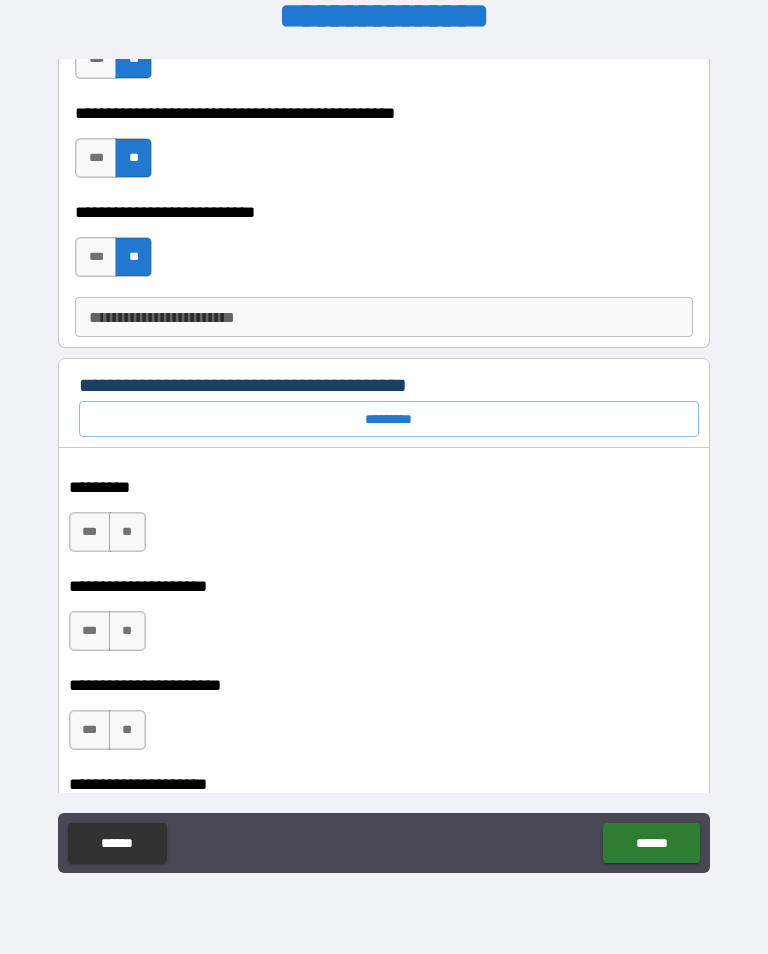click on "*********" at bounding box center [389, 419] 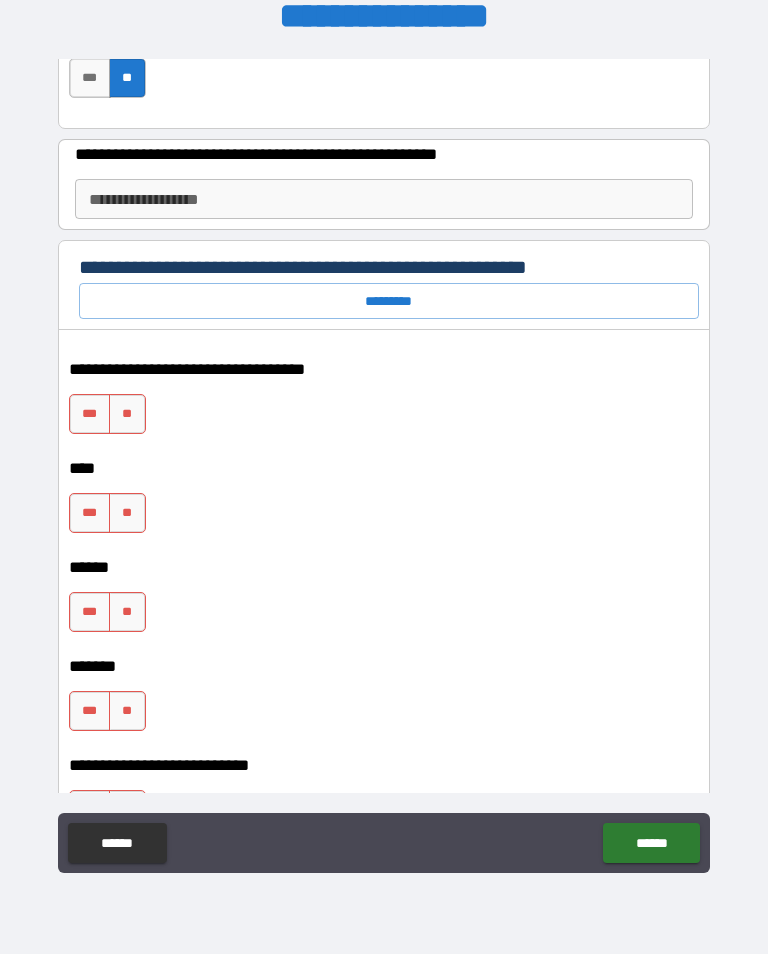 scroll, scrollTop: 3605, scrollLeft: 0, axis: vertical 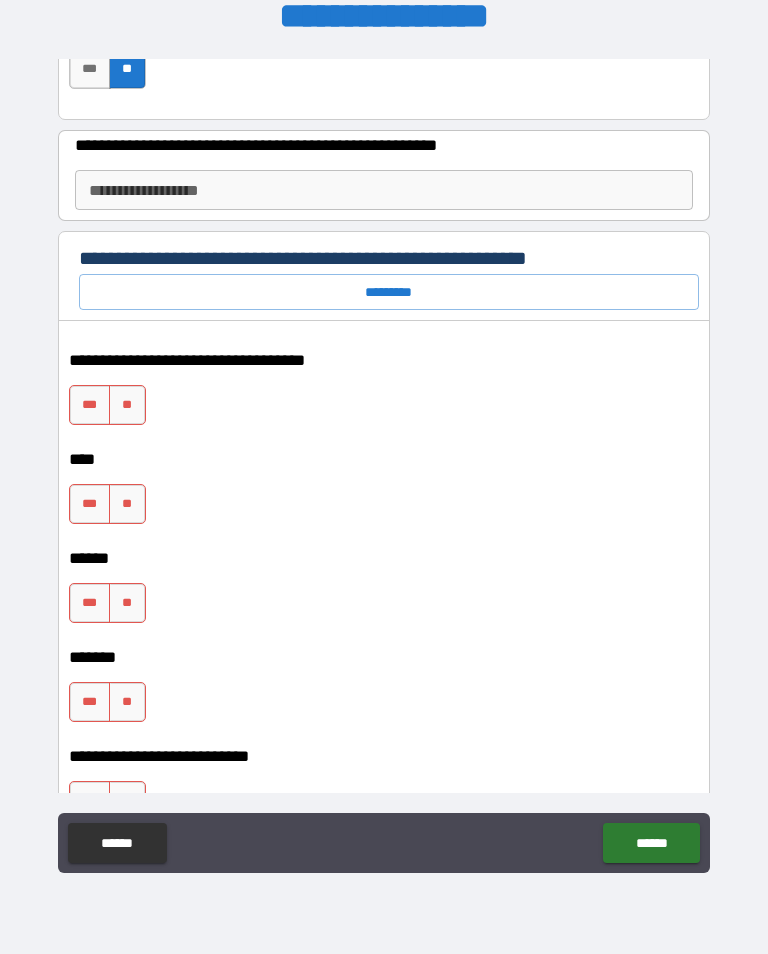 click on "*********" at bounding box center [389, 292] 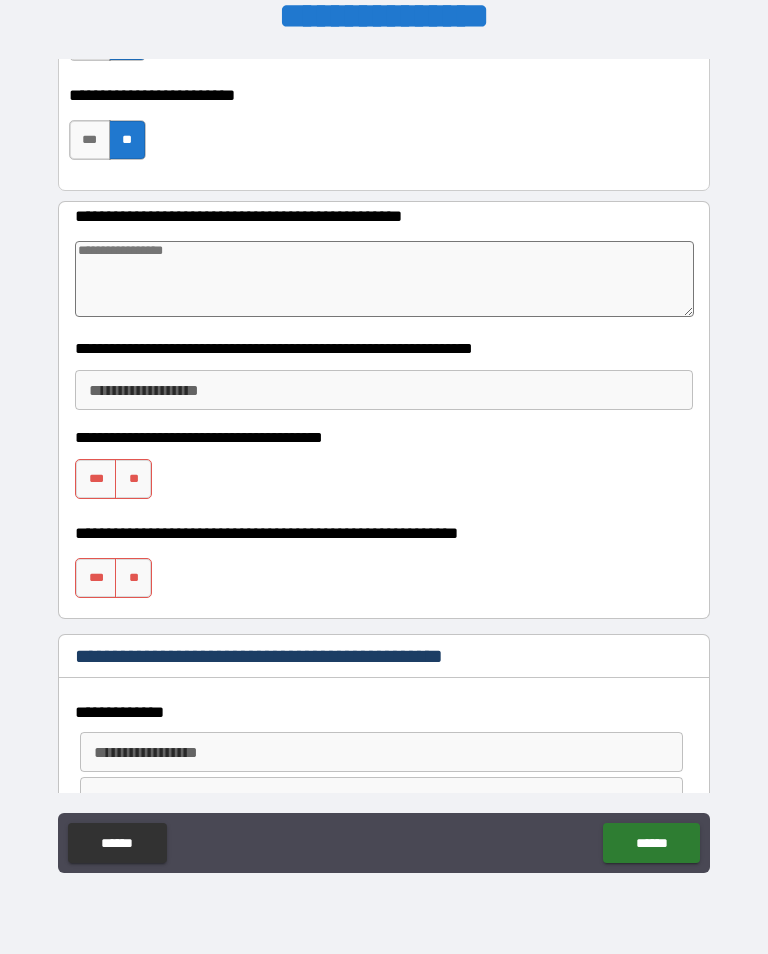 scroll, scrollTop: 10901, scrollLeft: 0, axis: vertical 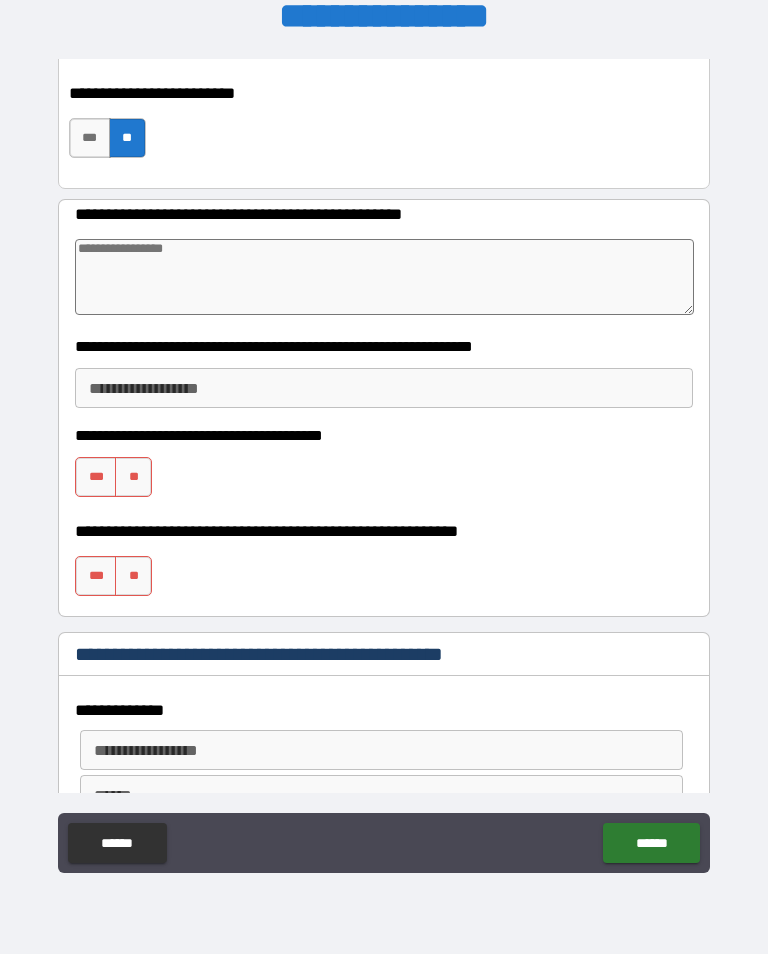 click on "**" at bounding box center (133, 477) 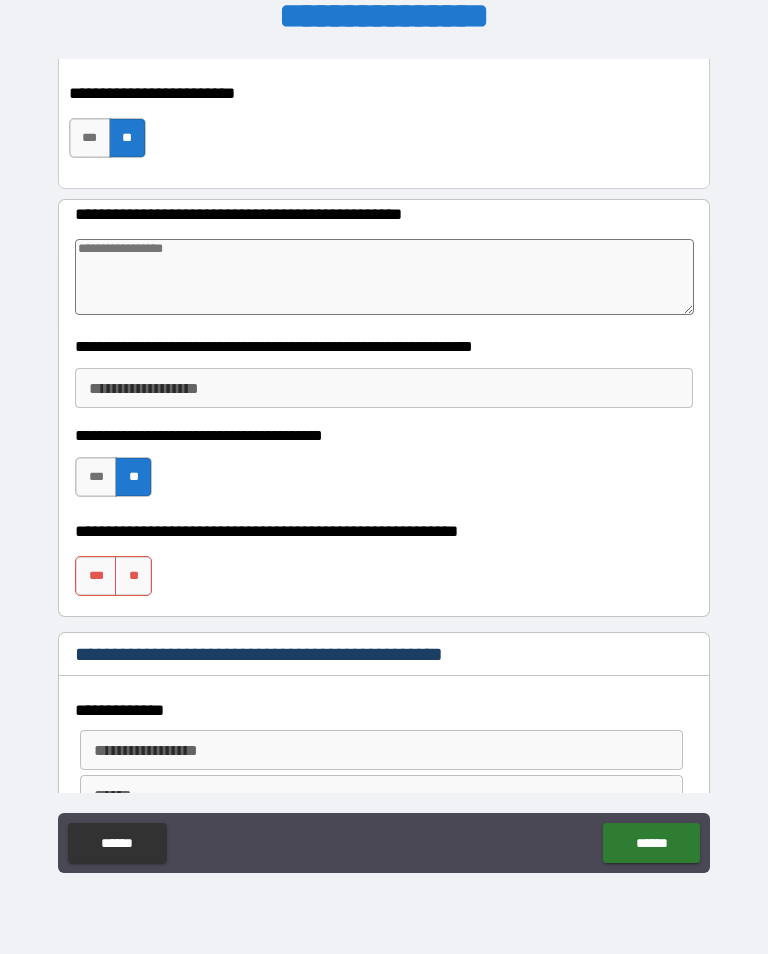 click on "**" at bounding box center (133, 576) 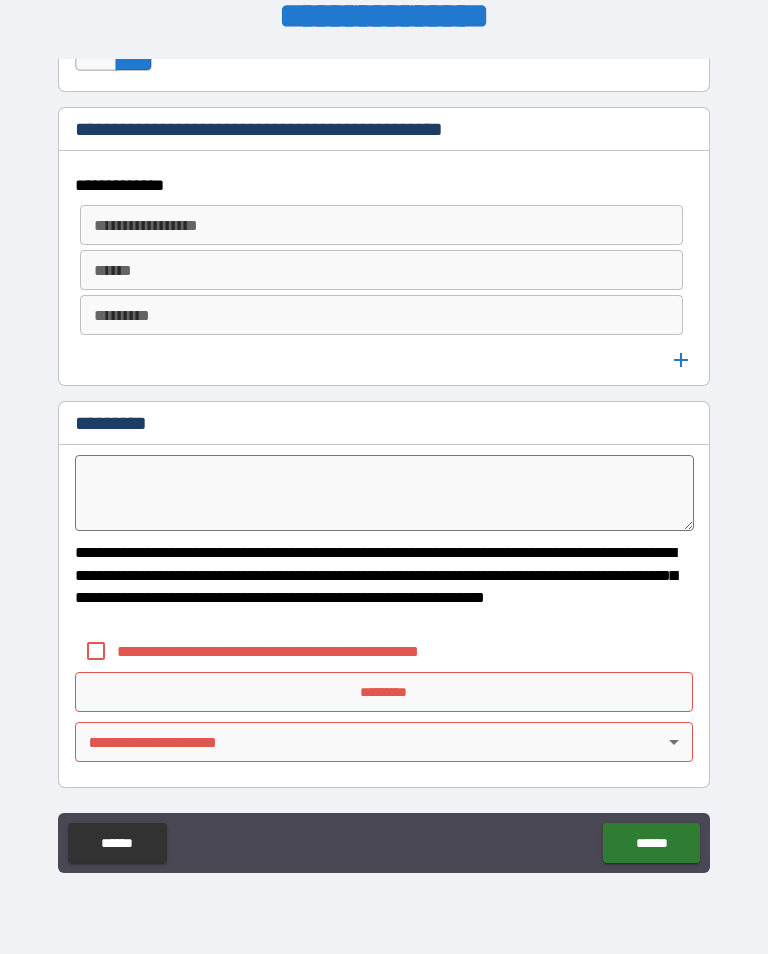 scroll, scrollTop: 11426, scrollLeft: 0, axis: vertical 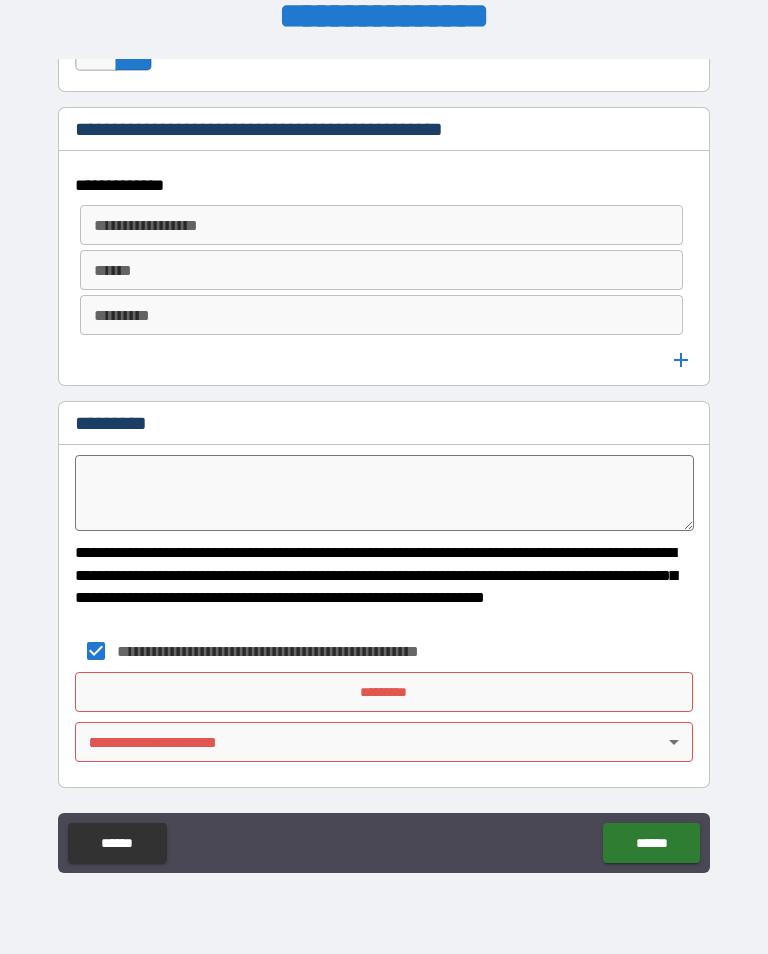 click on "*********" at bounding box center (384, 692) 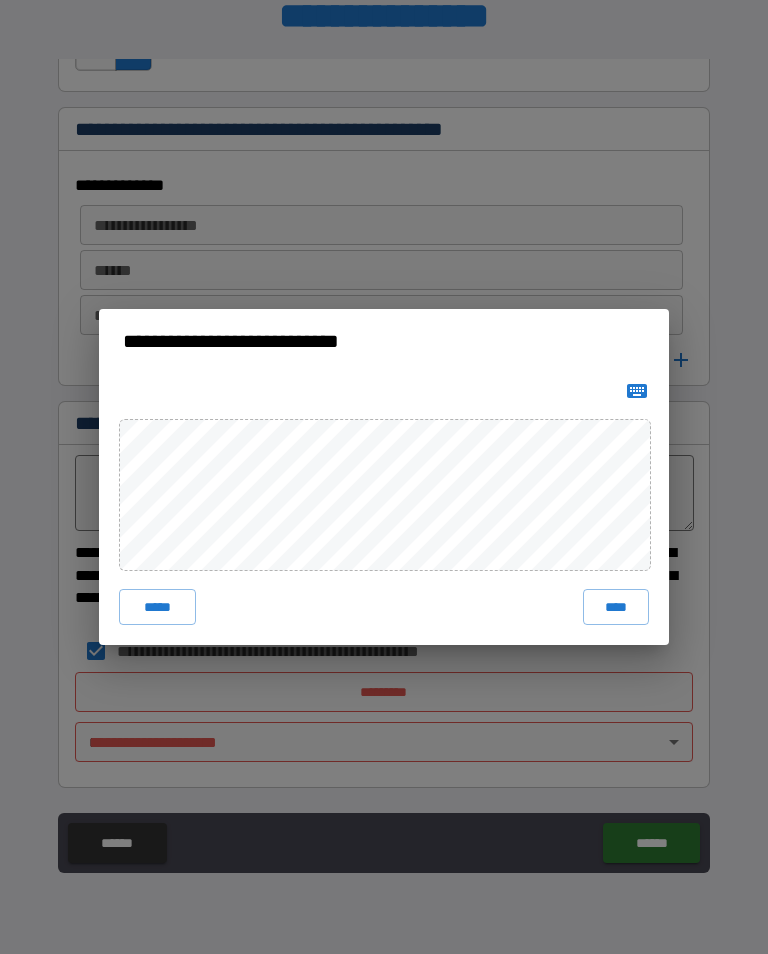 click on "****" at bounding box center [616, 607] 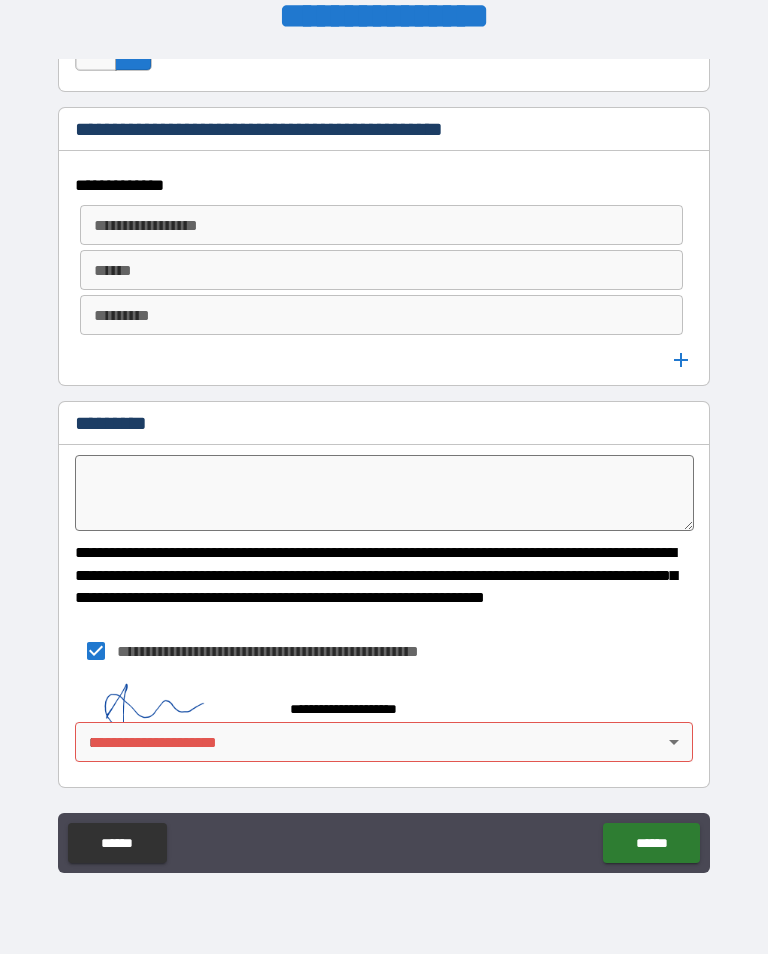 scroll, scrollTop: 11416, scrollLeft: 0, axis: vertical 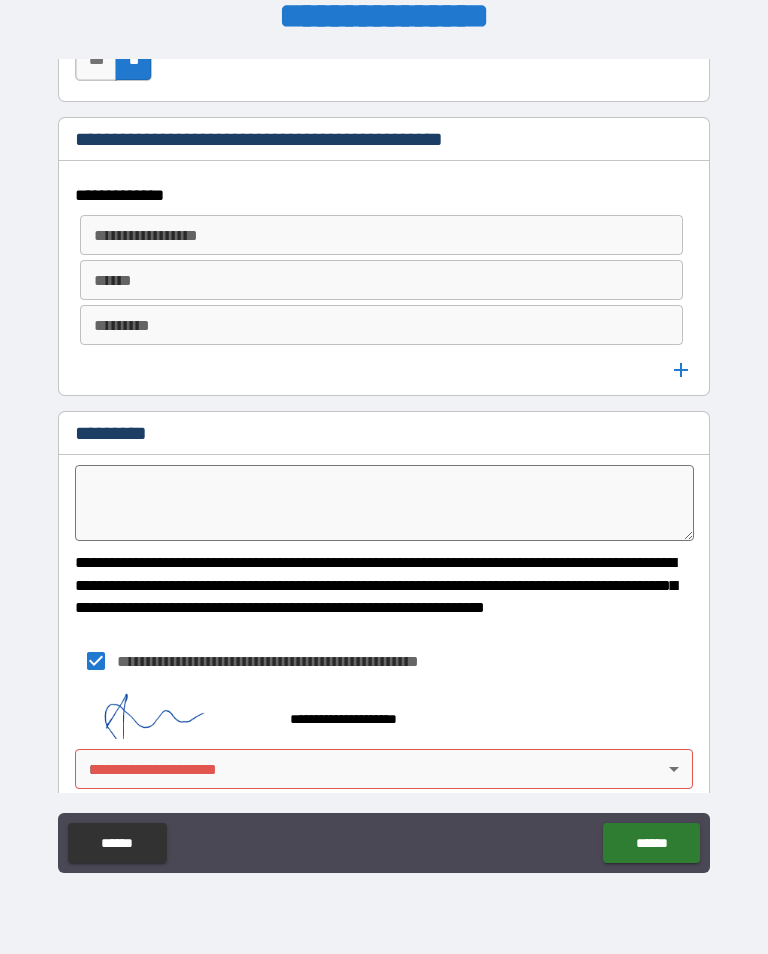 click on "**********" at bounding box center [384, 461] 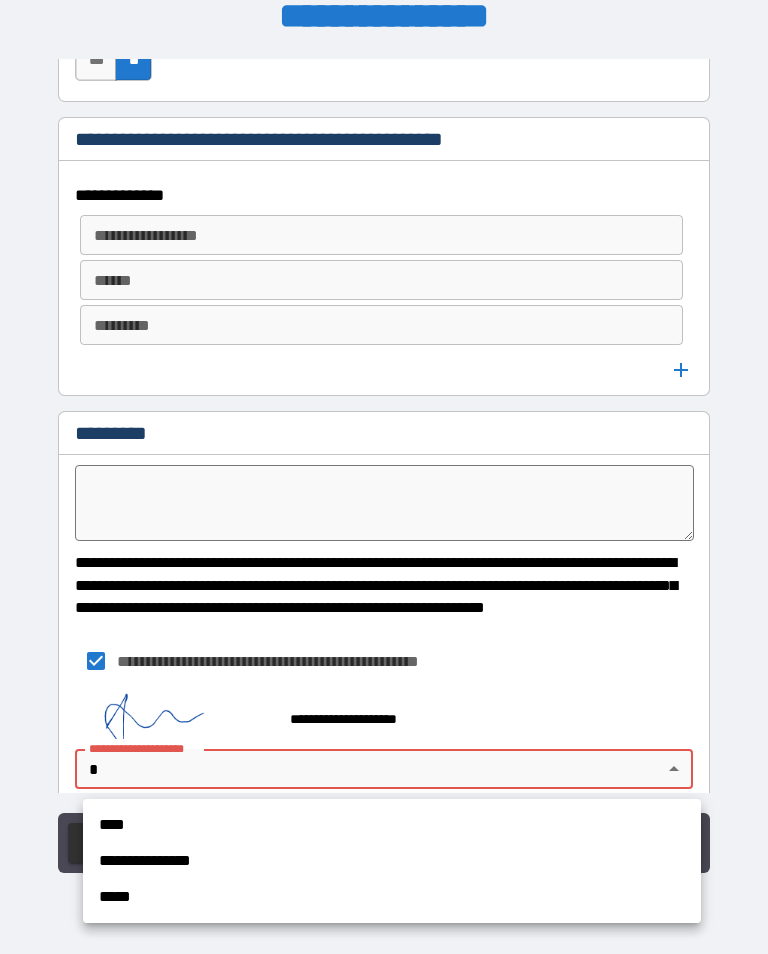 click on "**********" at bounding box center (392, 861) 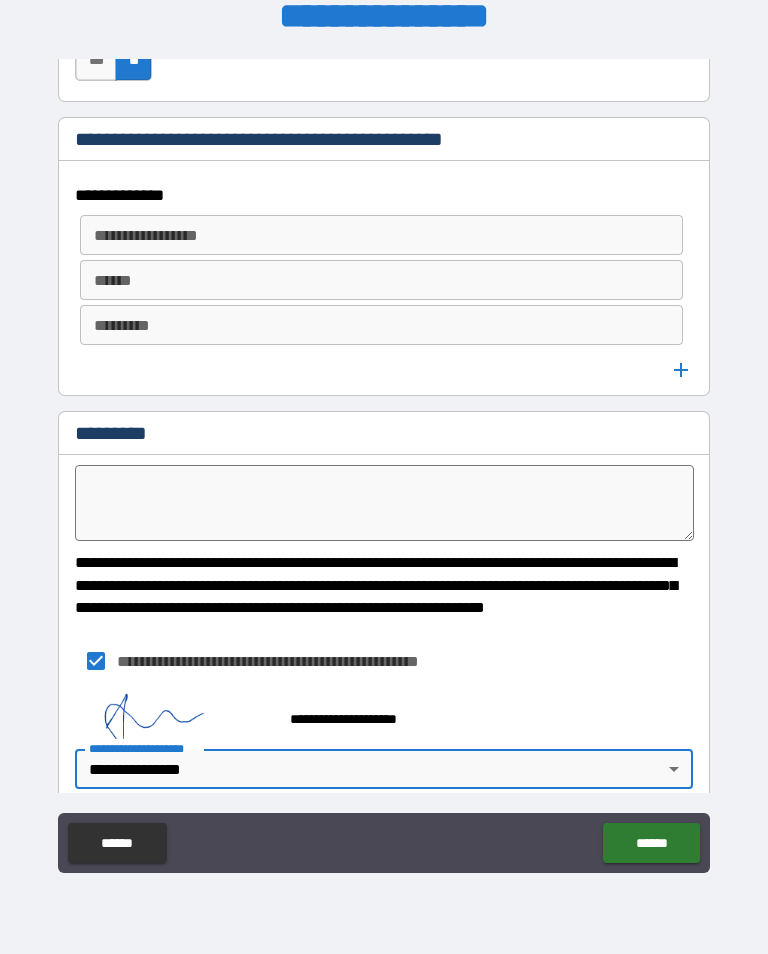 type on "*" 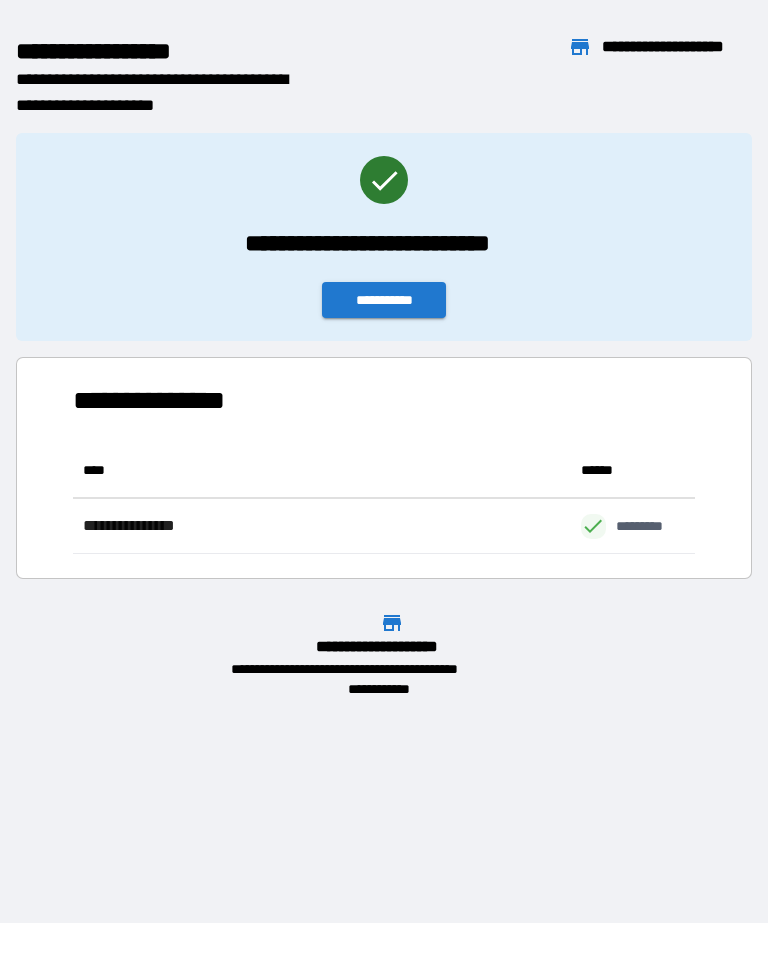 scroll, scrollTop: 1, scrollLeft: 1, axis: both 